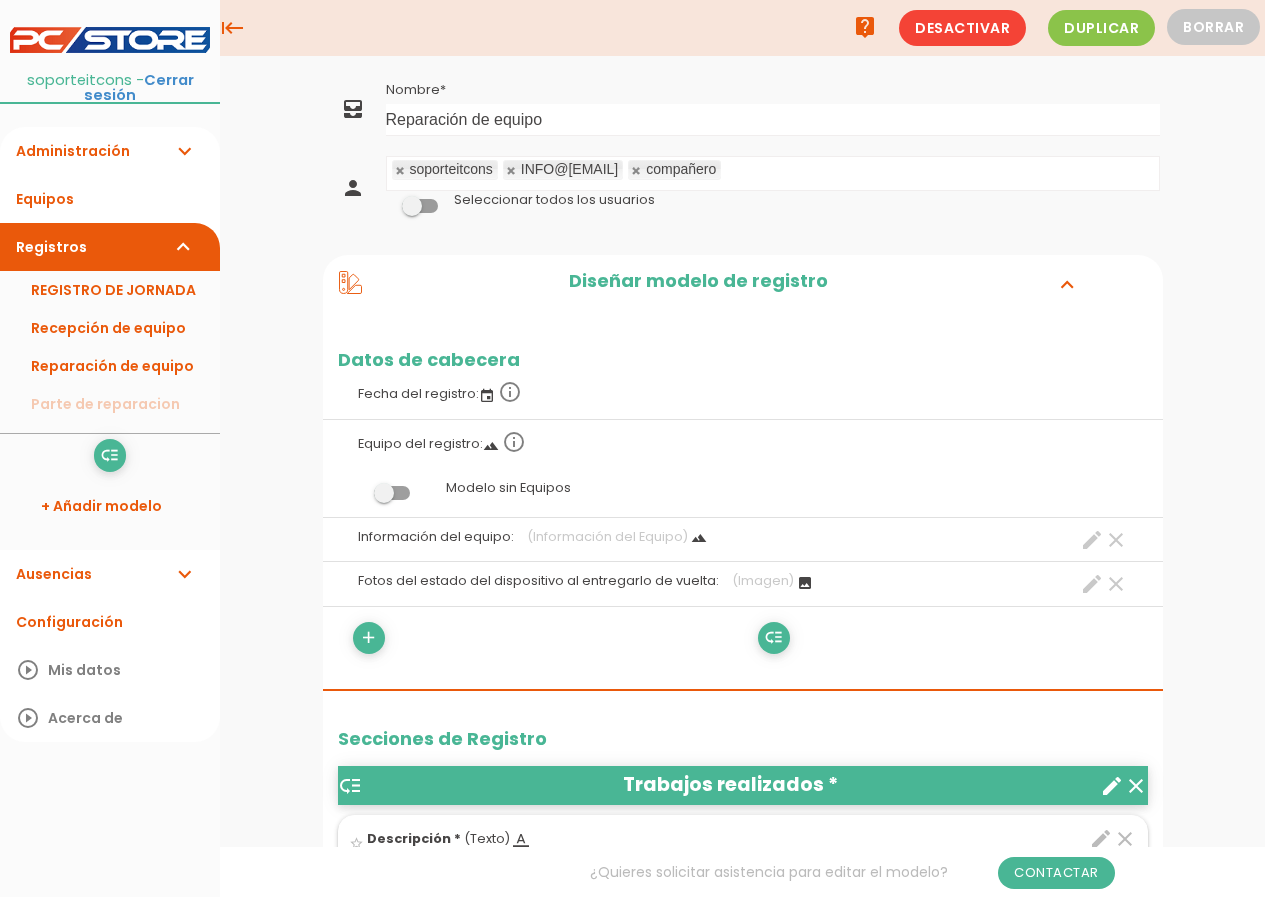 scroll, scrollTop: 0, scrollLeft: 0, axis: both 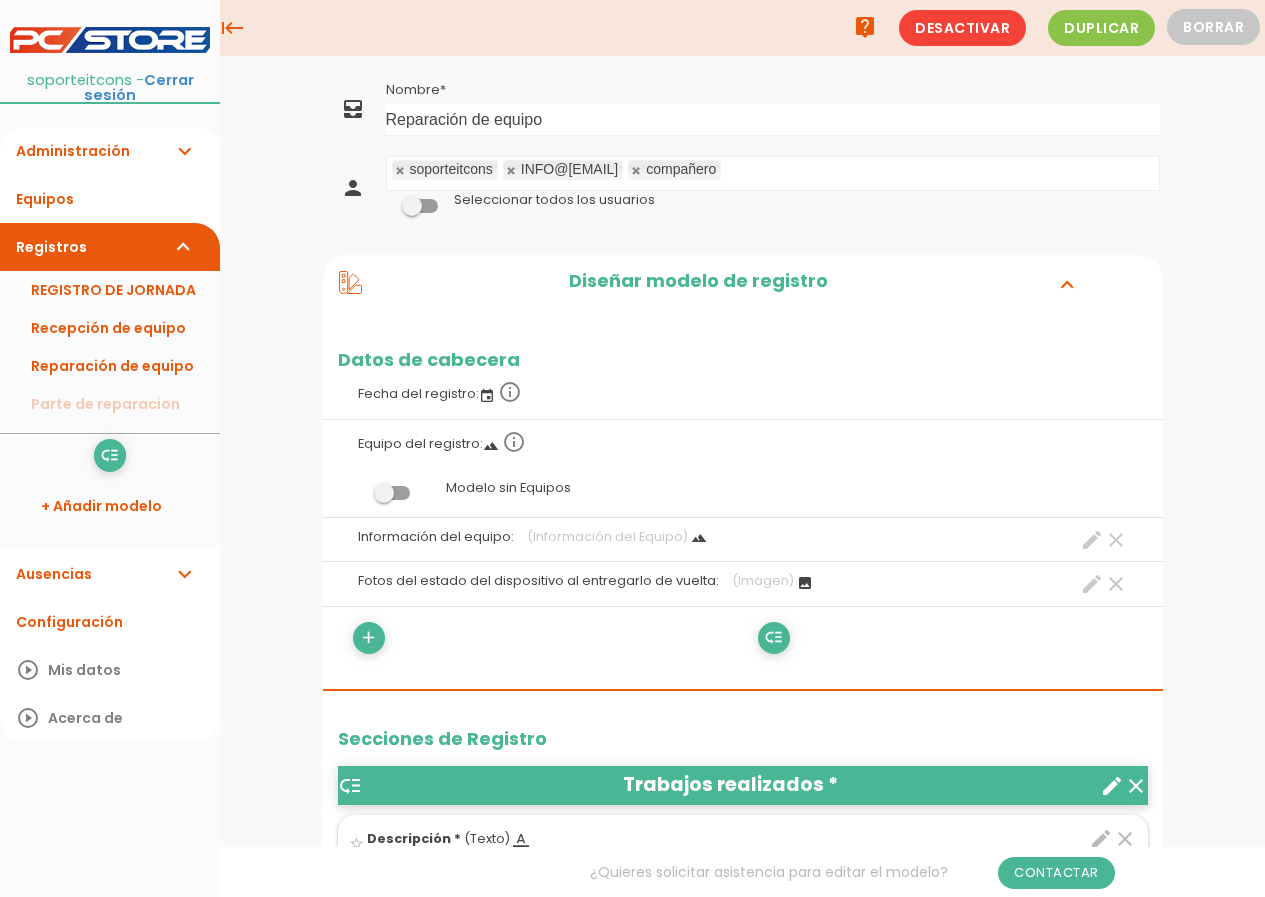 click on "Duplicar" at bounding box center (1101, 28) 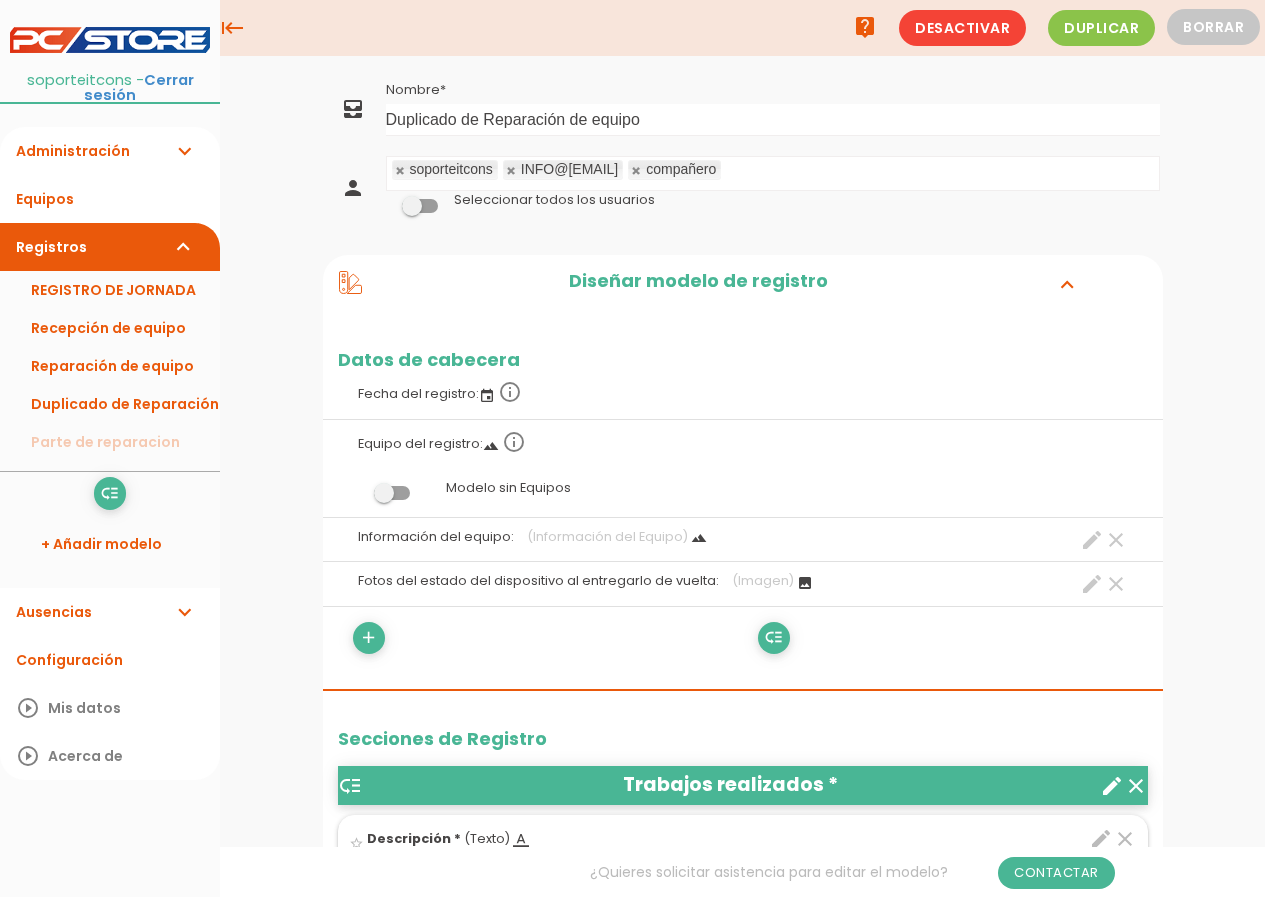 scroll, scrollTop: 0, scrollLeft: 0, axis: both 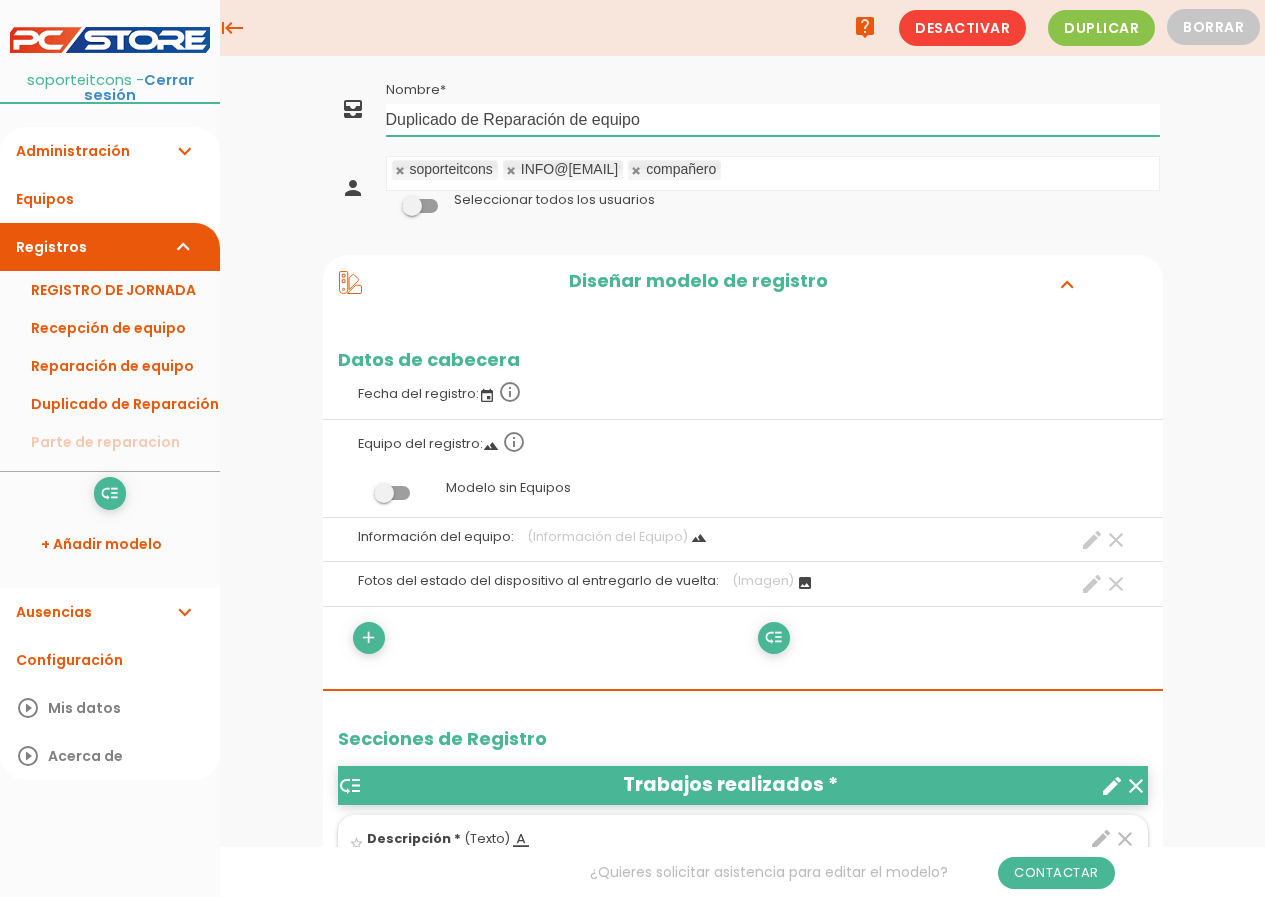 drag, startPoint x: 669, startPoint y: 119, endPoint x: 210, endPoint y: 75, distance: 461.1041 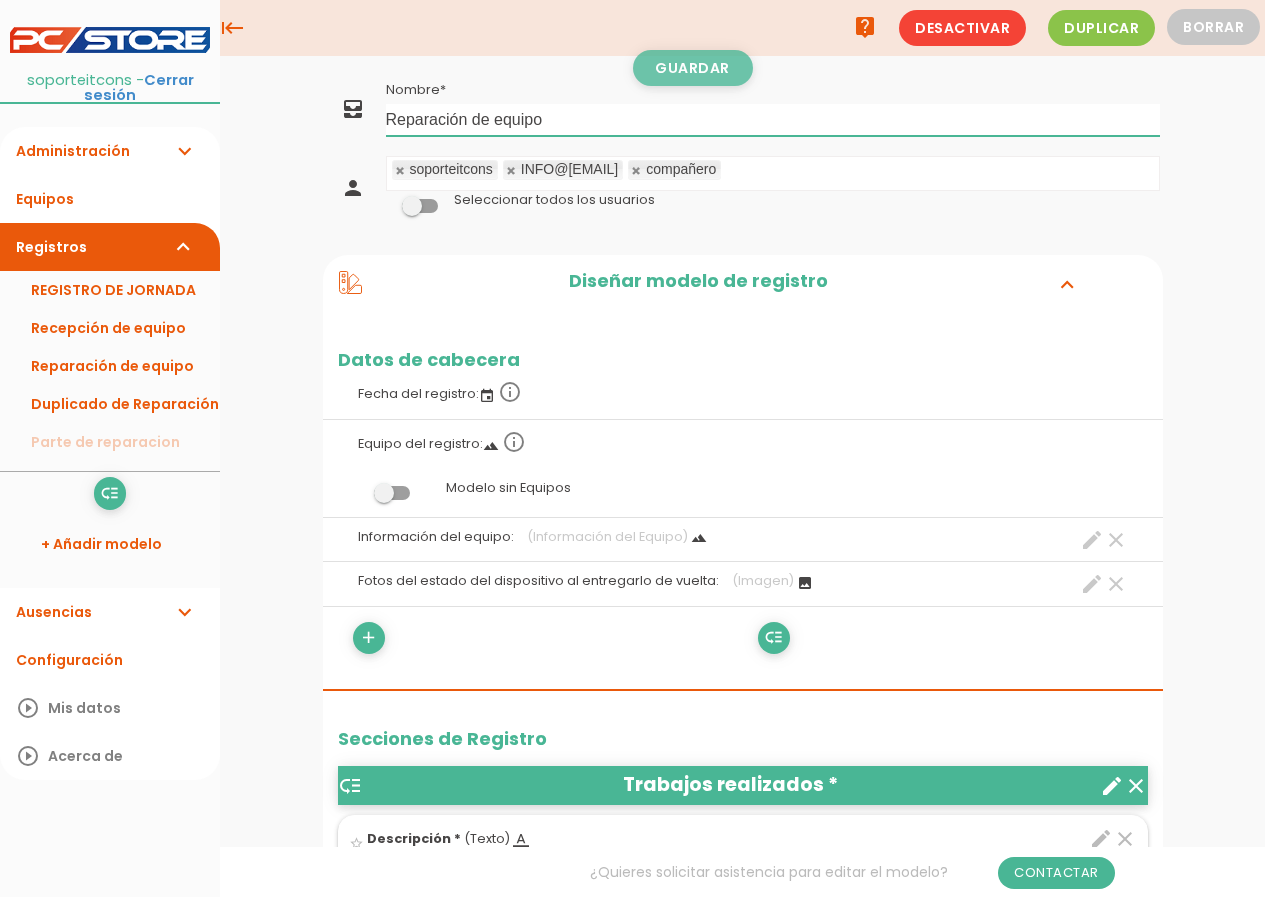 type on "Reparación de equipo" 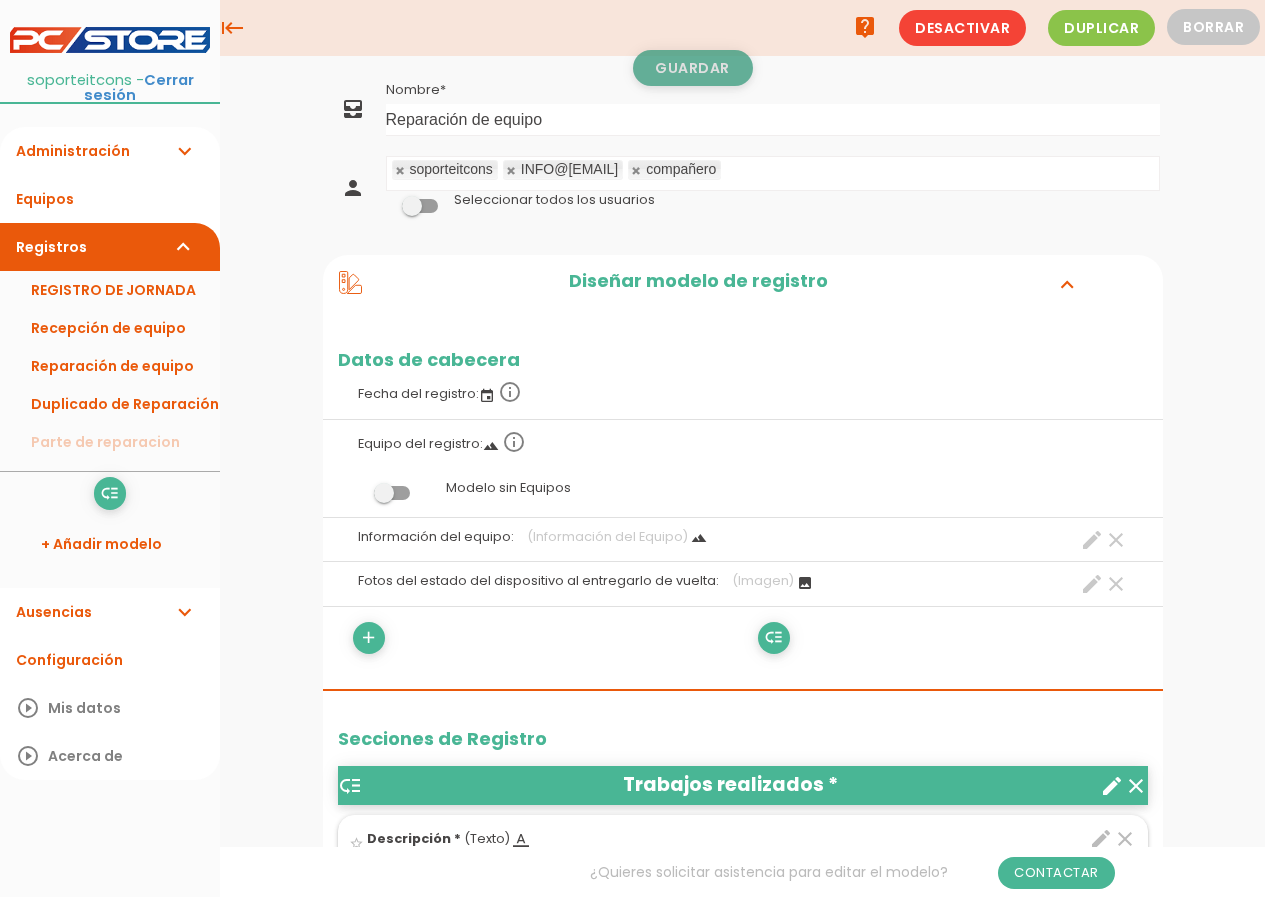 click on "Guardar" at bounding box center (693, 68) 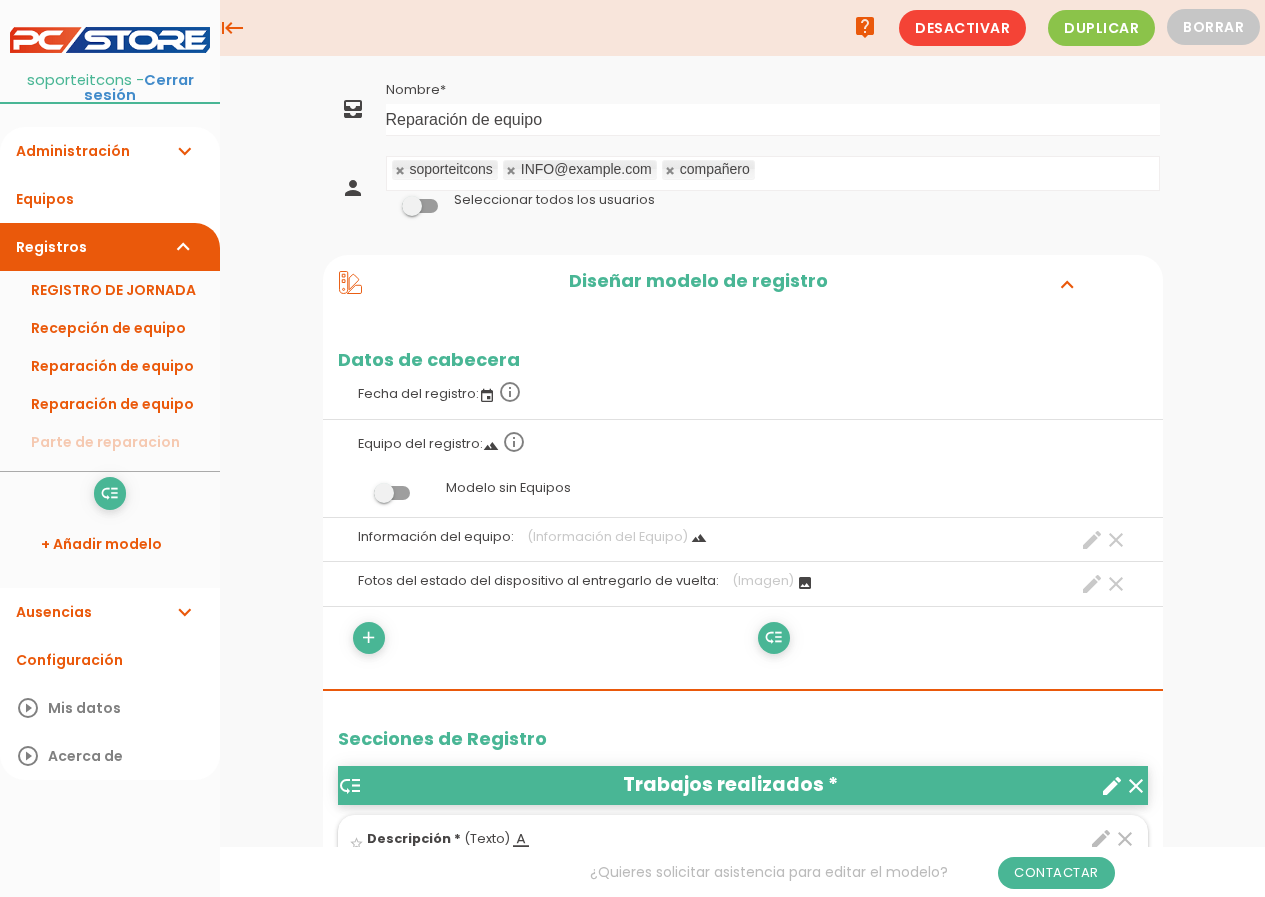 scroll, scrollTop: 0, scrollLeft: 0, axis: both 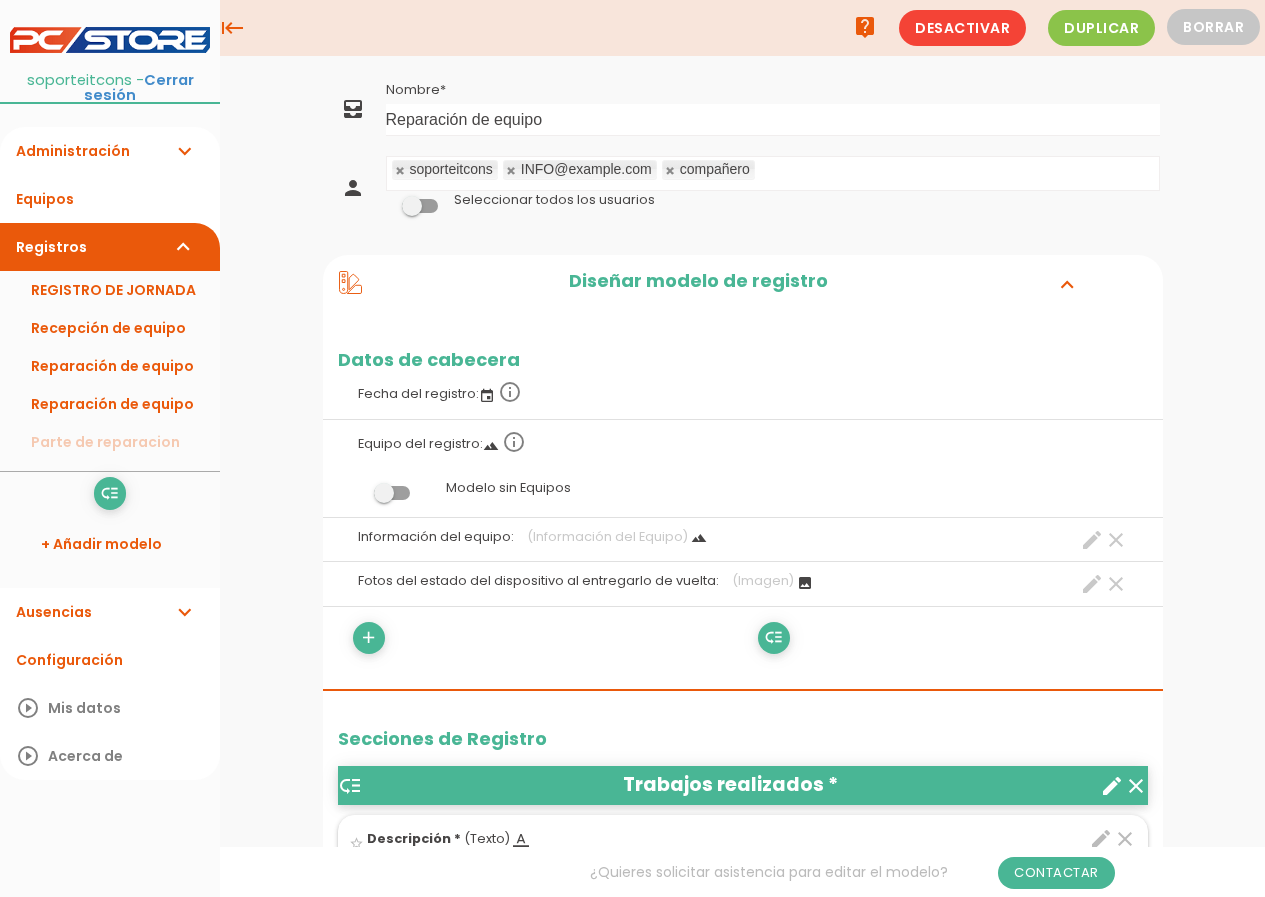 click at bounding box center [392, 493] 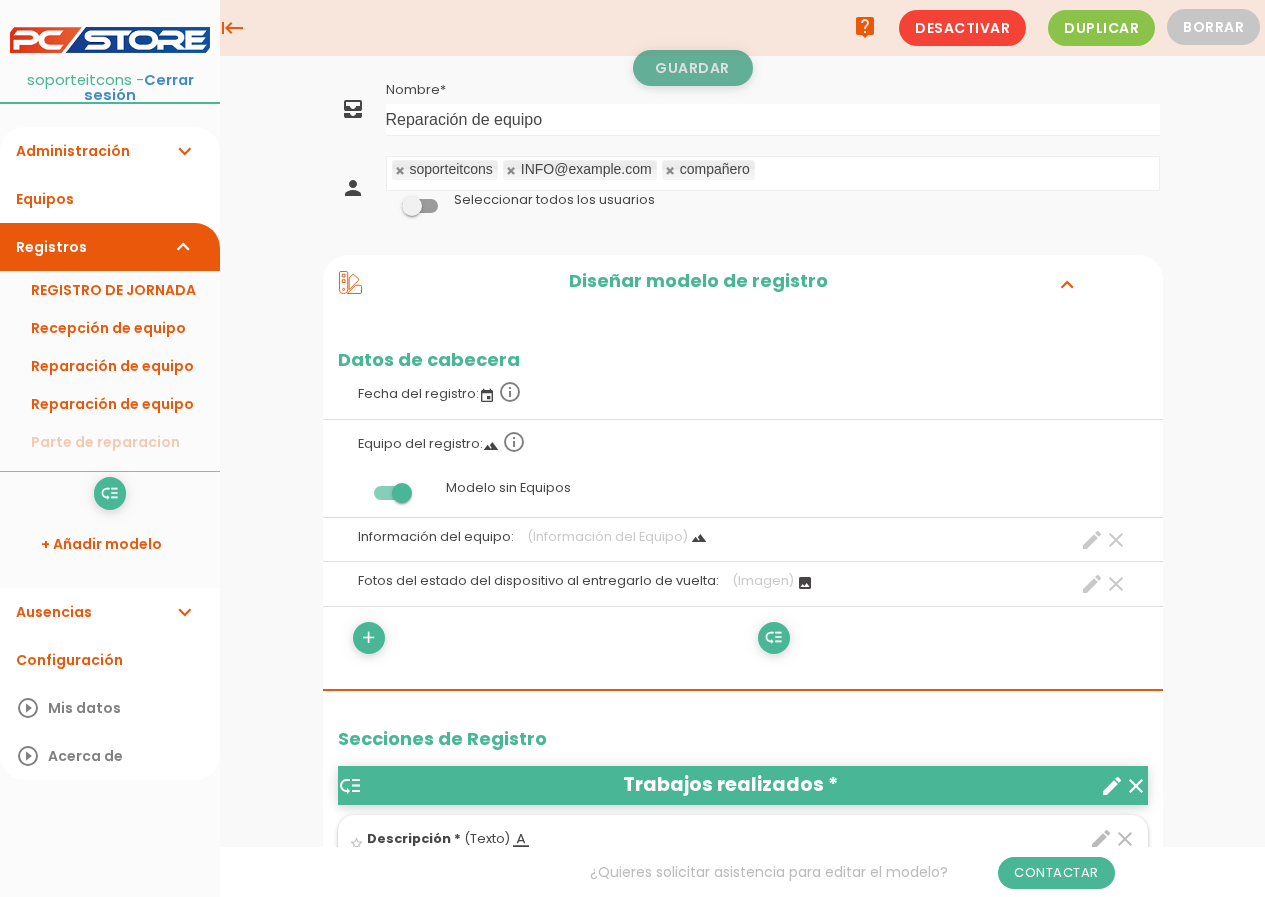 click on "Guardar" at bounding box center [693, 68] 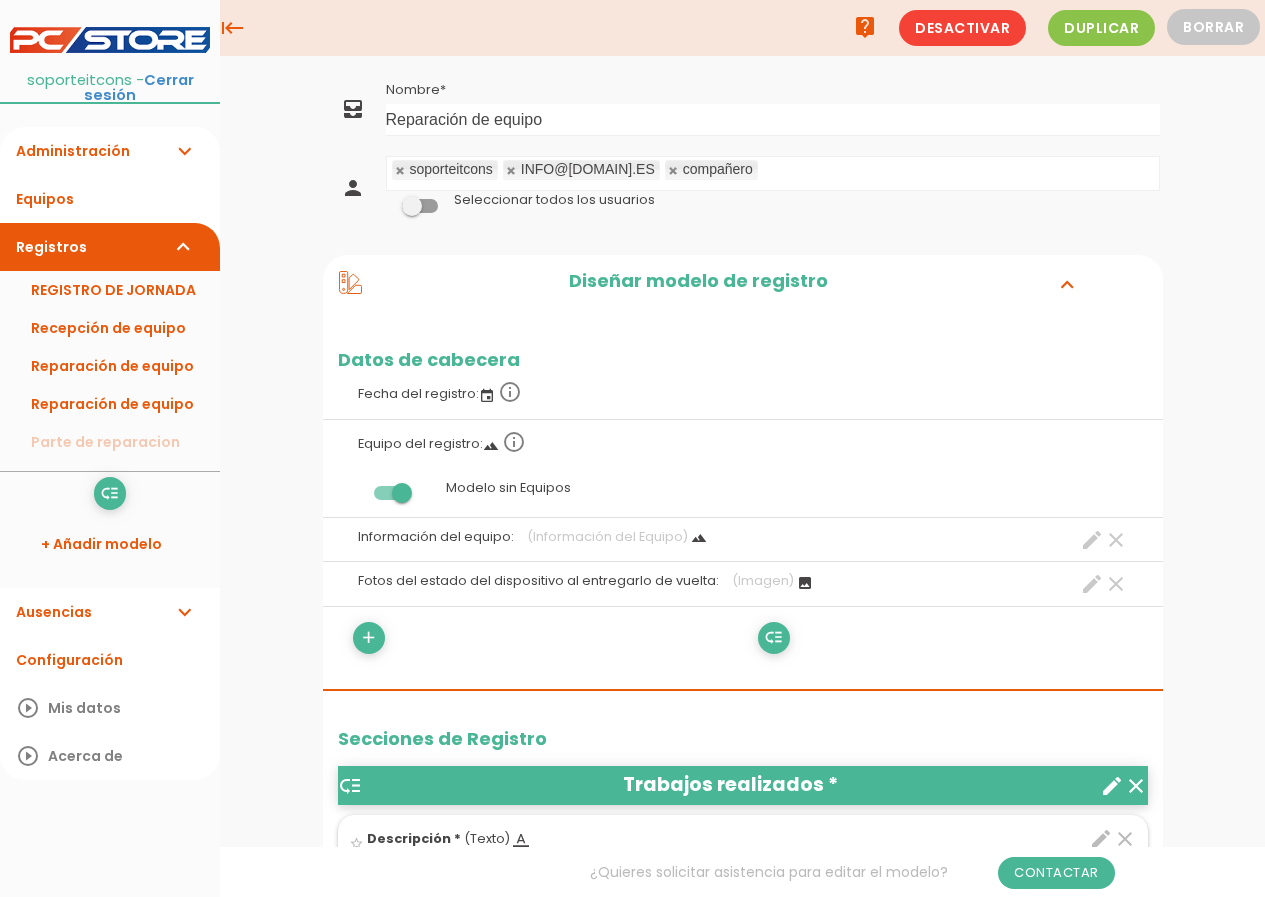 scroll, scrollTop: 0, scrollLeft: 0, axis: both 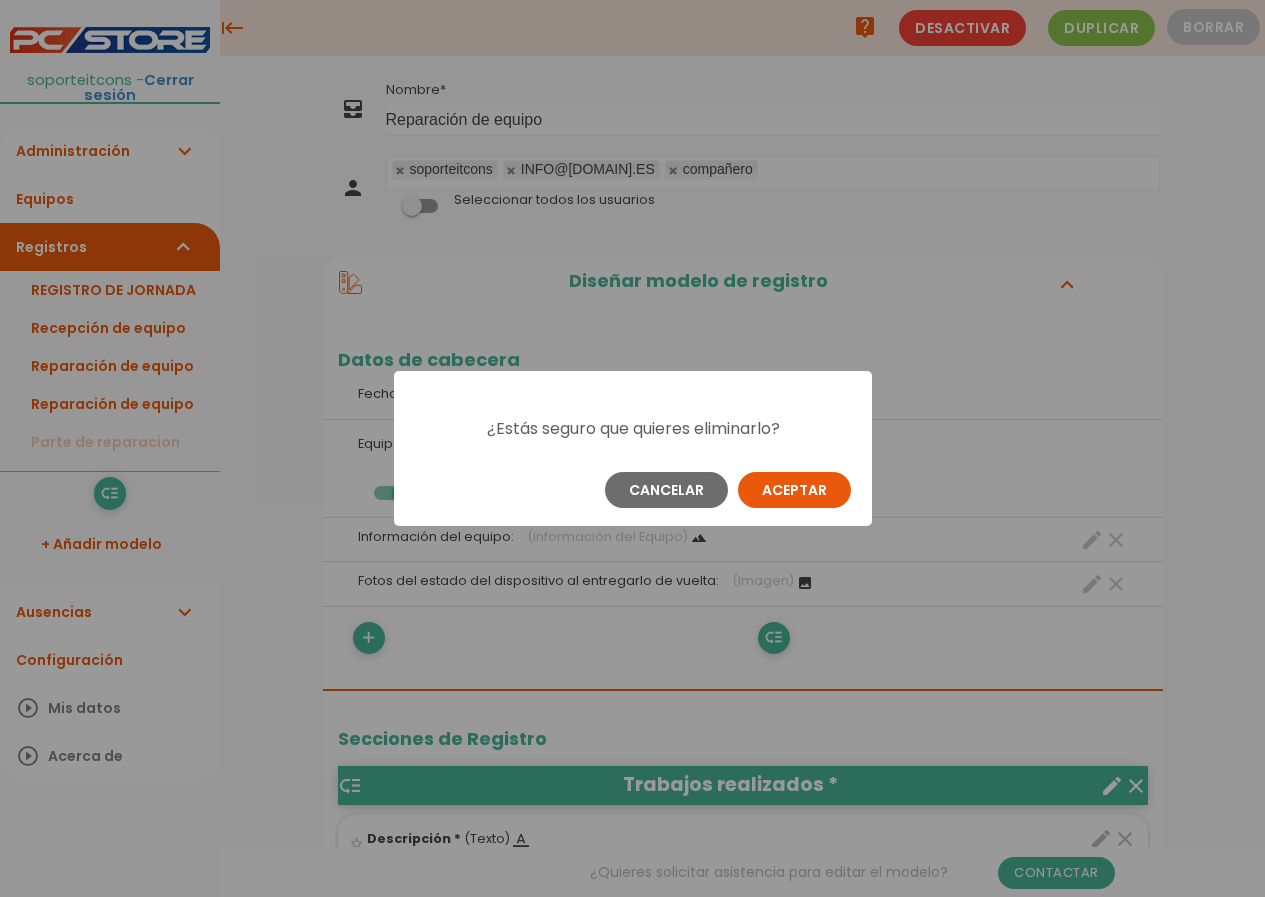 click on "Aceptar" at bounding box center [794, 490] 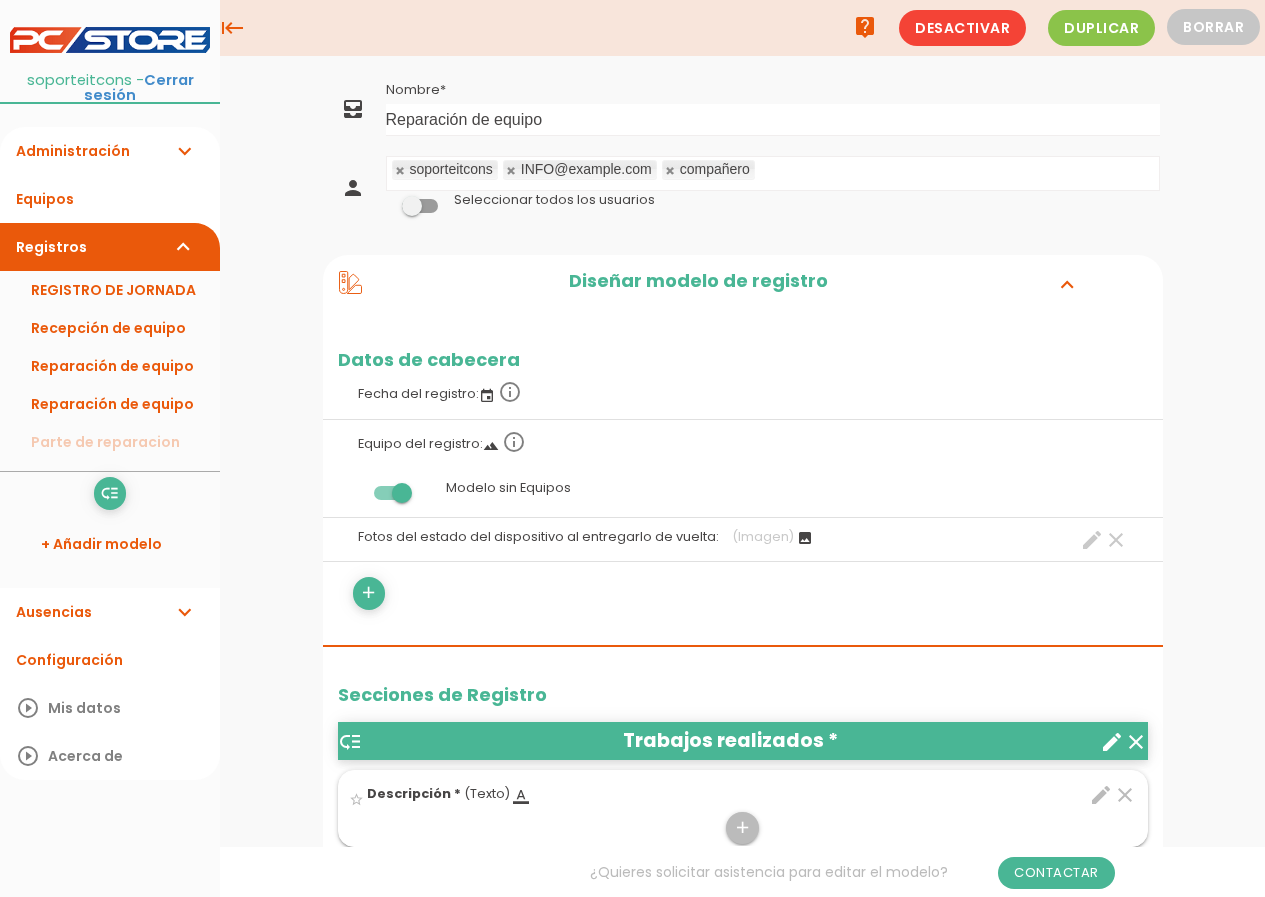 scroll, scrollTop: 0, scrollLeft: 0, axis: both 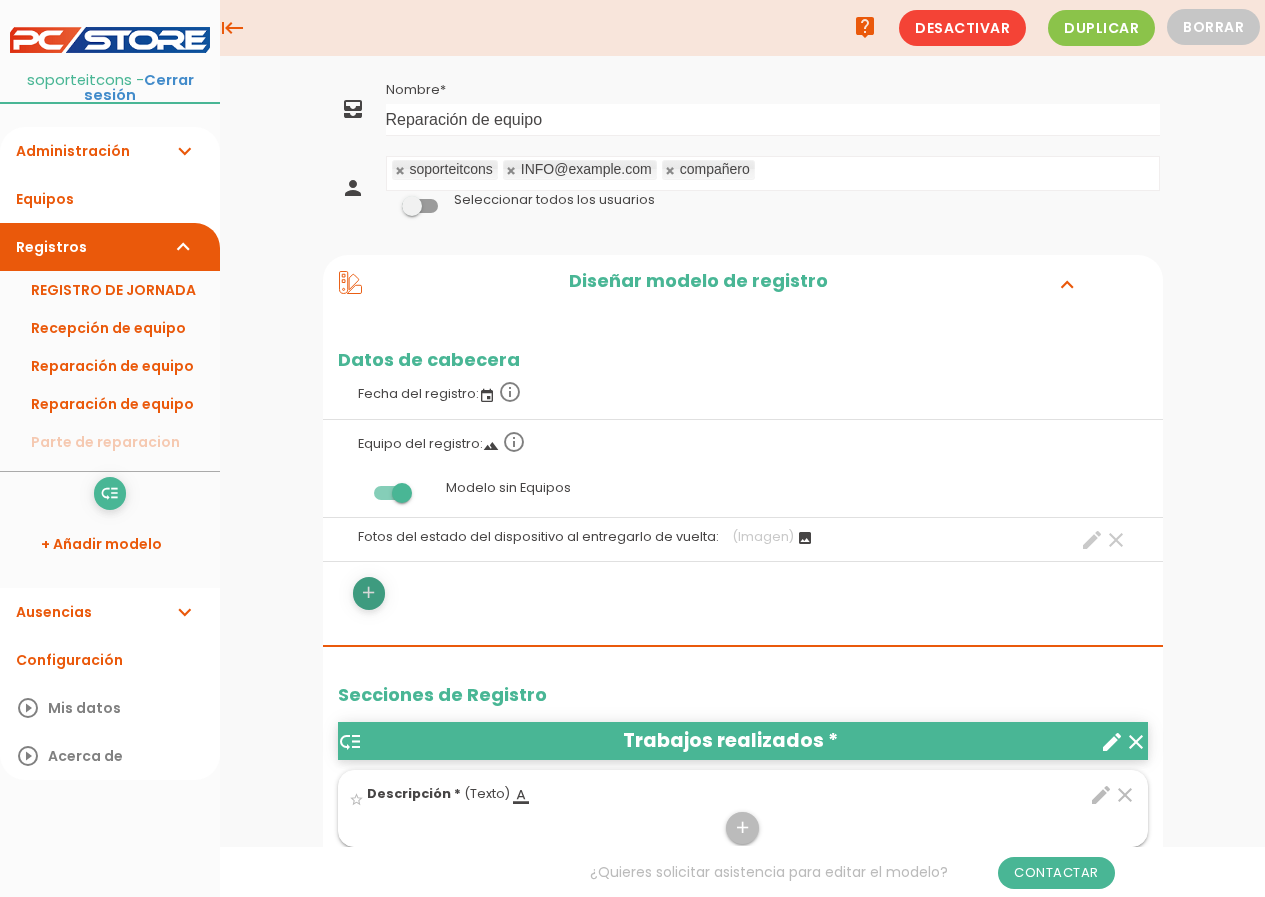 click on "add" at bounding box center (368, 593) 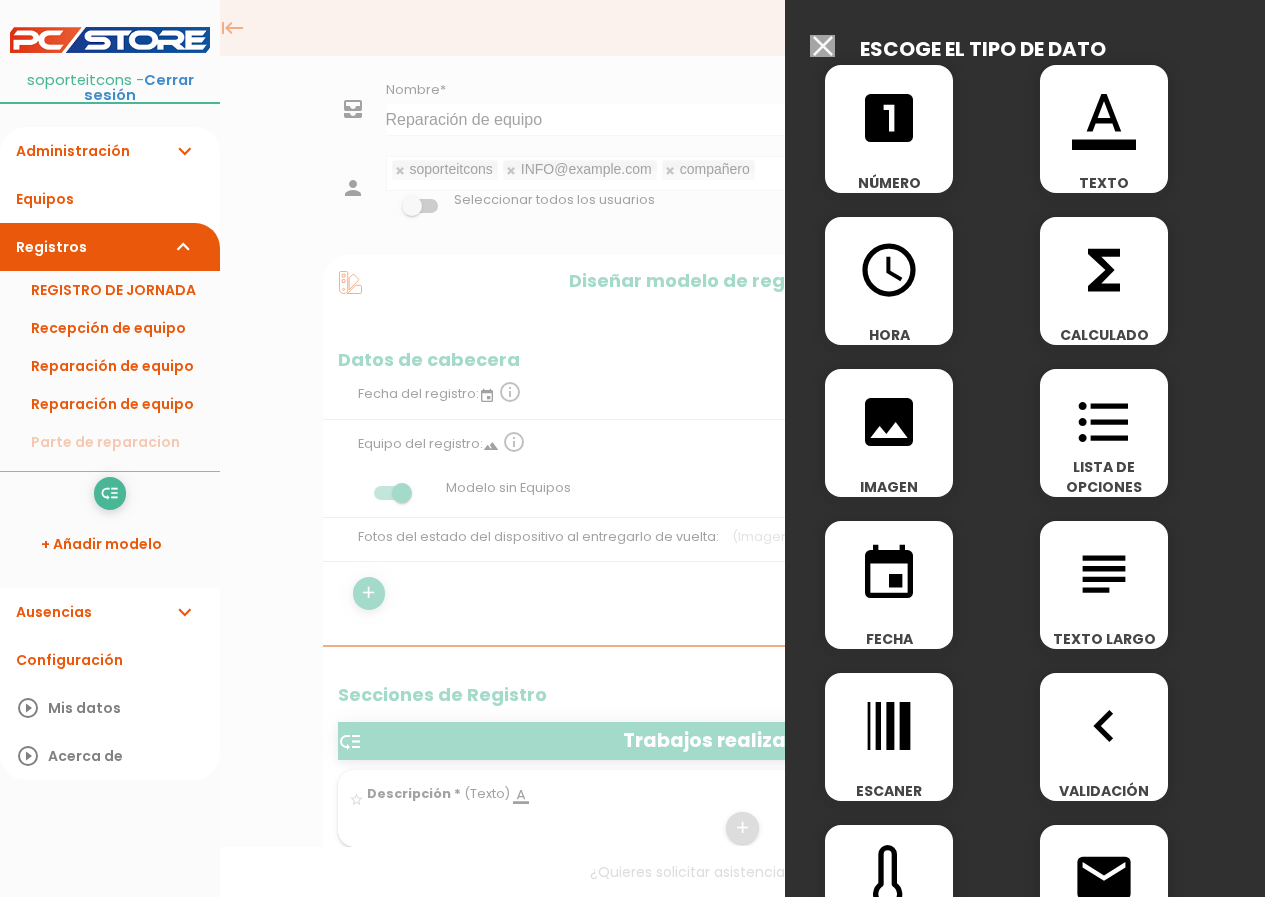 click on "format_color_text
TEXTO" at bounding box center [1104, 129] 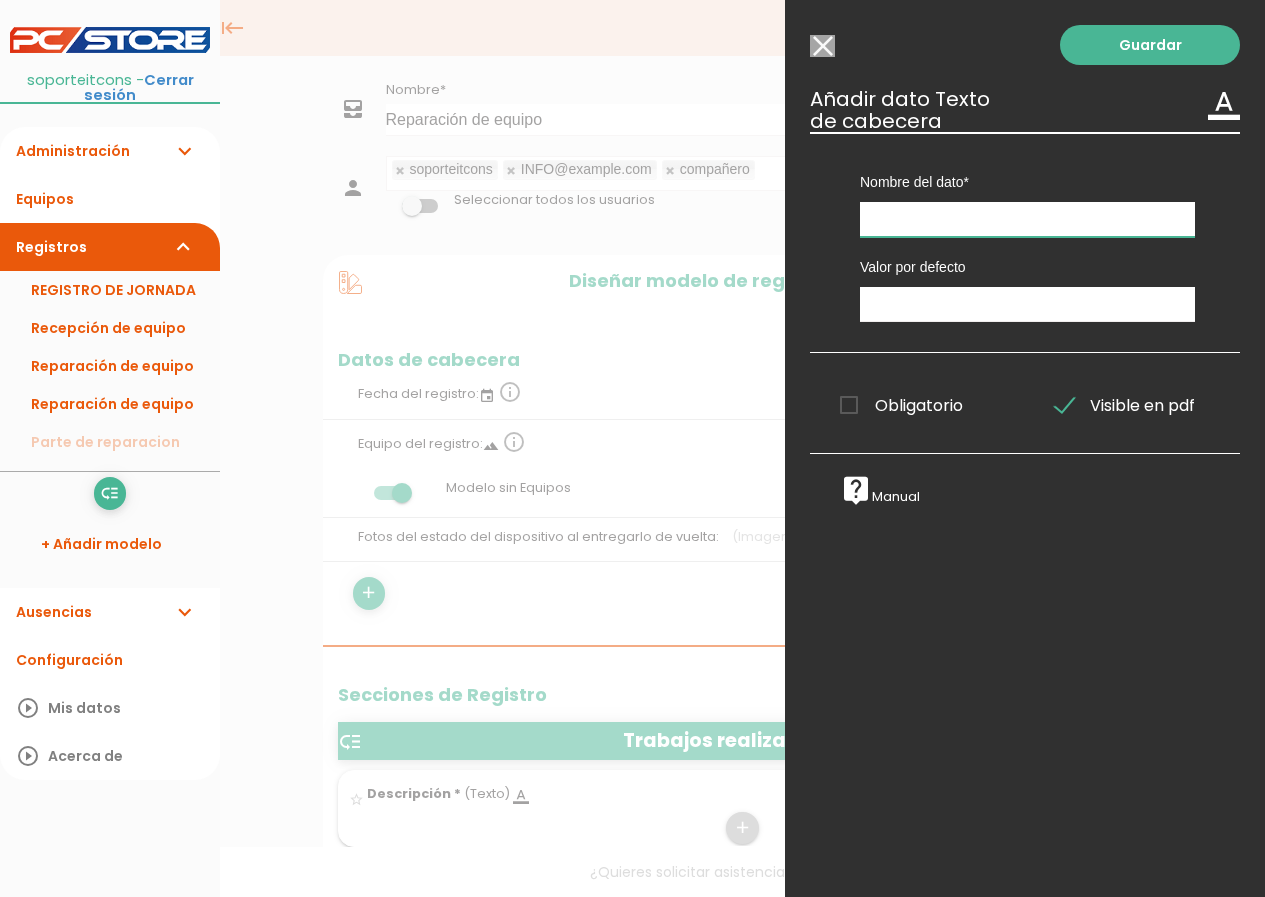 click at bounding box center (1027, 219) 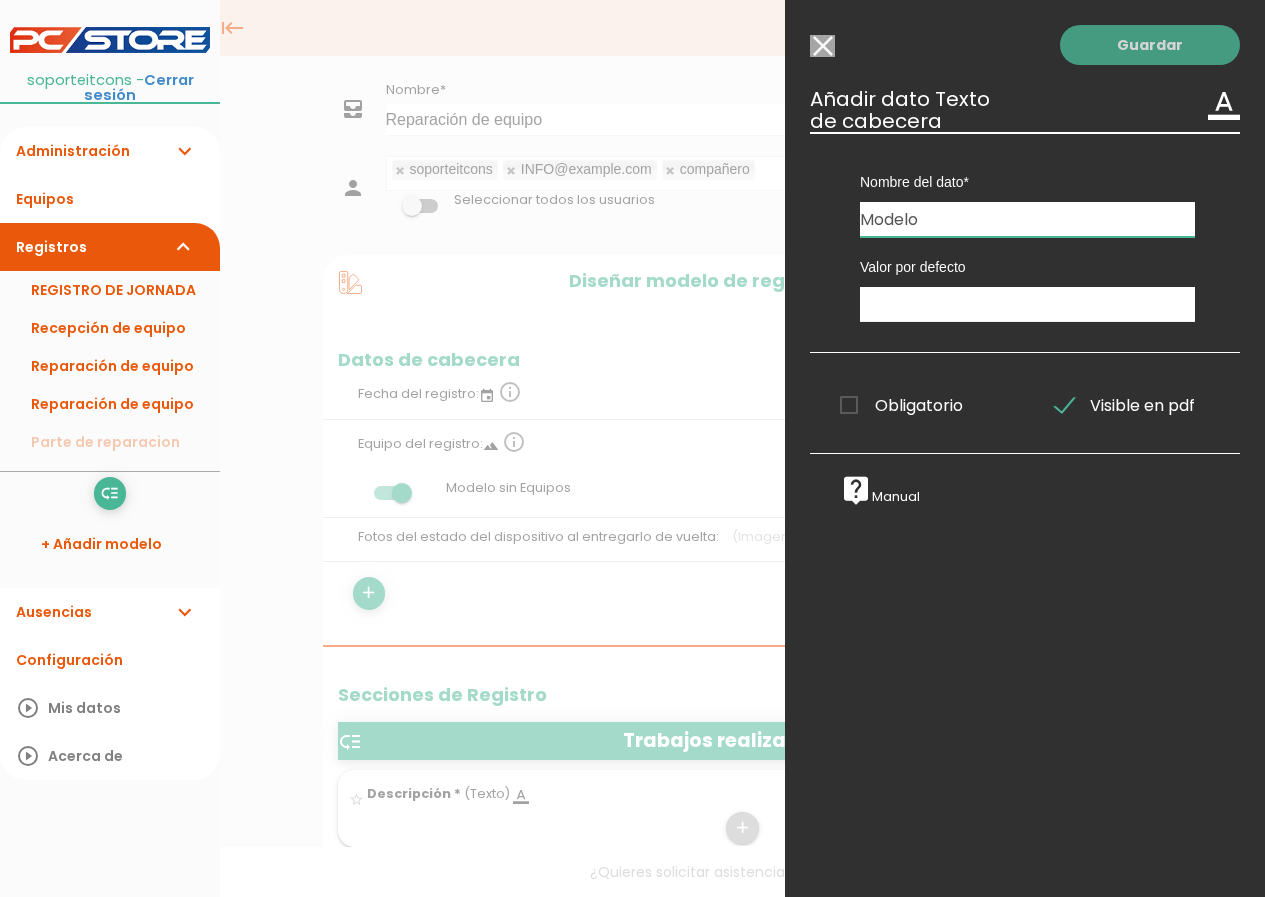 type on "Modelo" 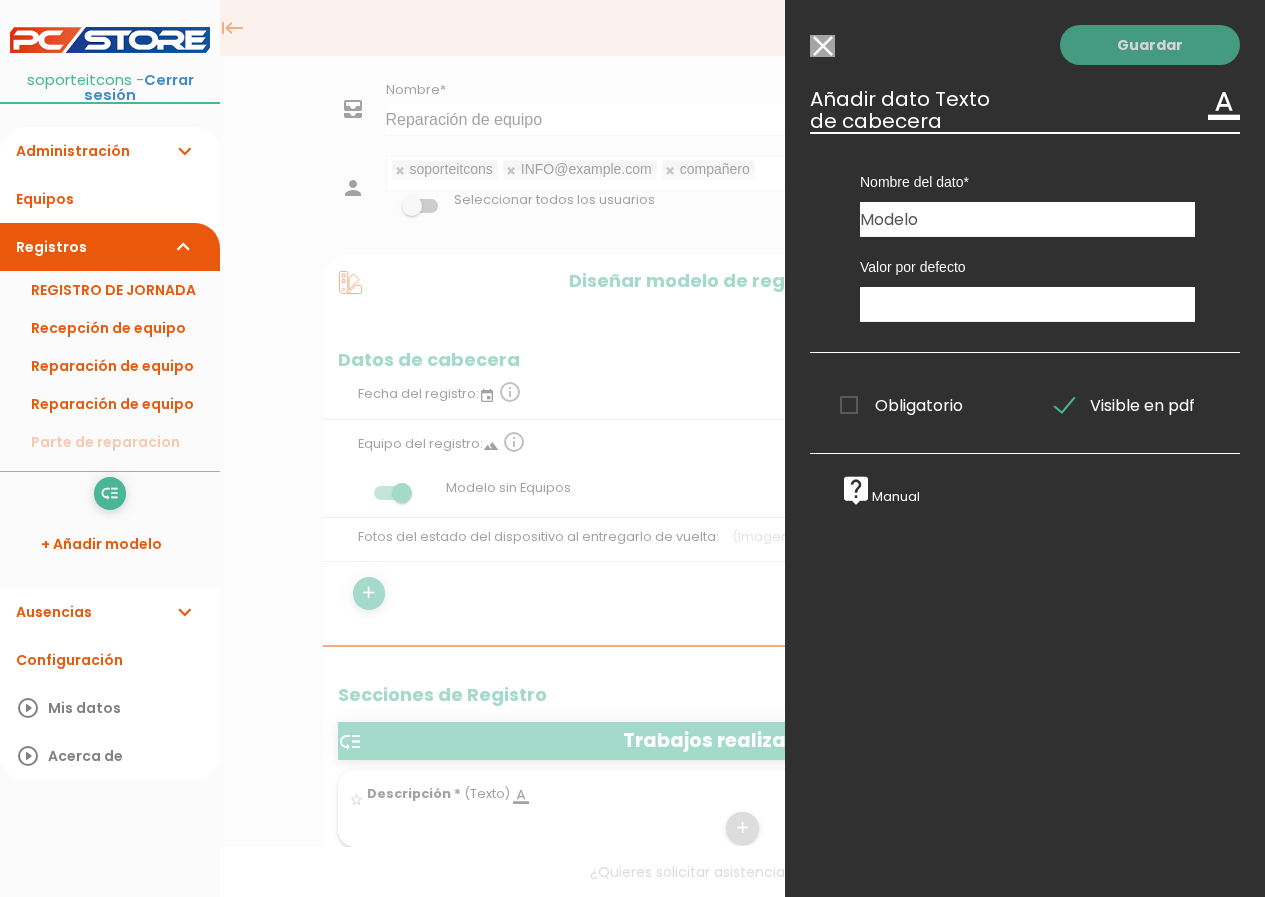 click on "Guardar" at bounding box center (1150, 45) 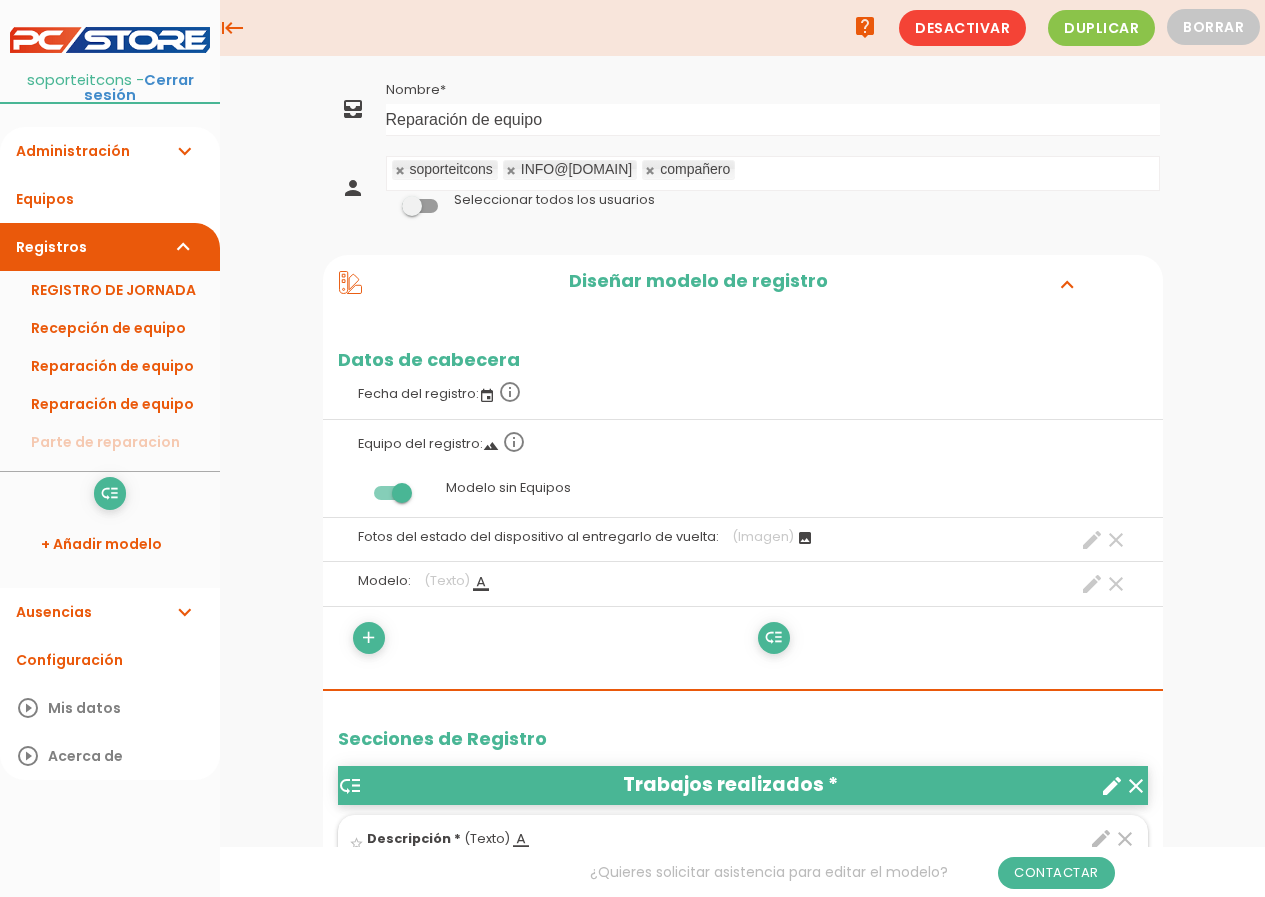 scroll, scrollTop: 0, scrollLeft: 0, axis: both 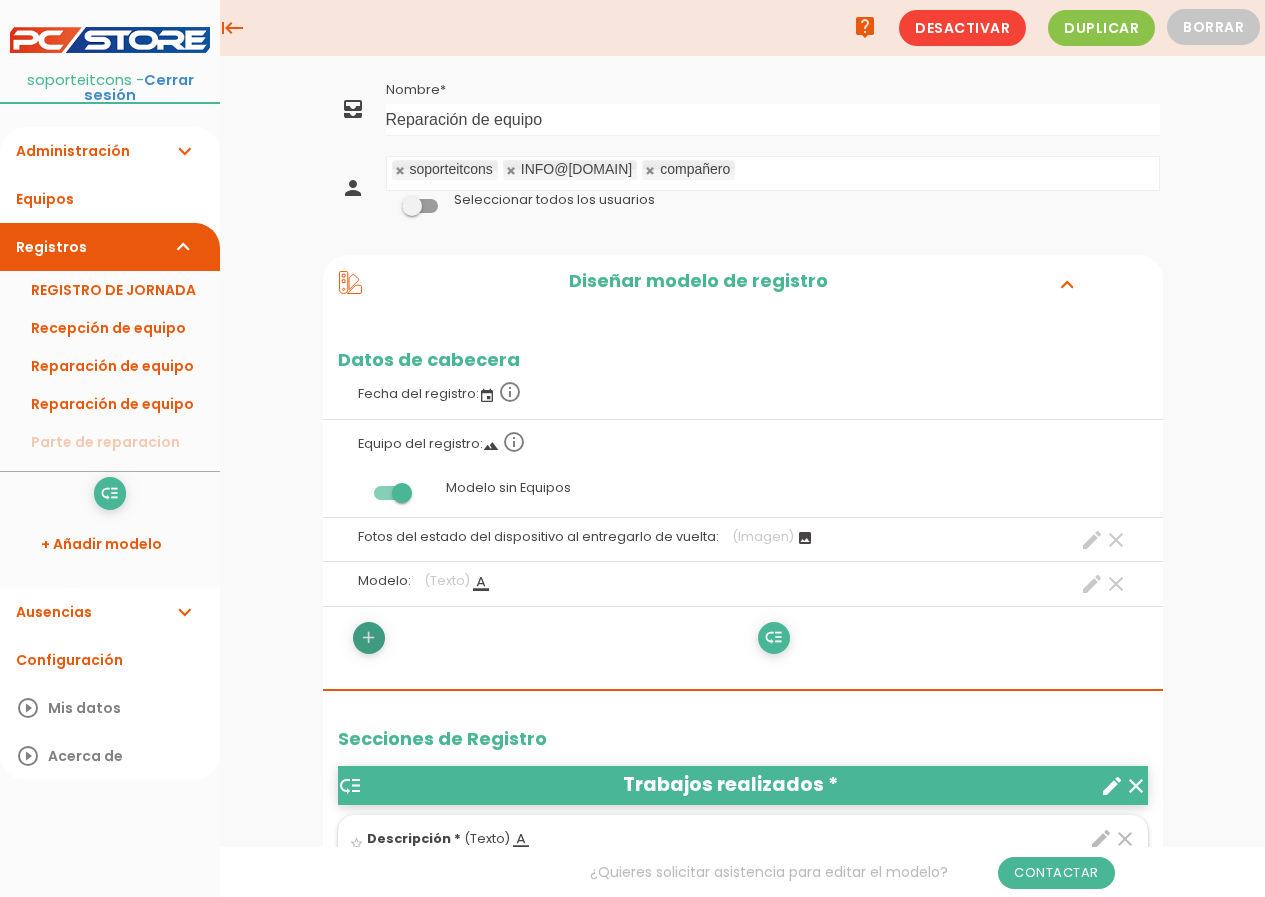 click on "add" at bounding box center (368, 638) 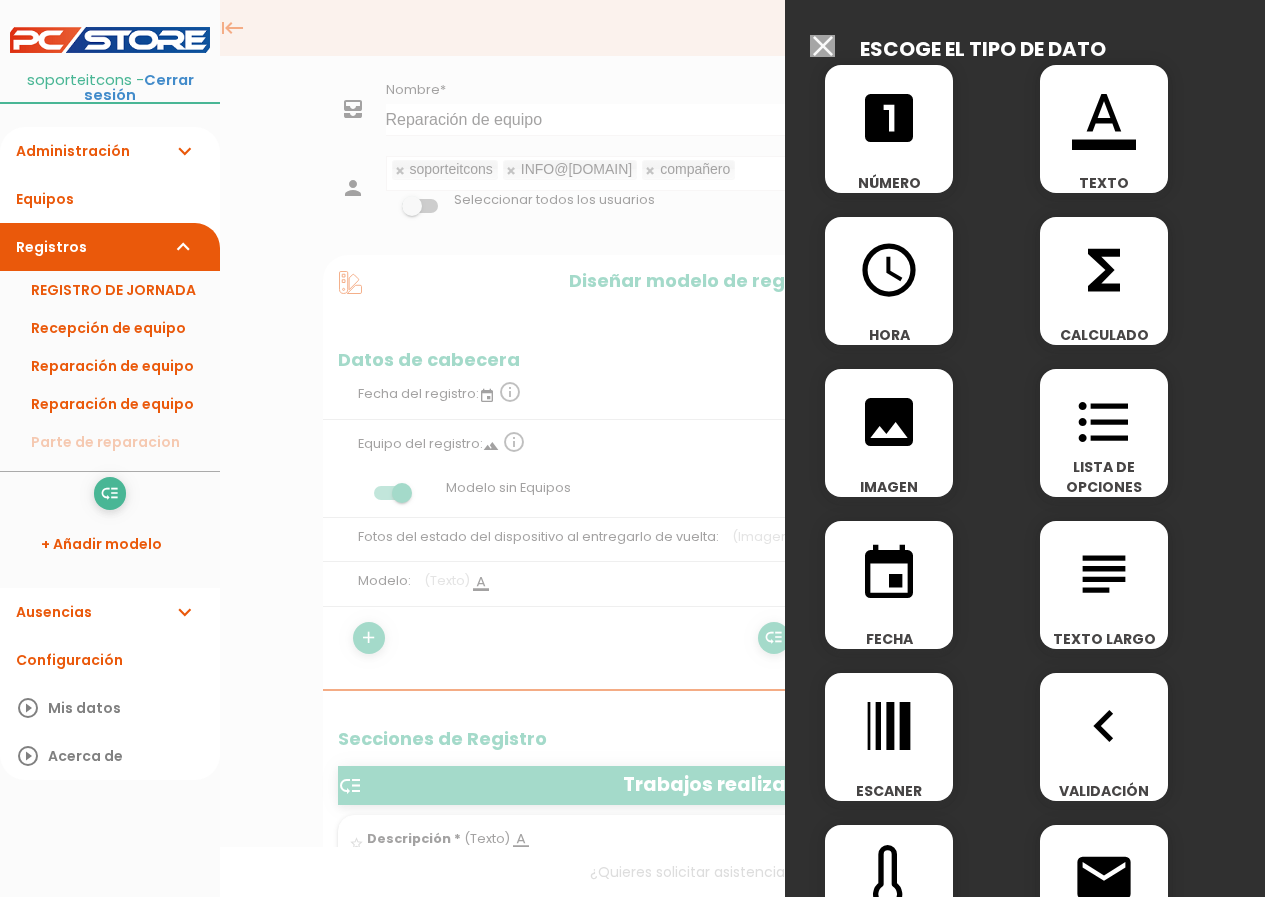 click on "format_color_text
TEXTO" at bounding box center (1104, 129) 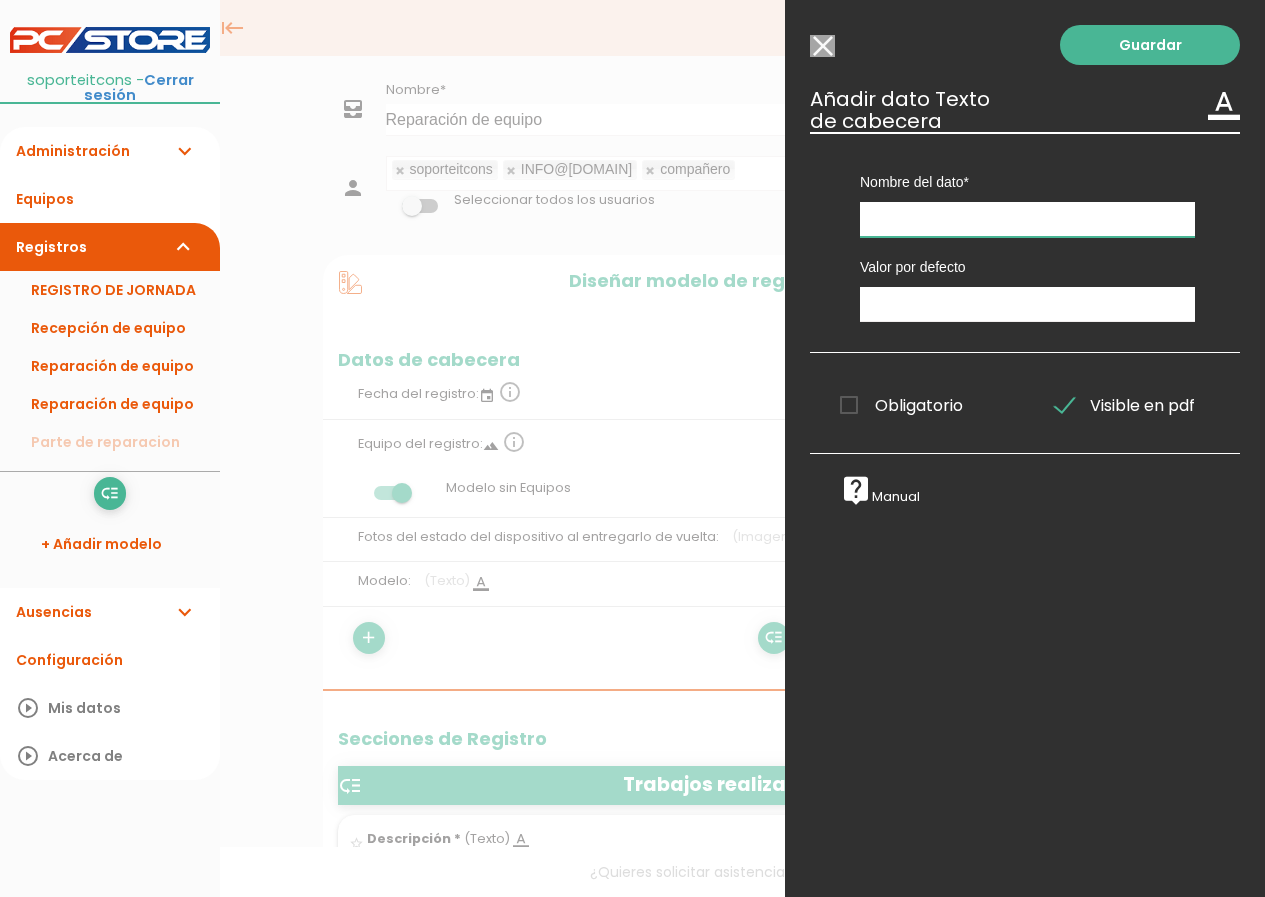 click at bounding box center [1027, 219] 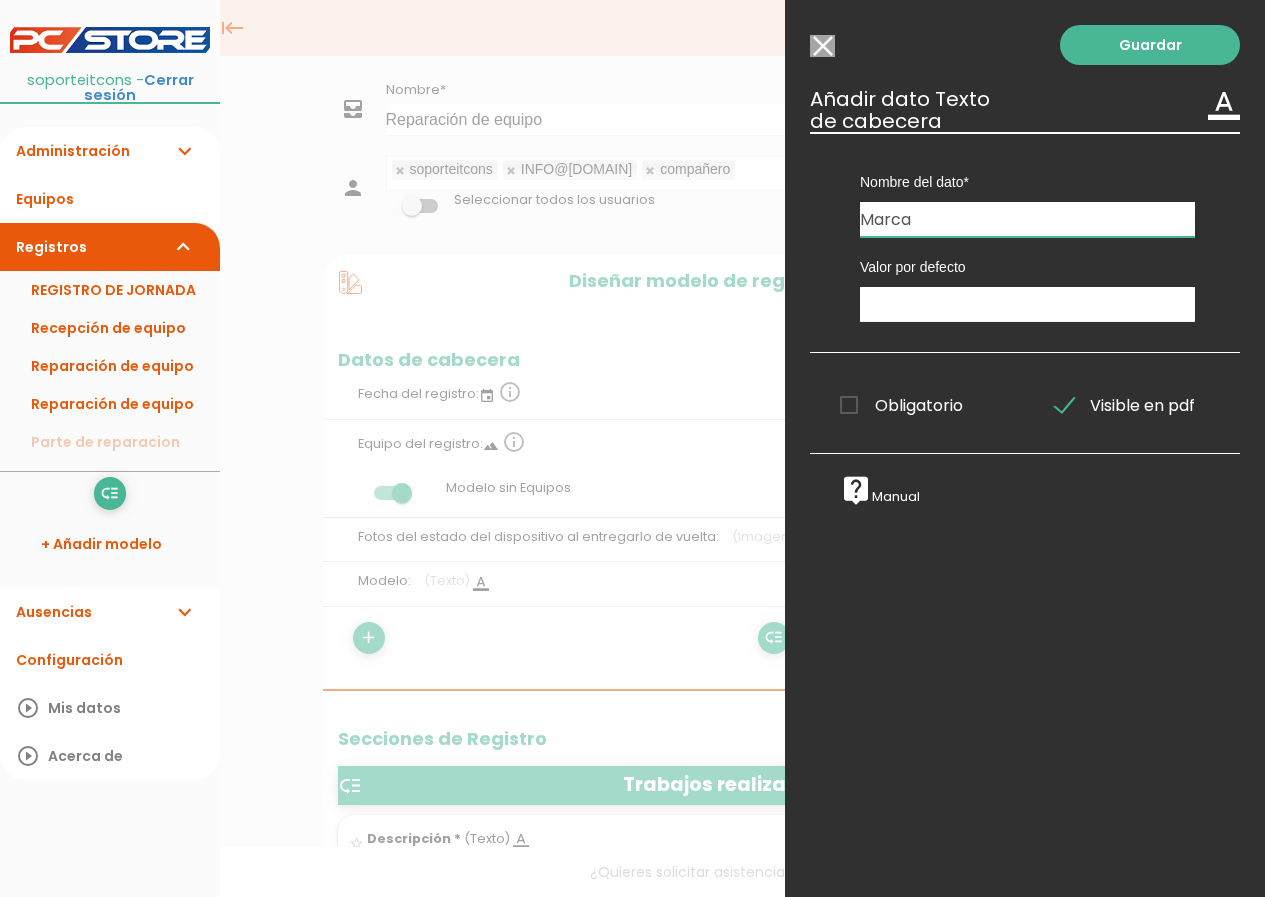 type on "Marca" 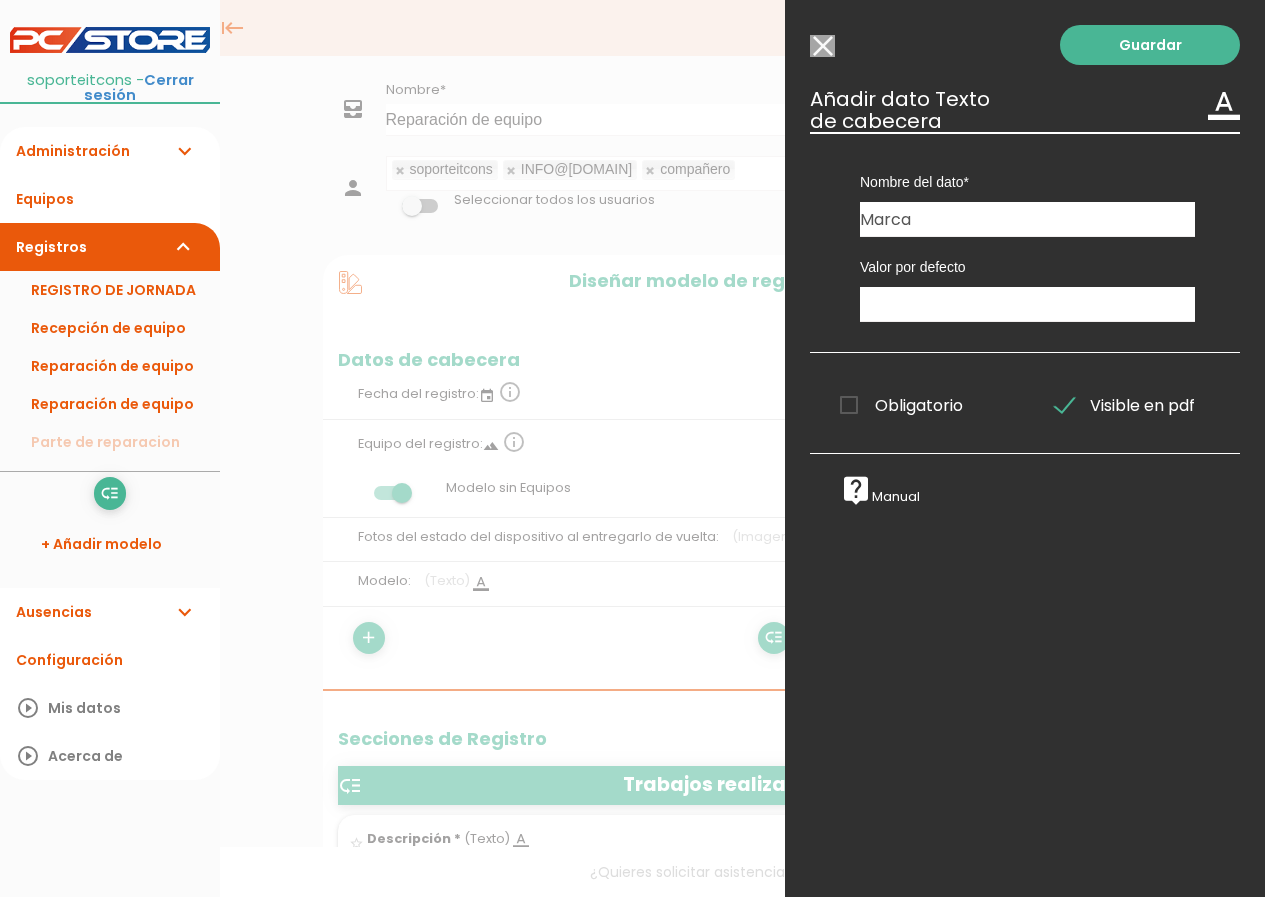 click on "Obligatorio" at bounding box center [901, 405] 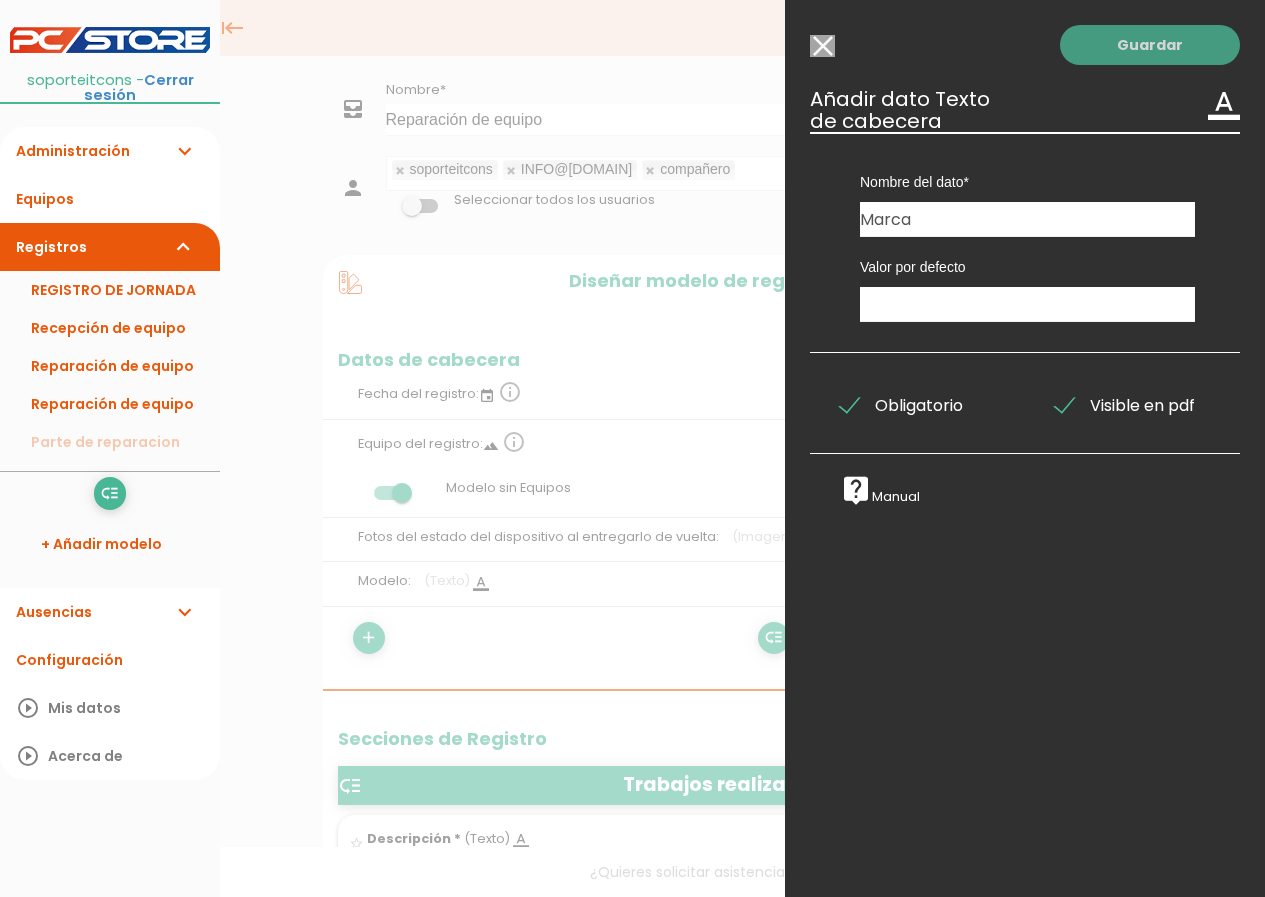 click on "Guardar" at bounding box center [1150, 45] 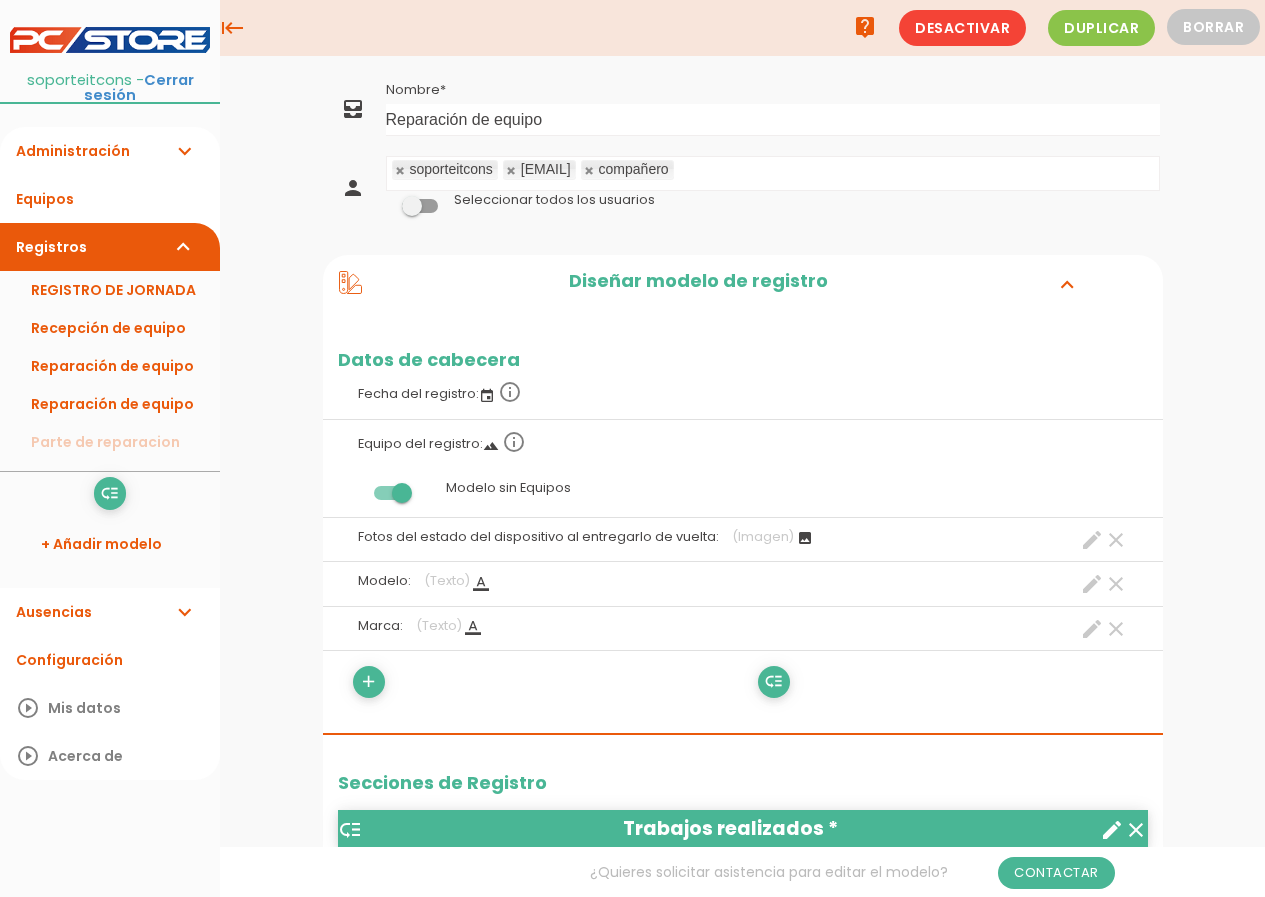 scroll, scrollTop: 0, scrollLeft: 0, axis: both 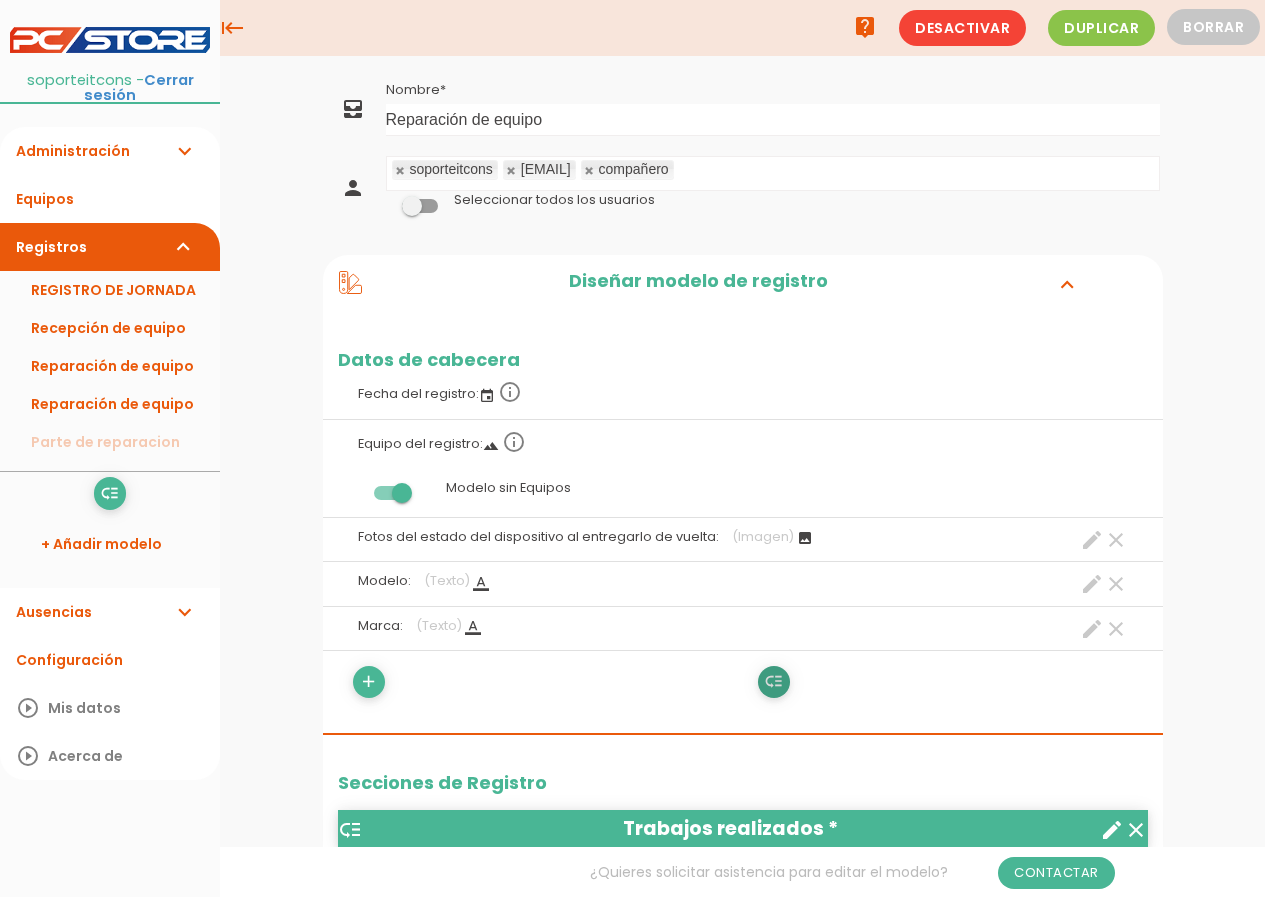 click on "low_priority" at bounding box center (773, 682) 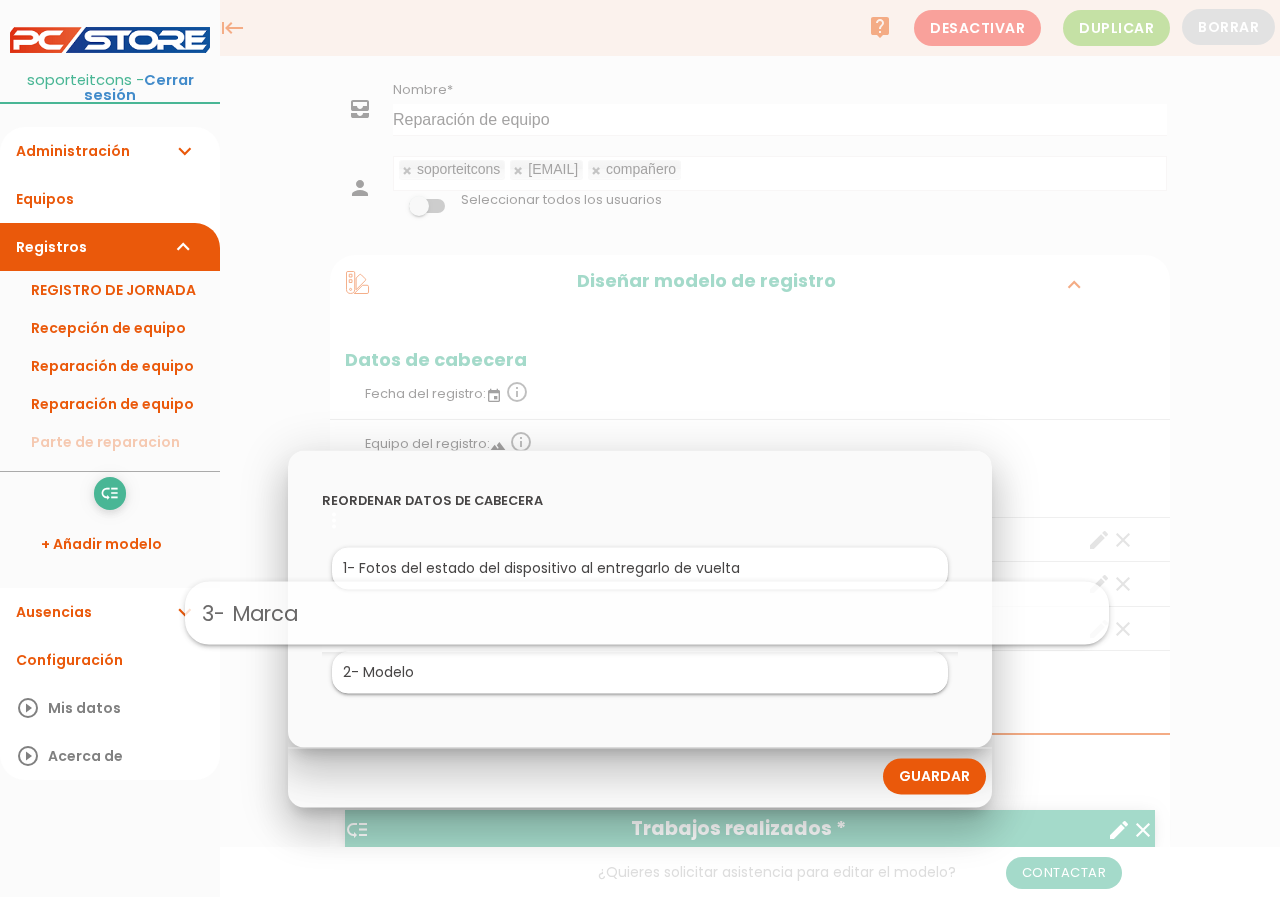 drag, startPoint x: 432, startPoint y: 668, endPoint x: 447, endPoint y: 606, distance: 63.788715 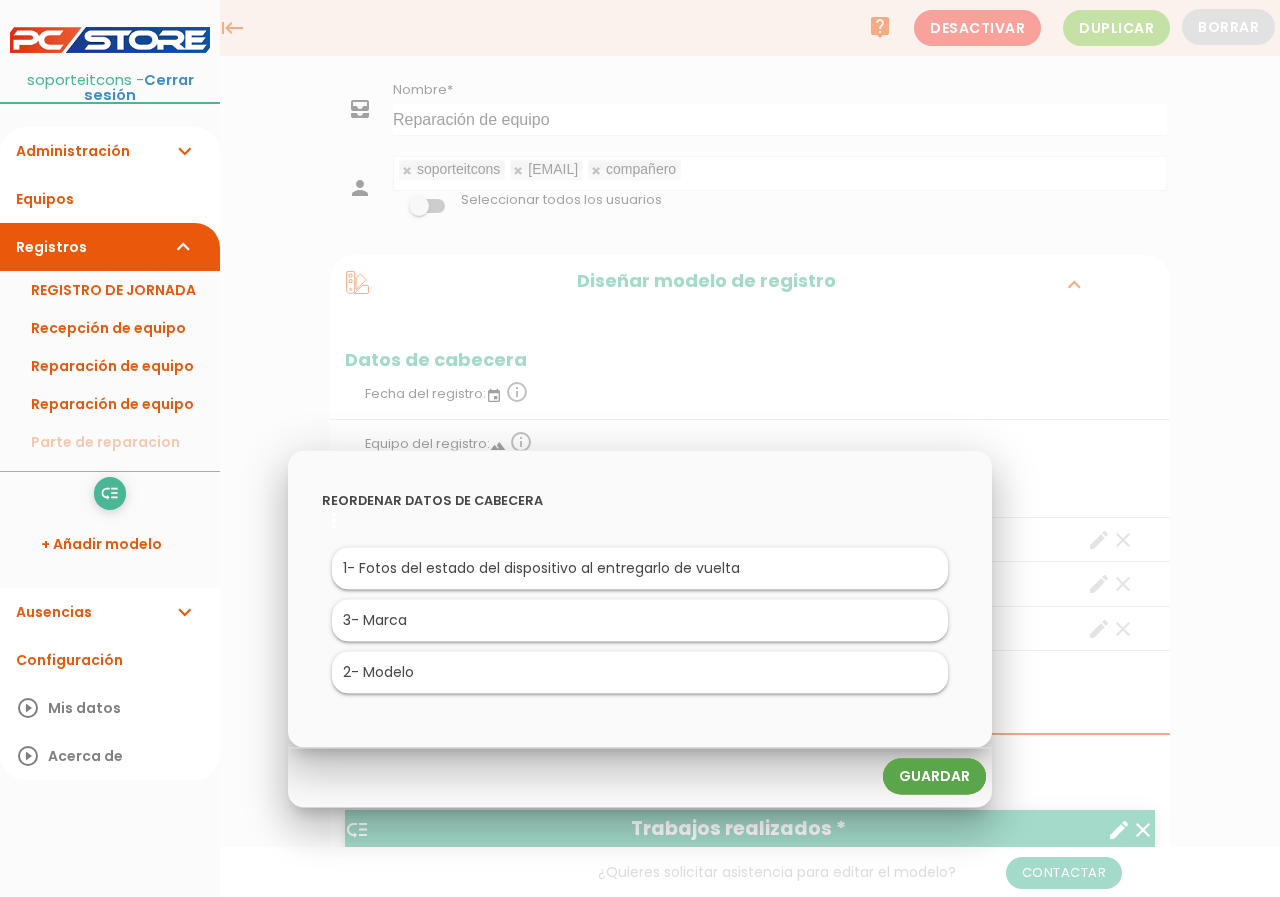 click on "Guardar" at bounding box center [934, 776] 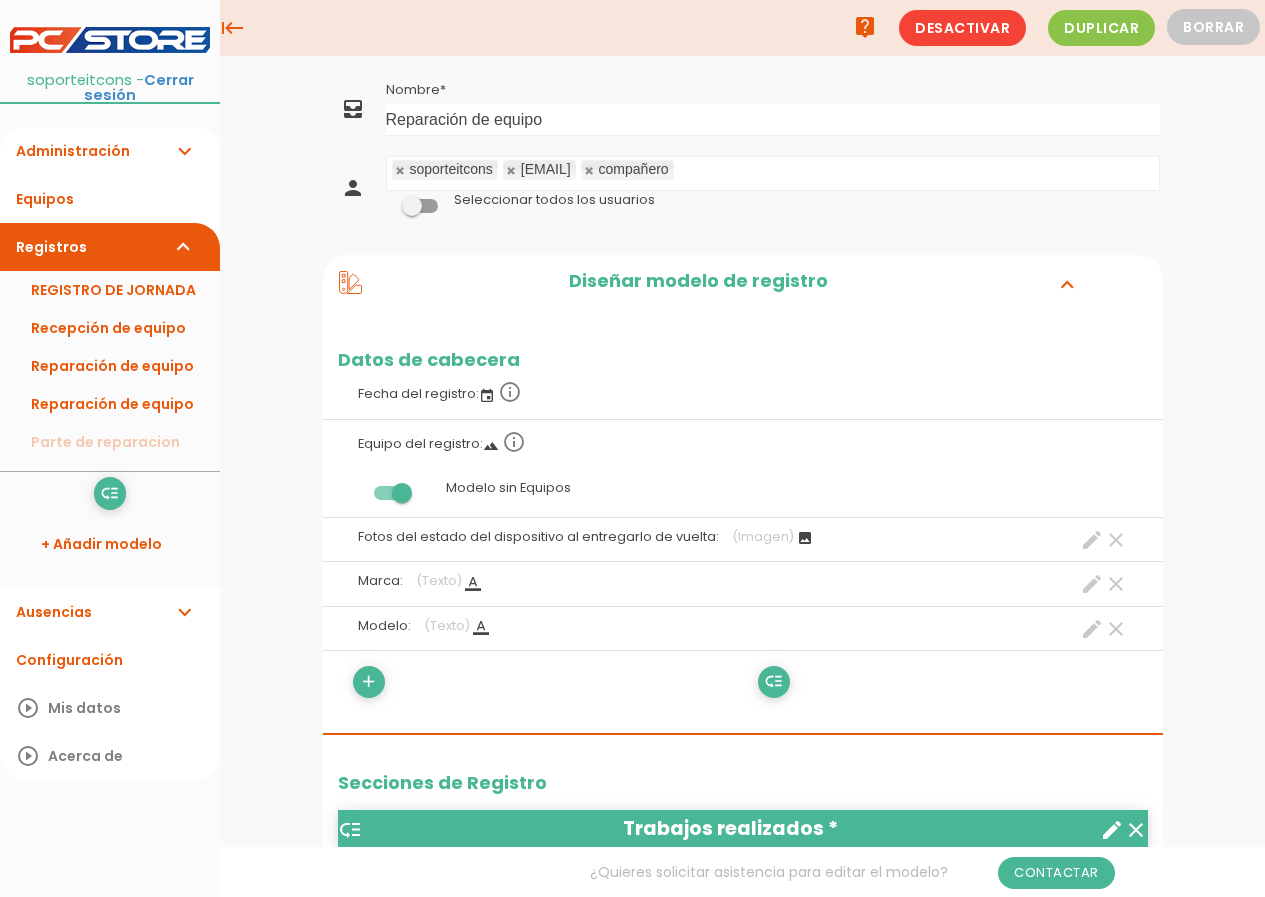 scroll, scrollTop: 0, scrollLeft: 0, axis: both 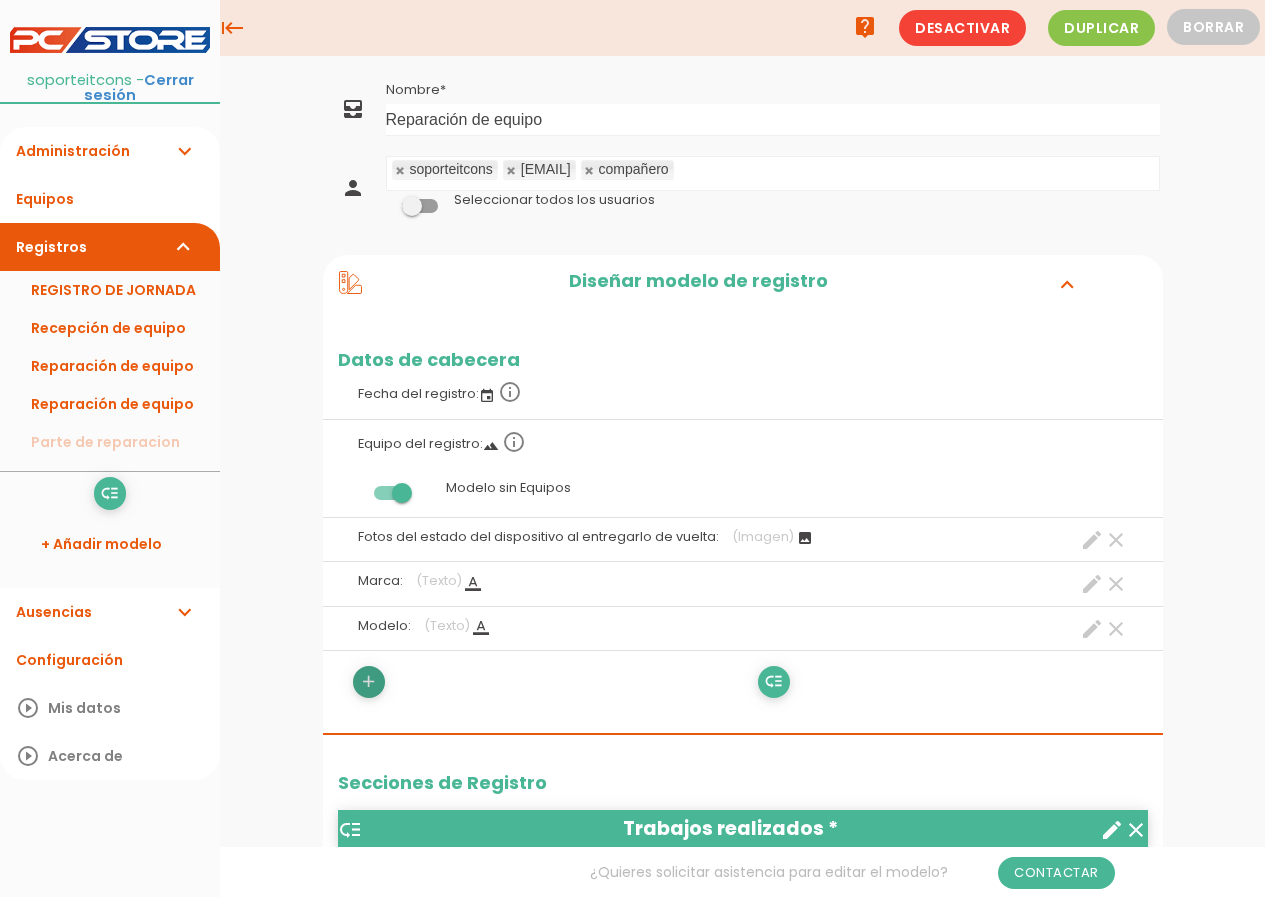 click on "add" at bounding box center (368, 682) 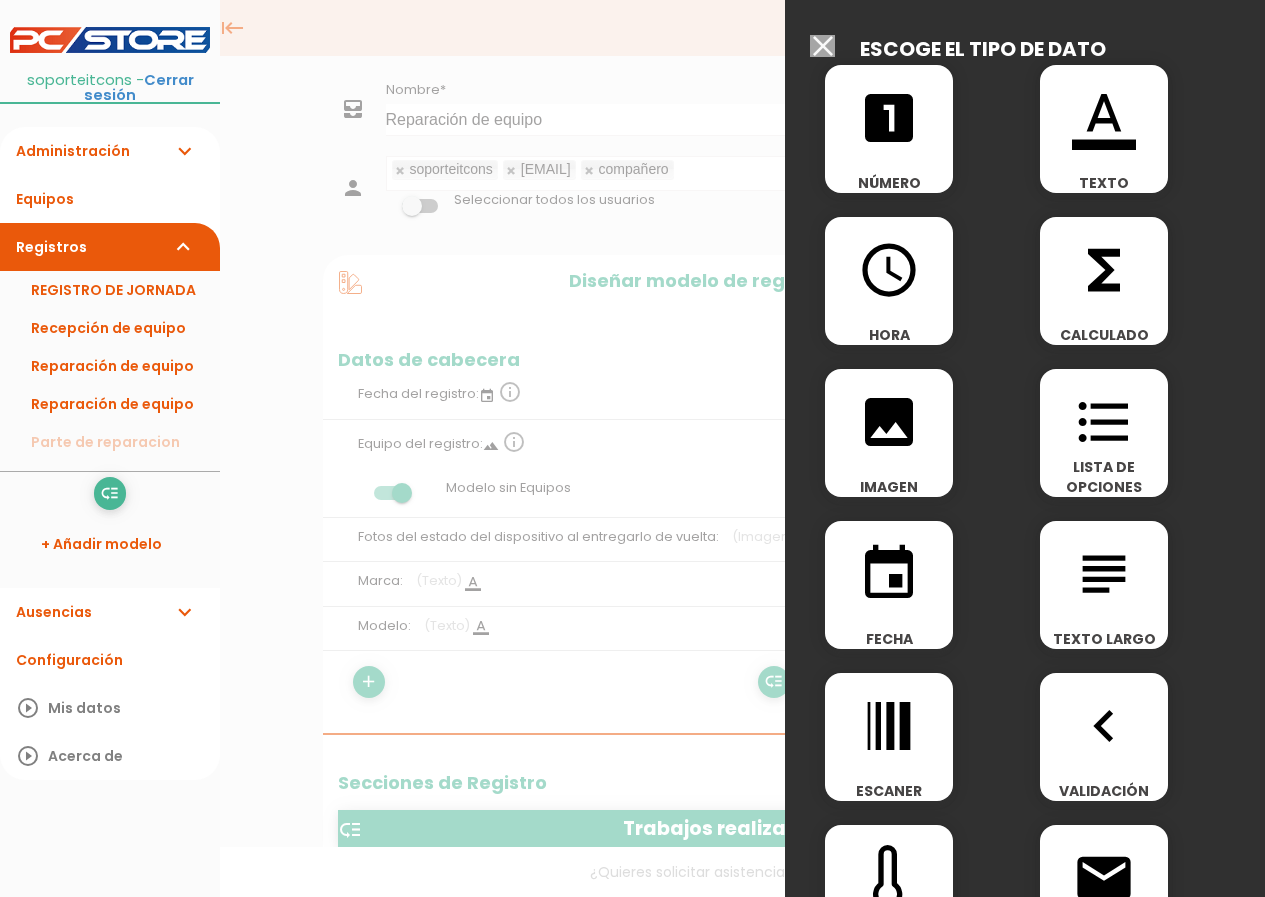 click on "format_color_text
TEXTO" at bounding box center (1104, 129) 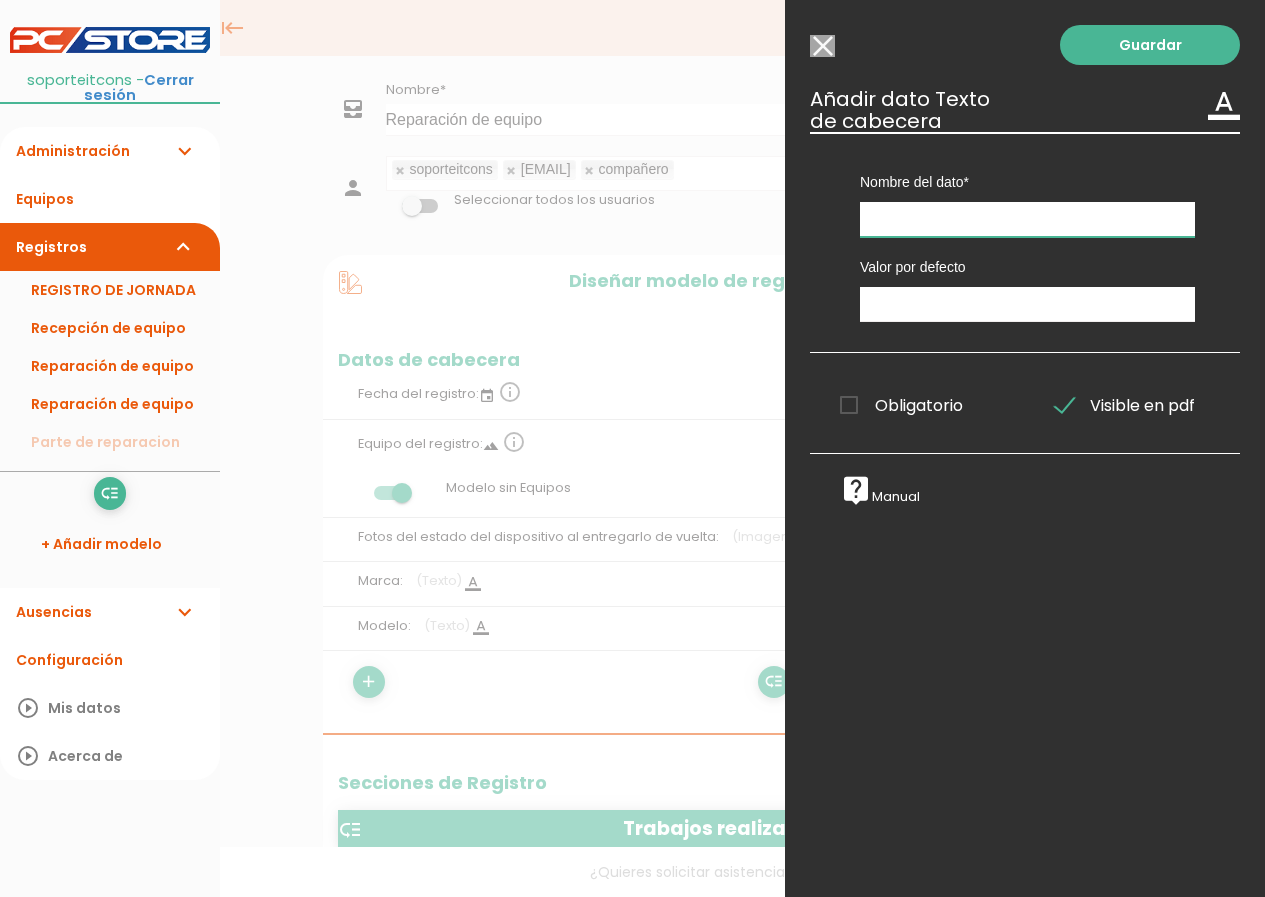 click at bounding box center [1027, 219] 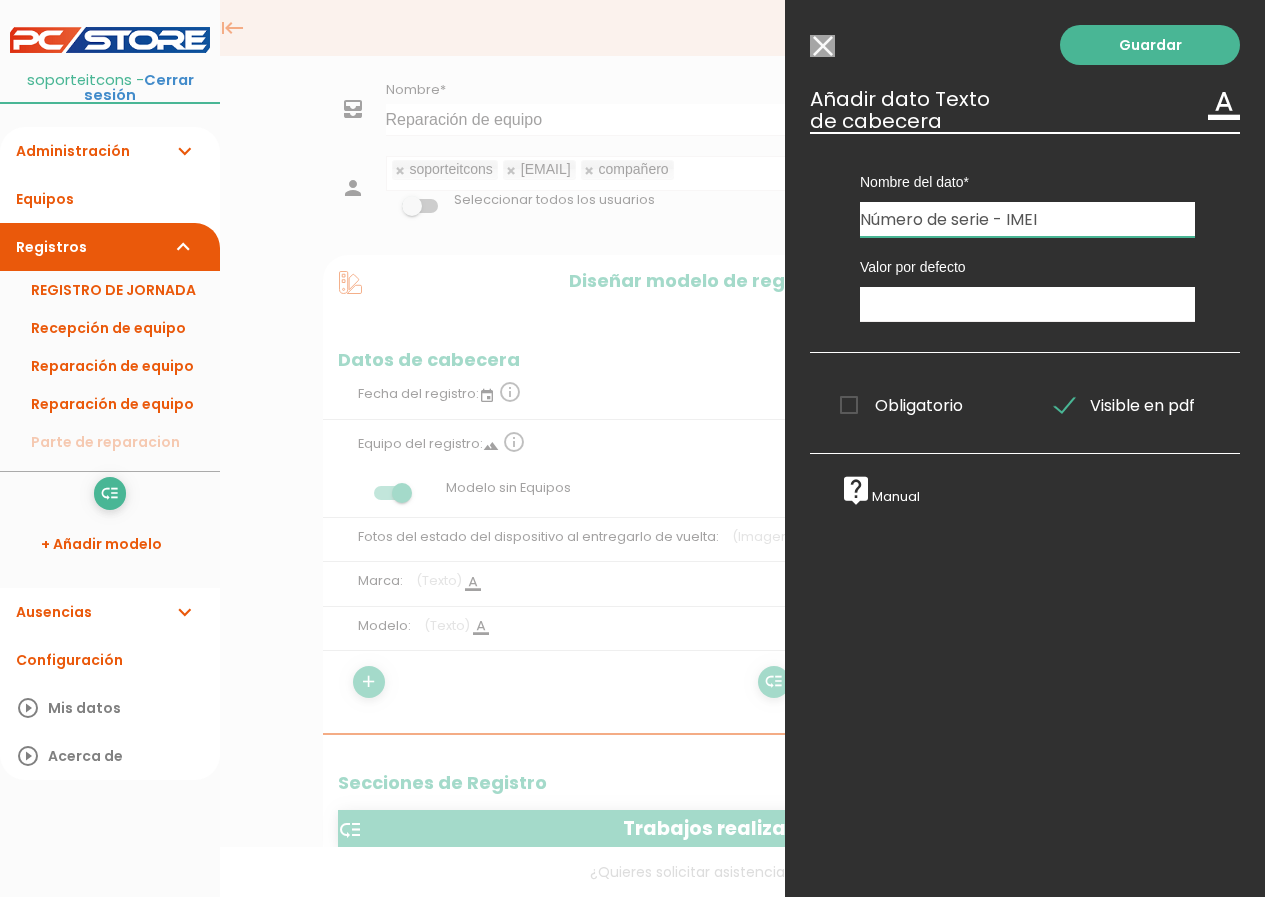 type on "Número de serie - IMEI" 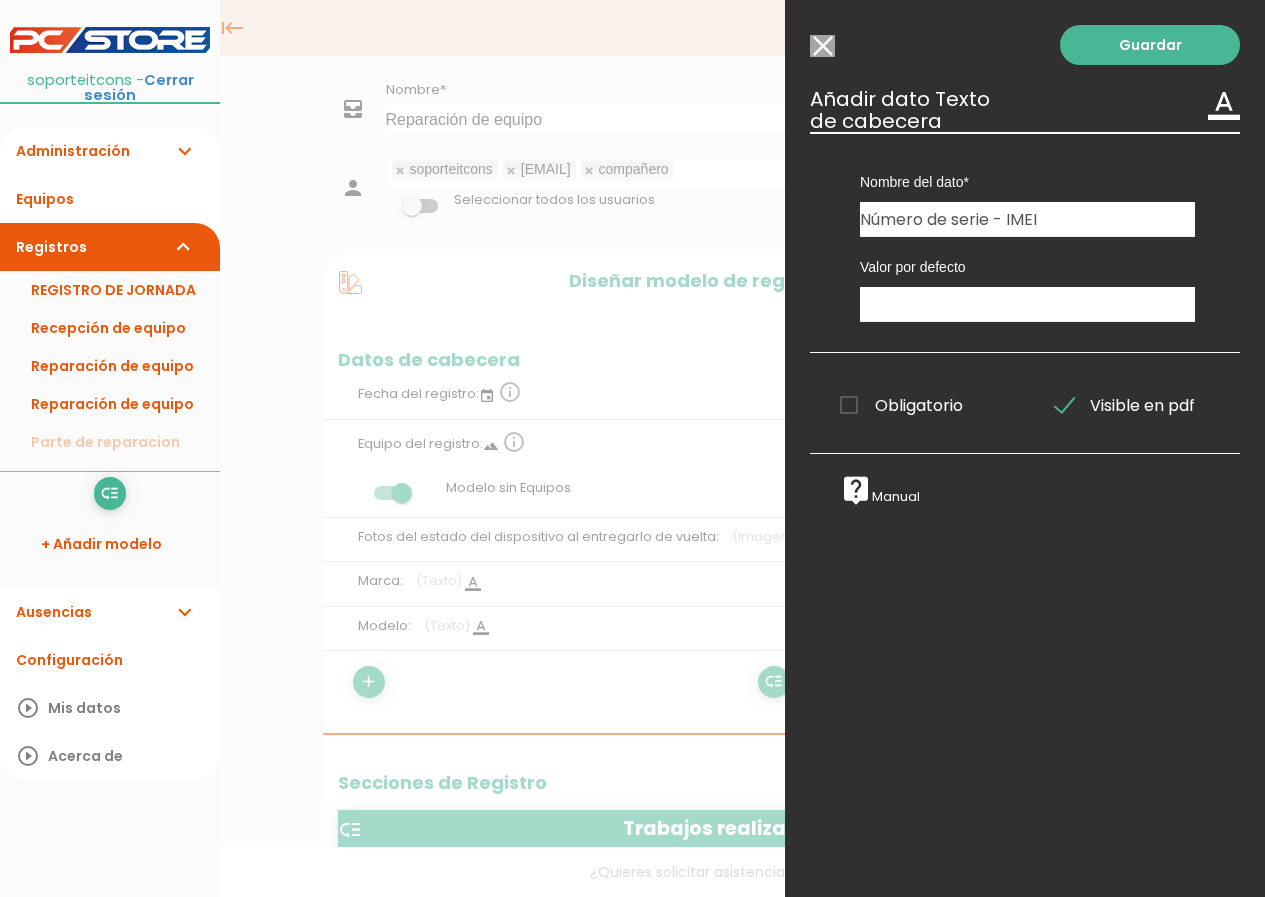 click on "Obligatorio" at bounding box center [901, 405] 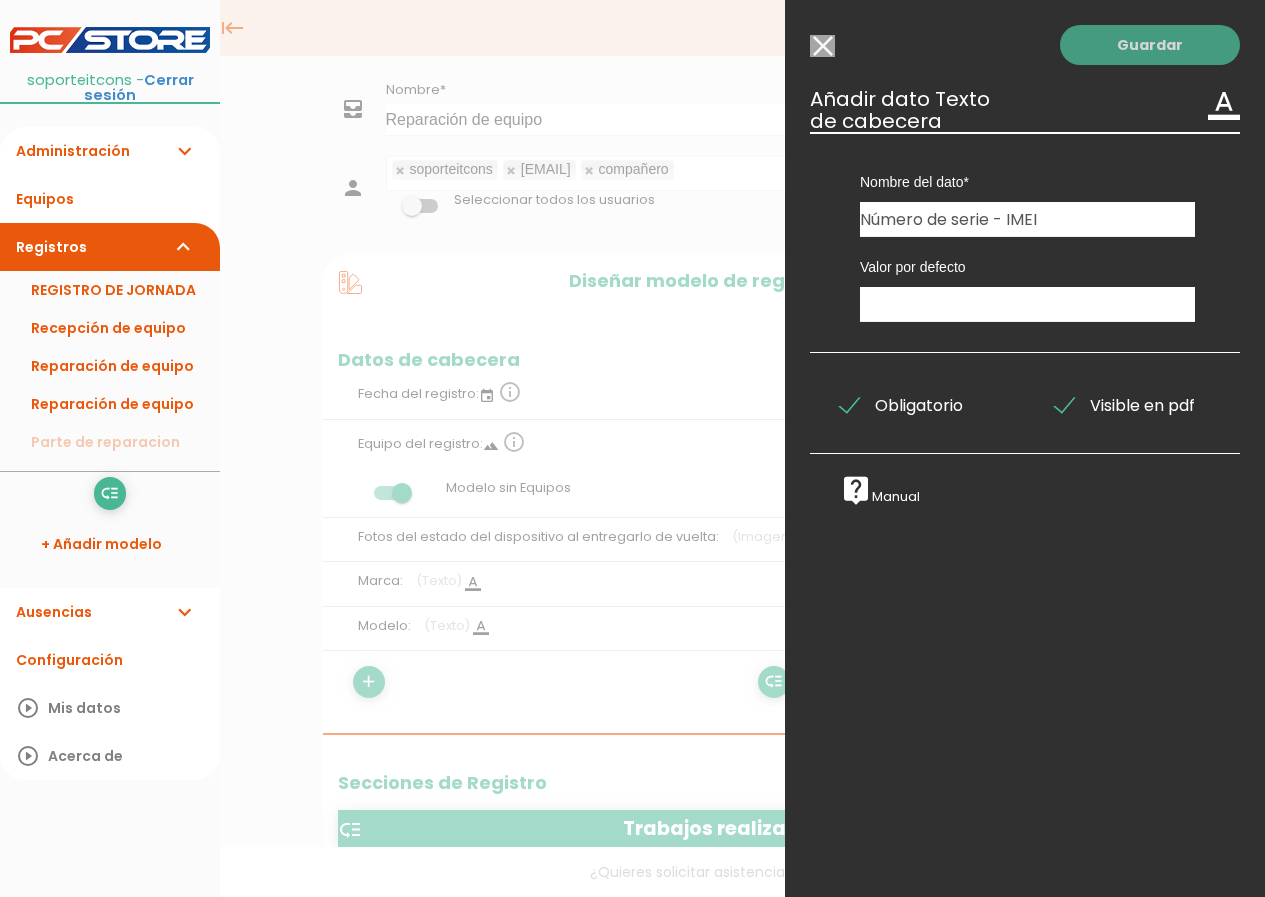 click on "Guardar" at bounding box center [1150, 45] 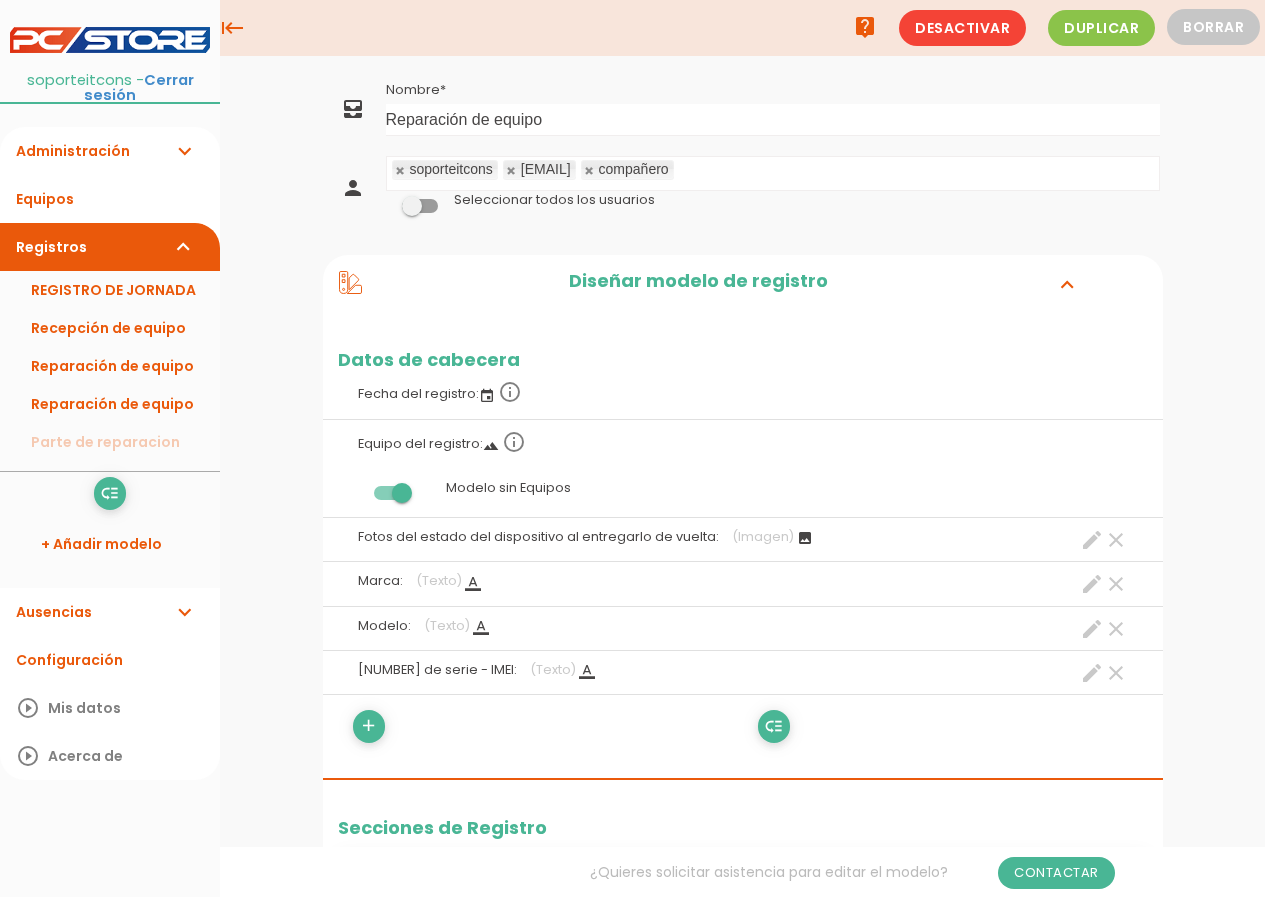 scroll, scrollTop: 0, scrollLeft: 0, axis: both 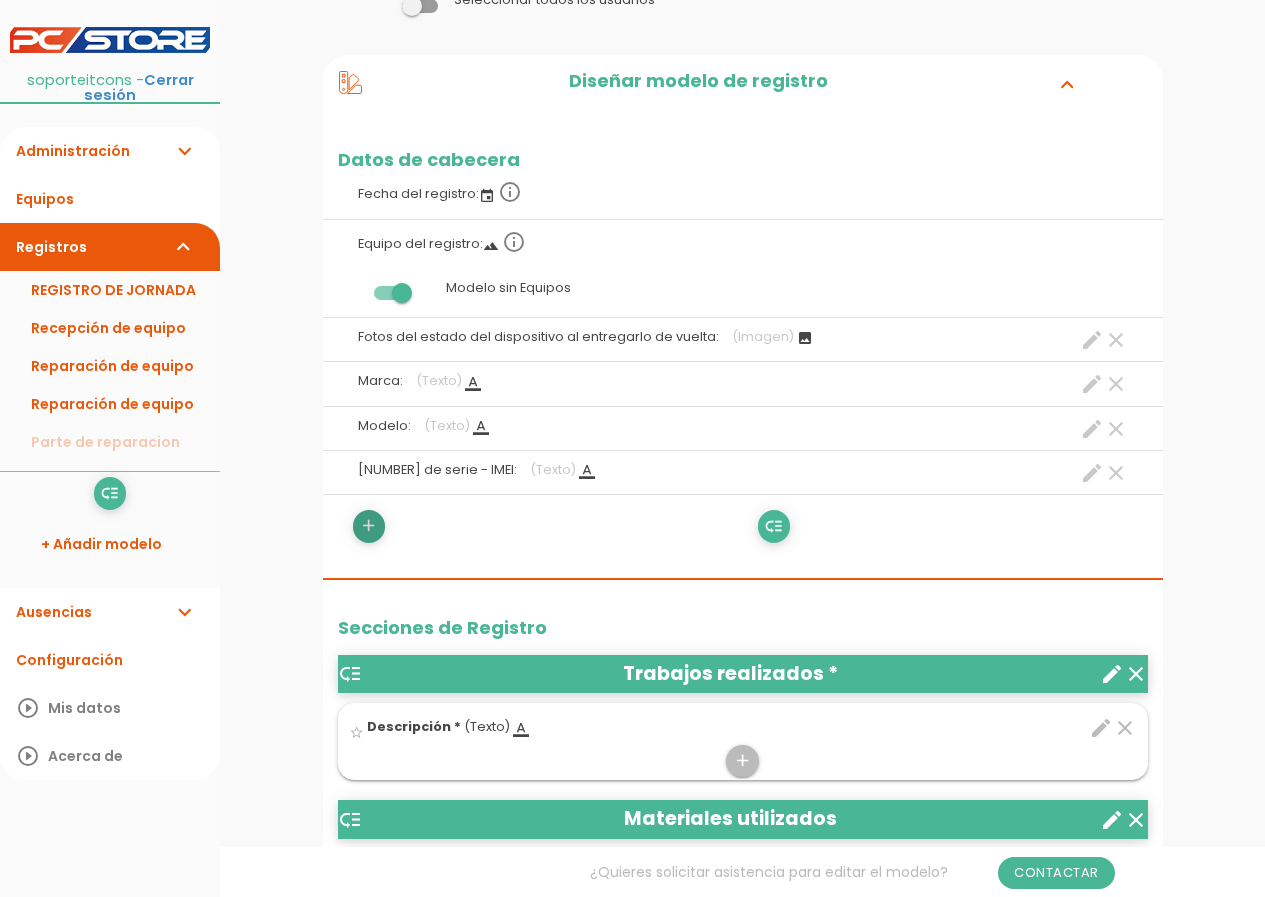 click on "add" at bounding box center [368, 526] 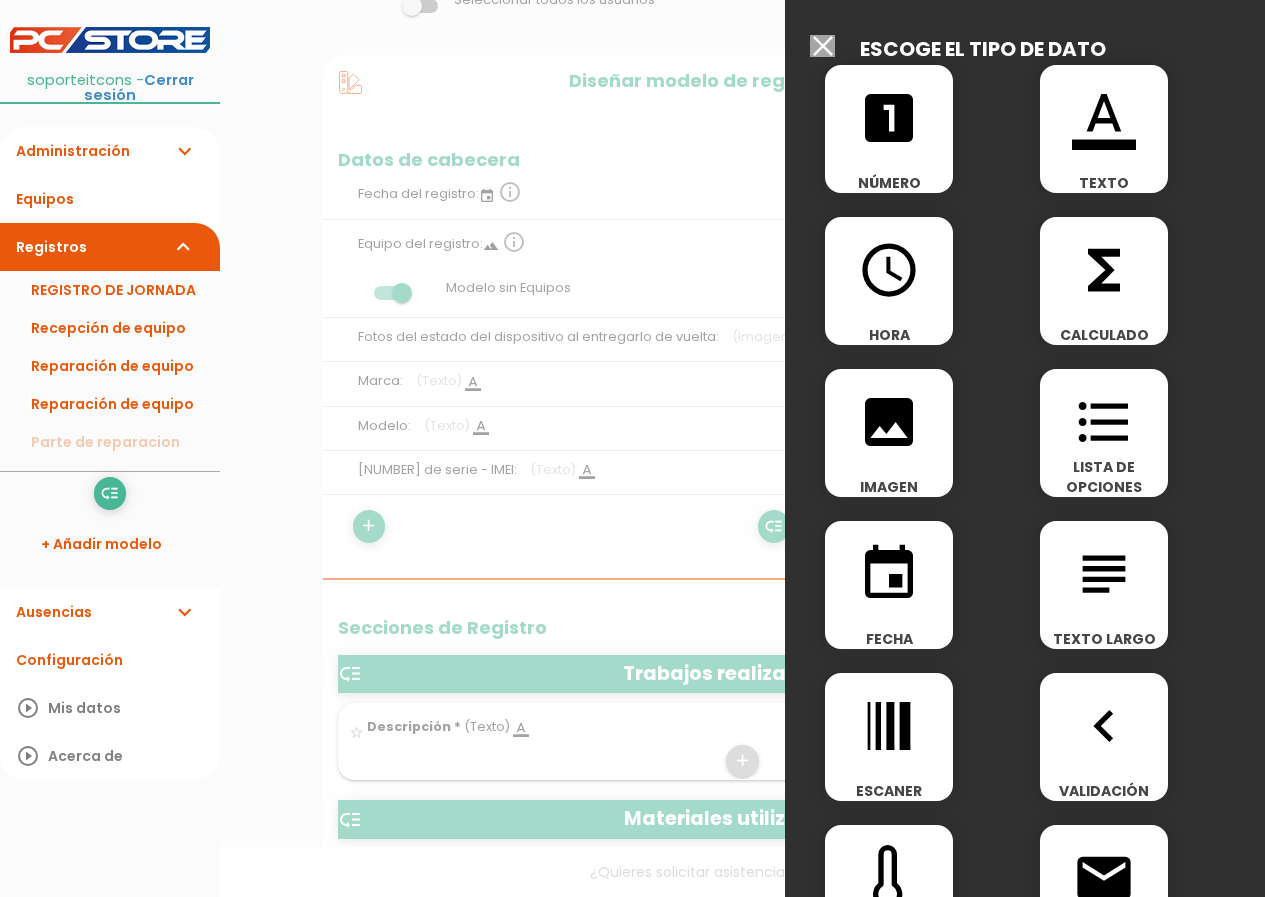 click on "Seleccionar todos los usuarios" at bounding box center (822, 46) 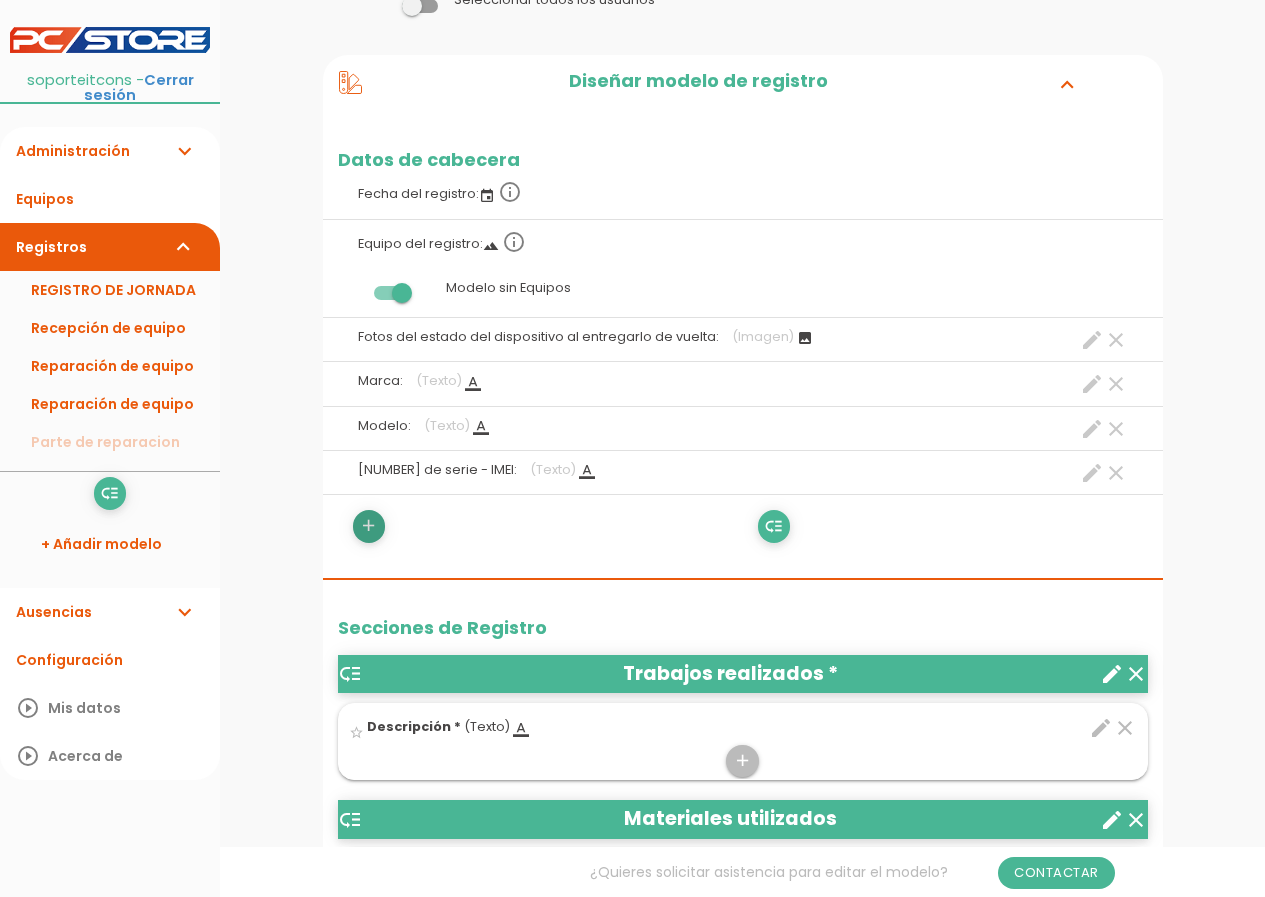 click on "add" at bounding box center [368, 526] 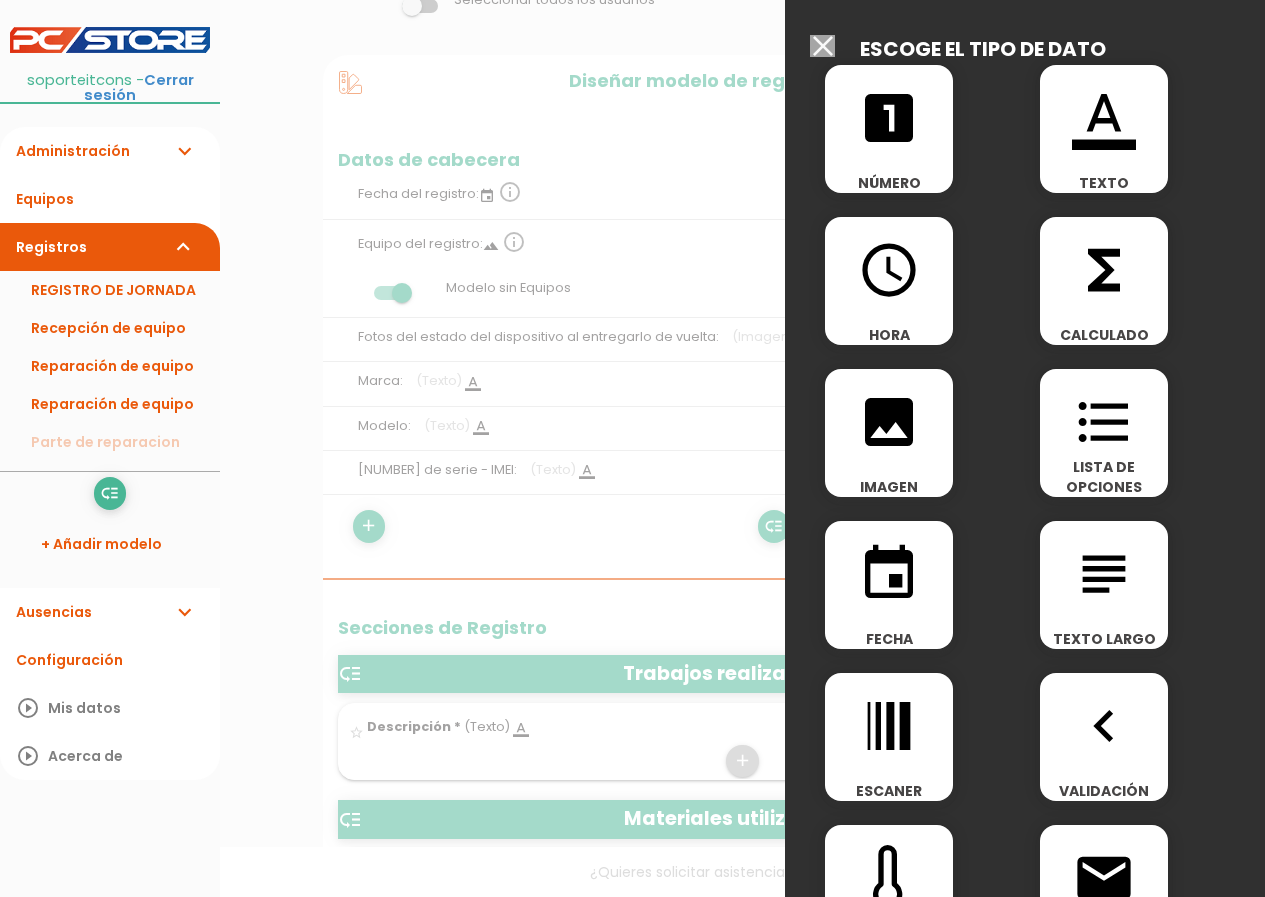click on "looks_one" at bounding box center [889, 118] 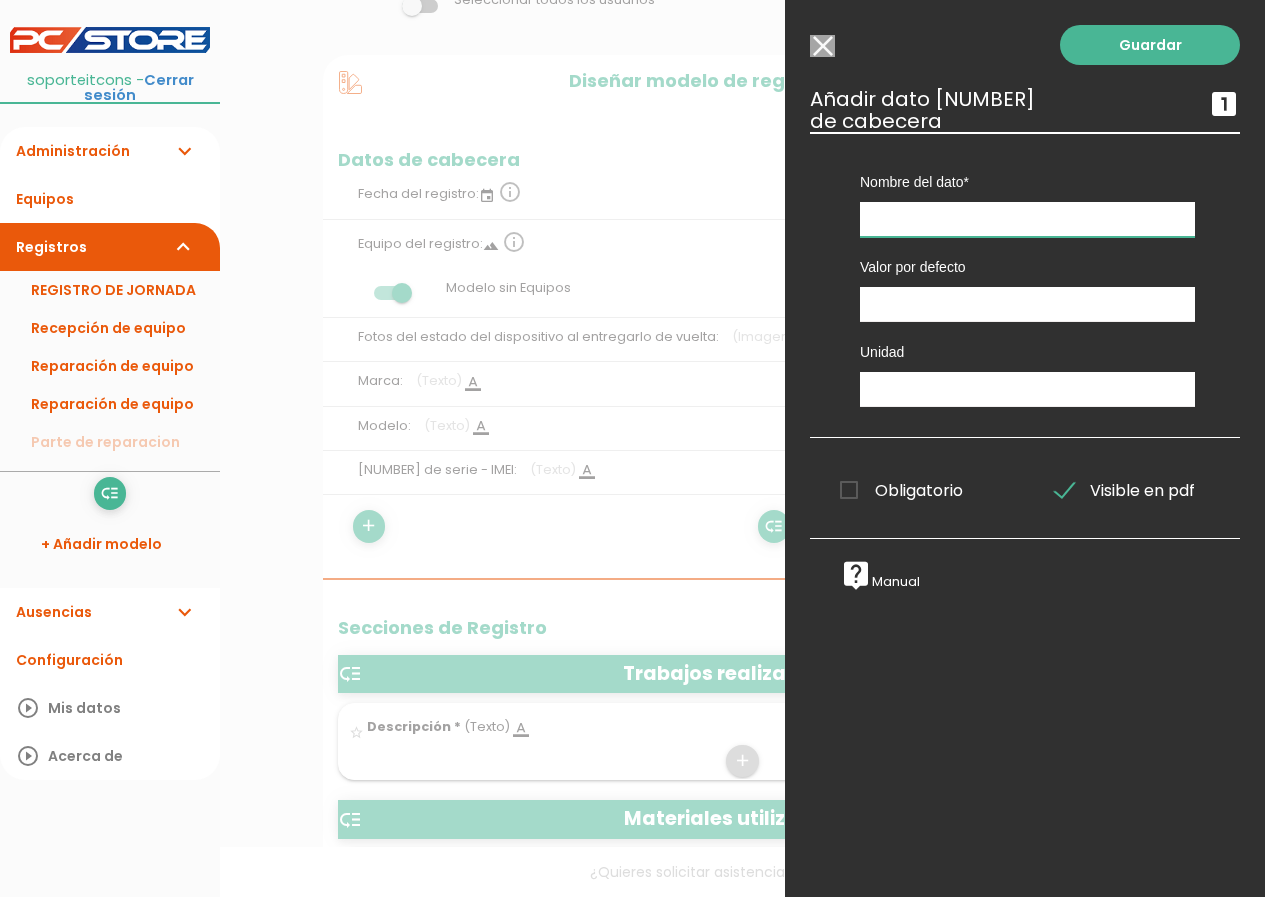 click at bounding box center [1027, 219] 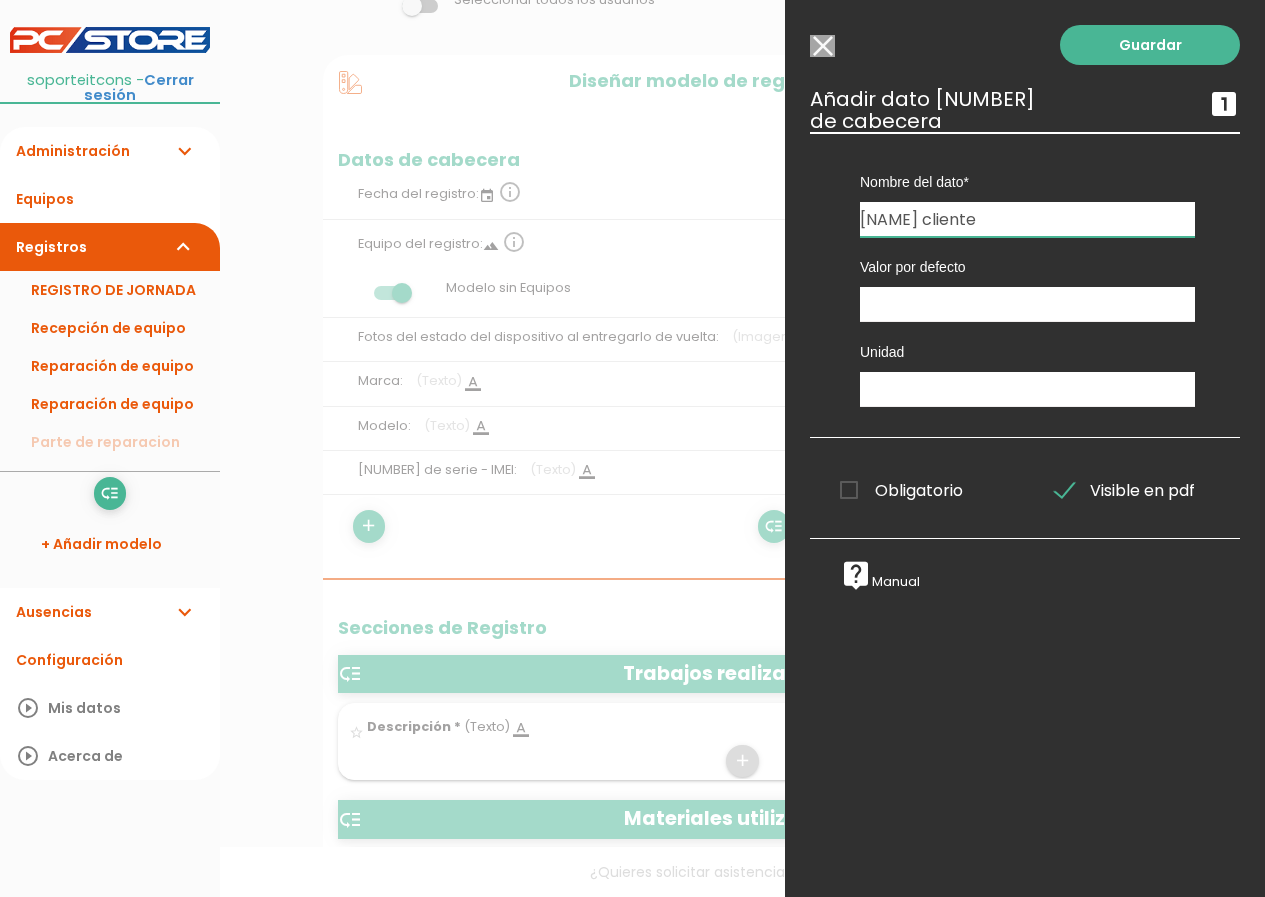 click on "Nombre cliente" at bounding box center (1027, 219) 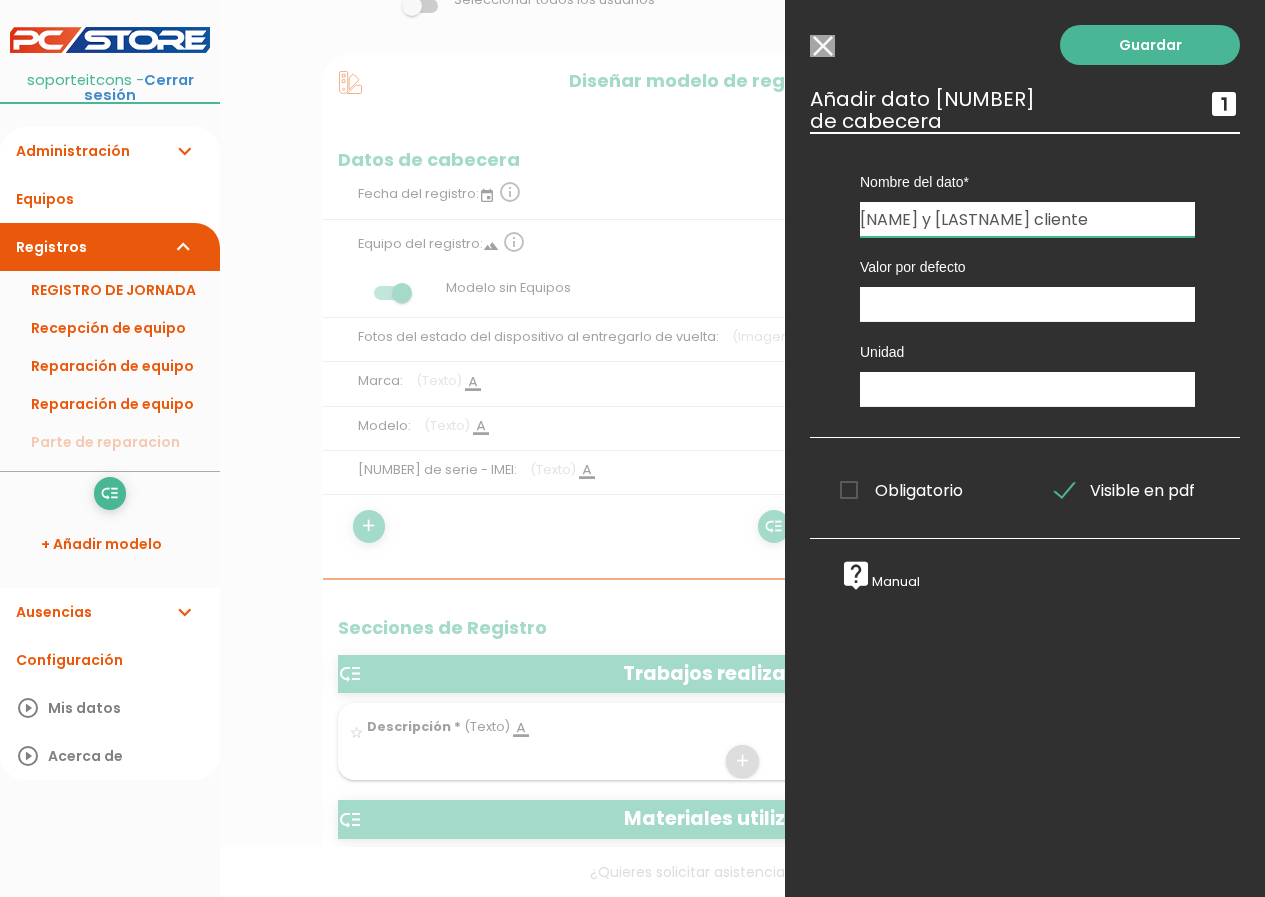 click on "Nombre y apellidps cliente" at bounding box center [1027, 219] 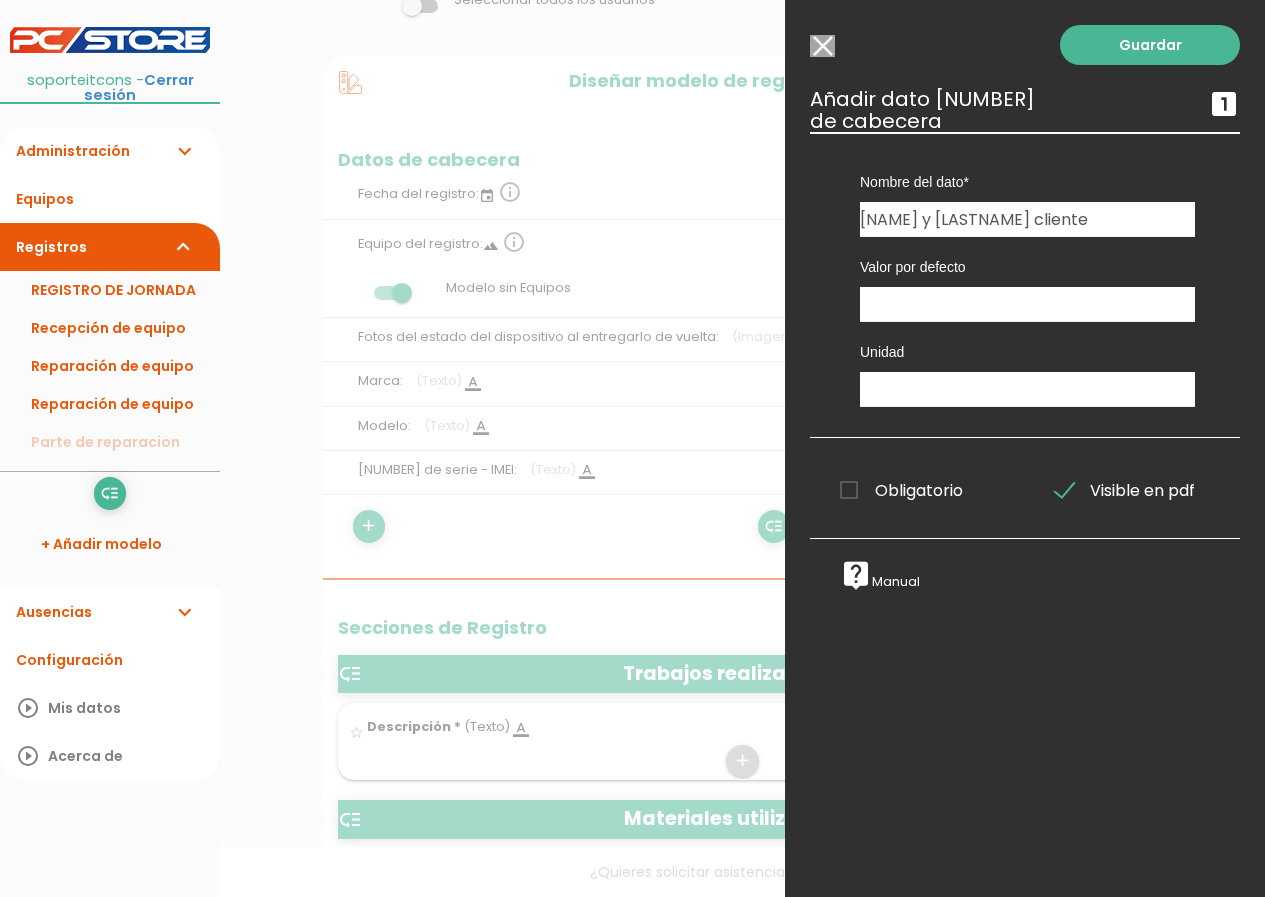 click on "Obligatorio" at bounding box center [901, 490] 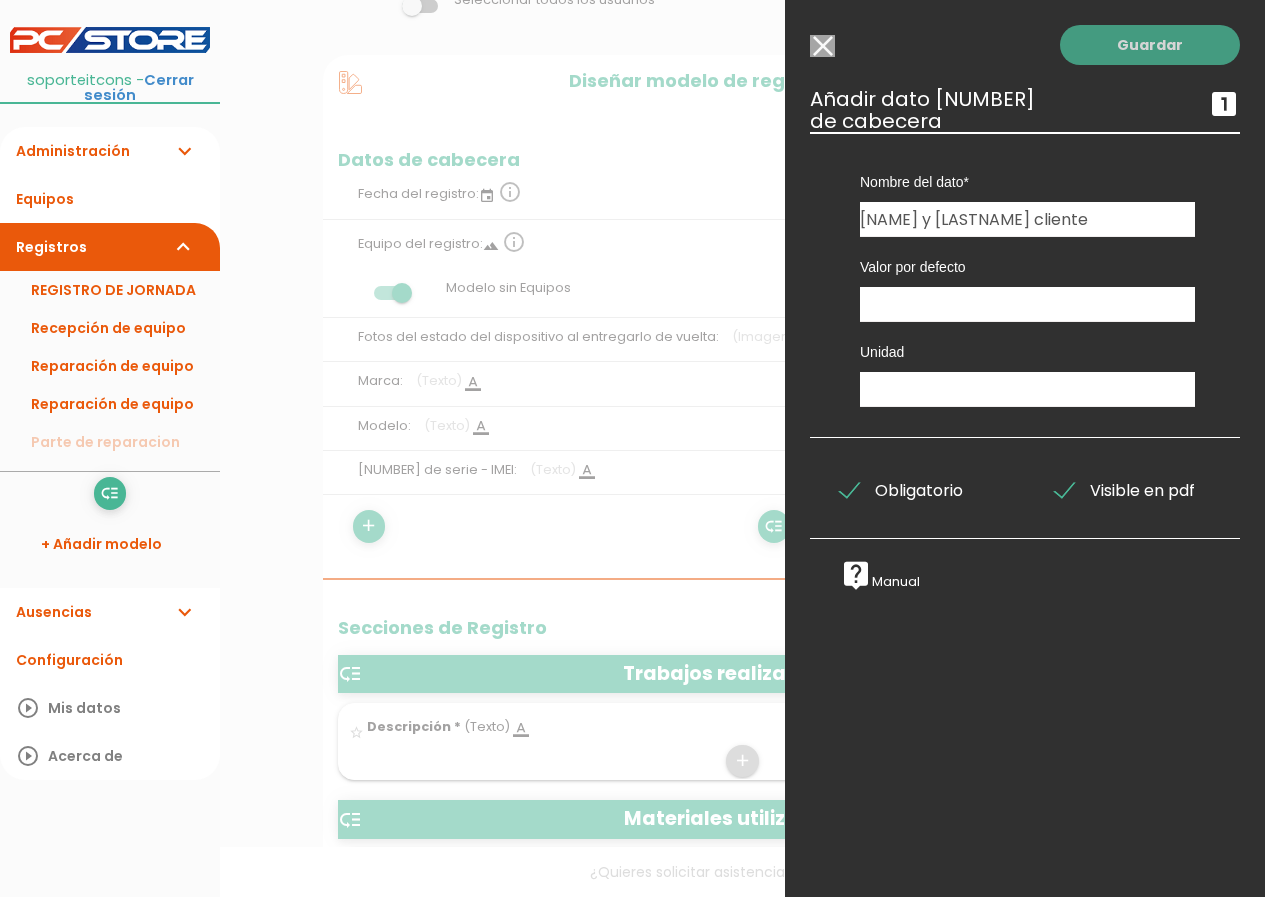 click on "Guardar" at bounding box center [1150, 45] 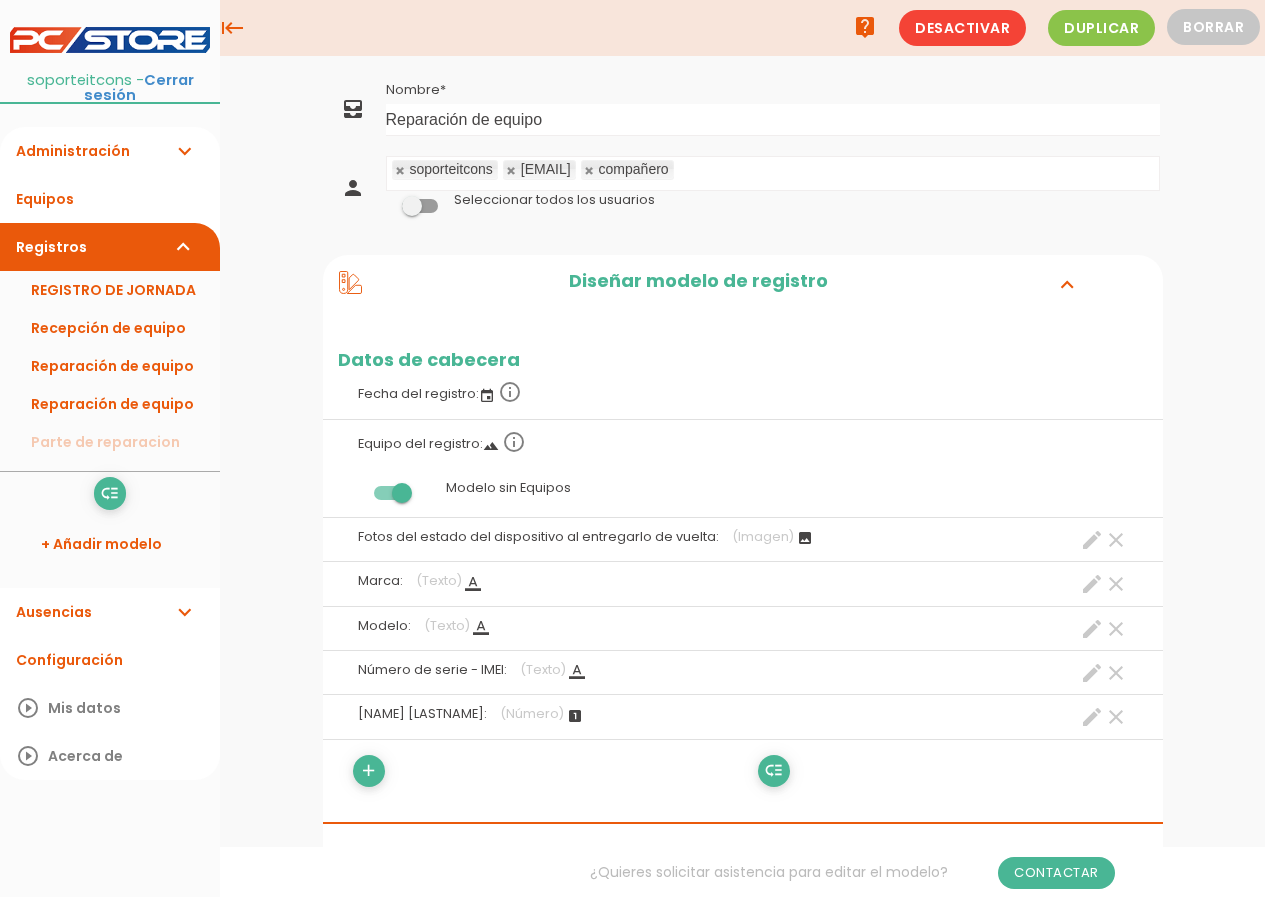 scroll, scrollTop: 200, scrollLeft: 0, axis: vertical 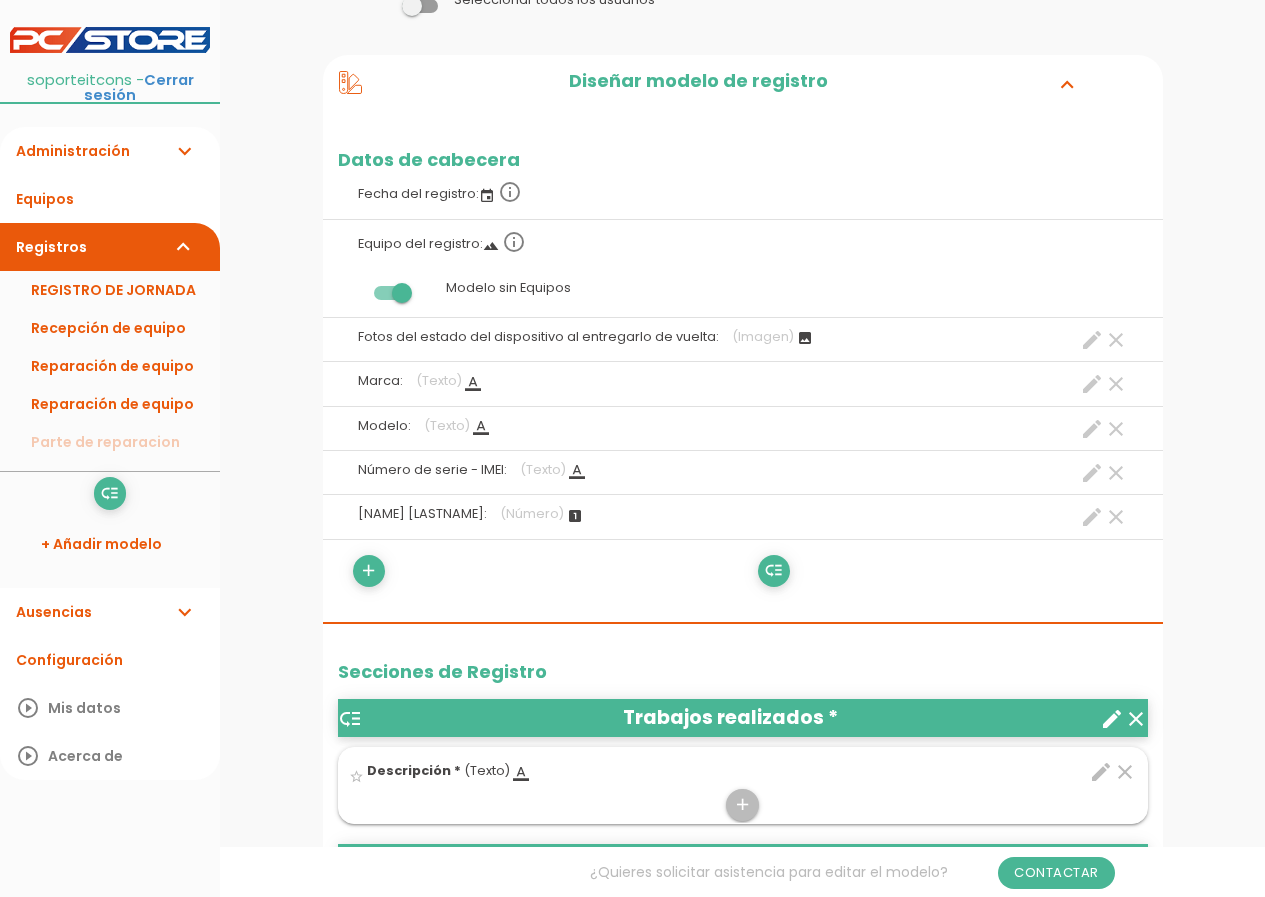 click on "create" at bounding box center [1092, 340] 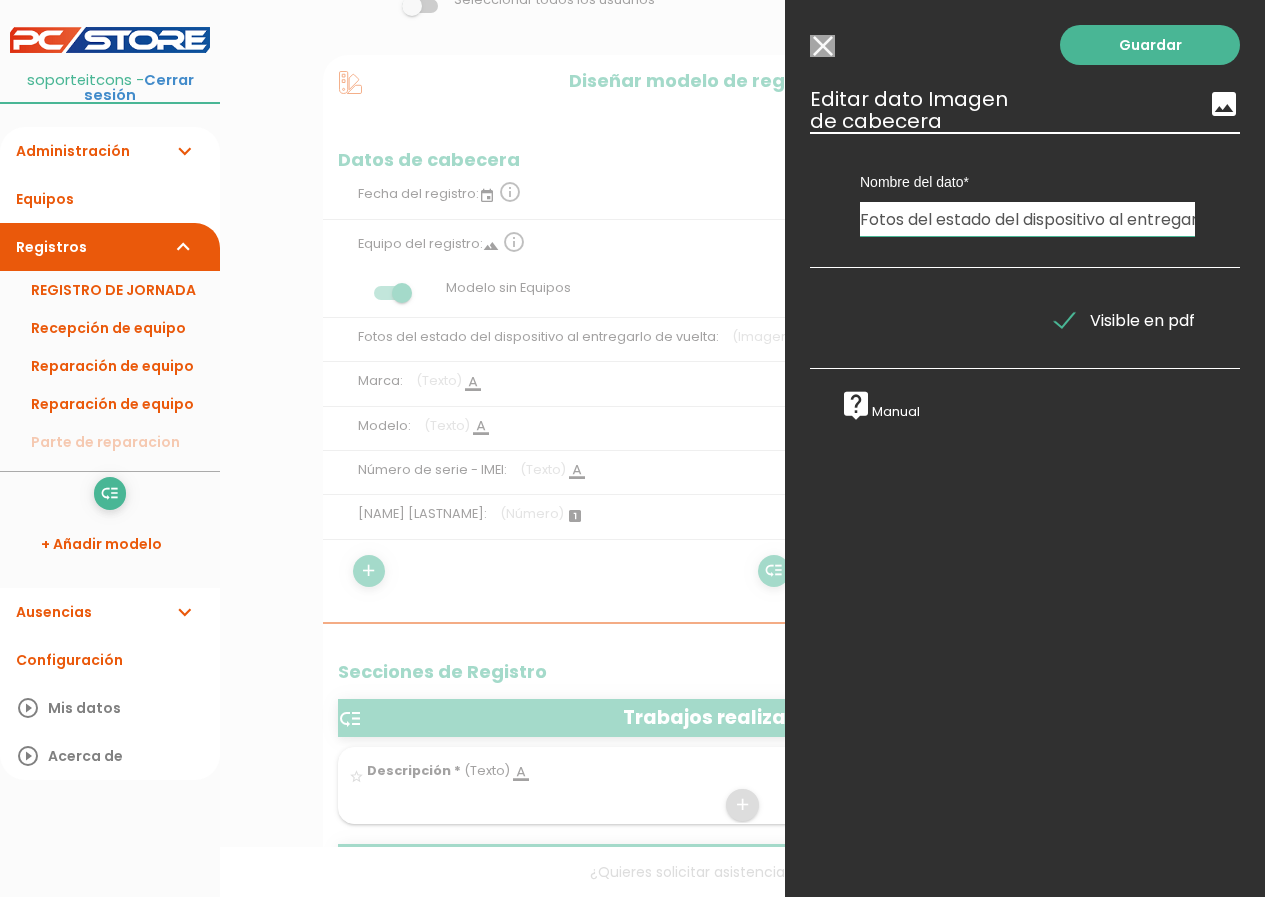 scroll, scrollTop: 0, scrollLeft: 116, axis: horizontal 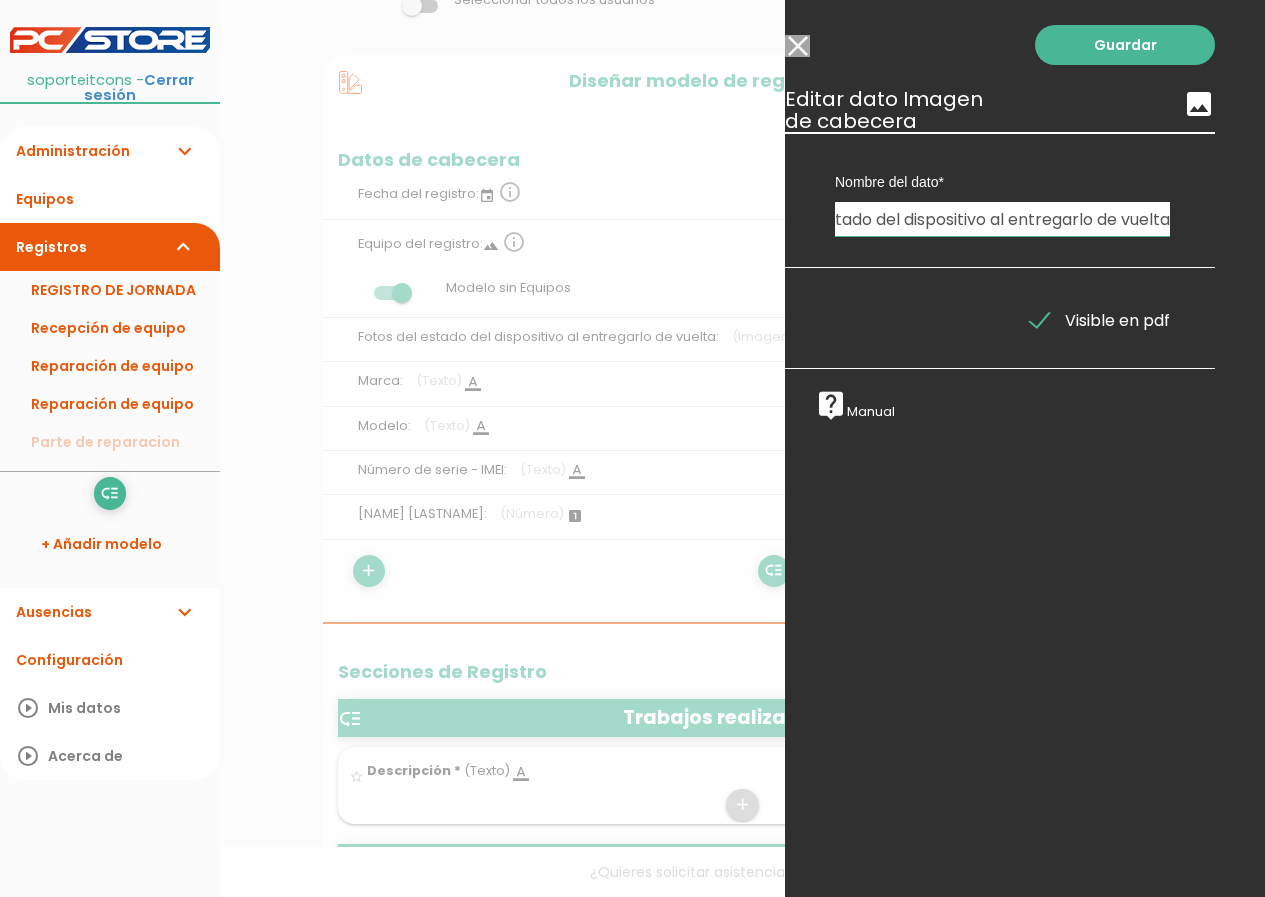 drag, startPoint x: 900, startPoint y: 225, endPoint x: 1429, endPoint y: 267, distance: 530.6647 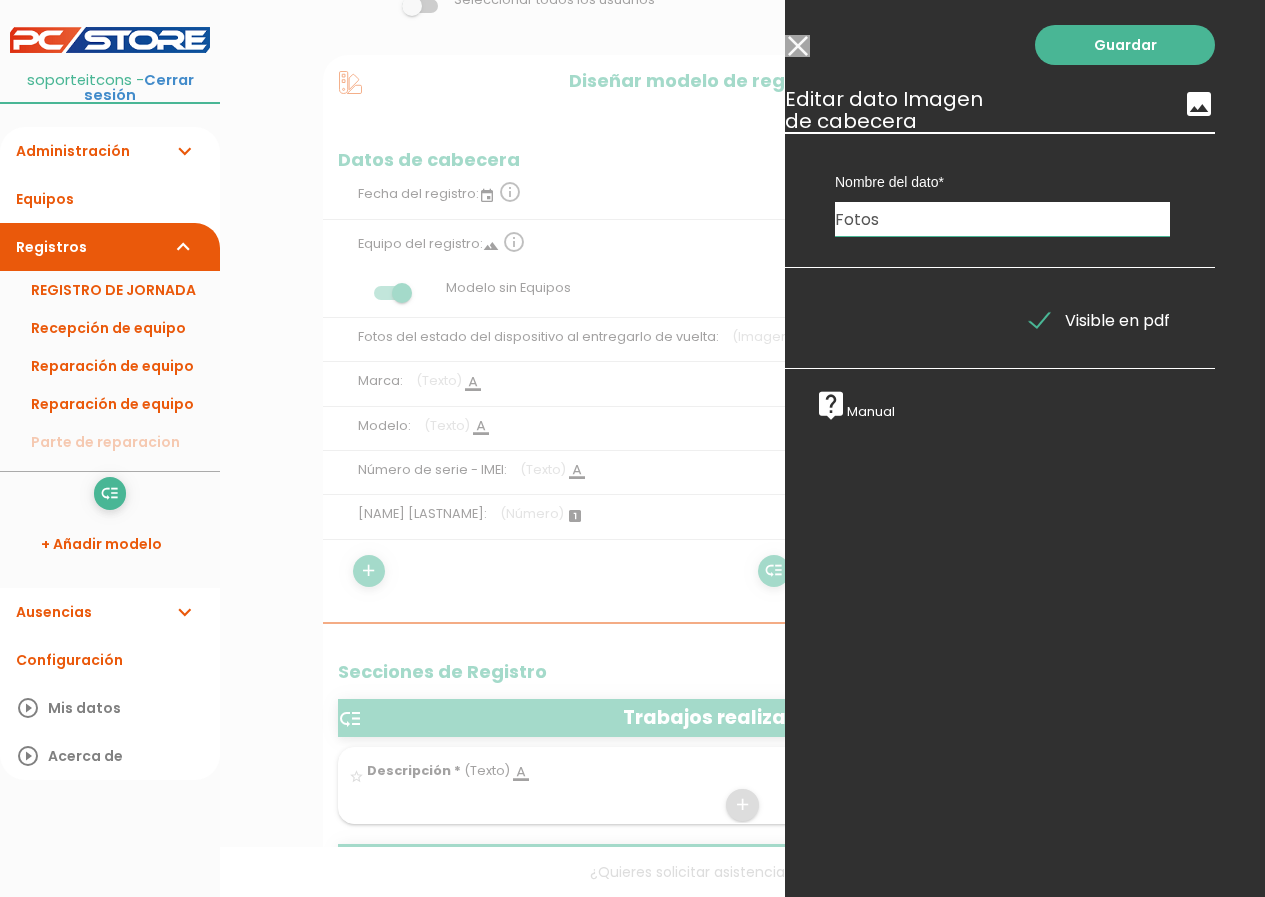 scroll, scrollTop: 0, scrollLeft: 0, axis: both 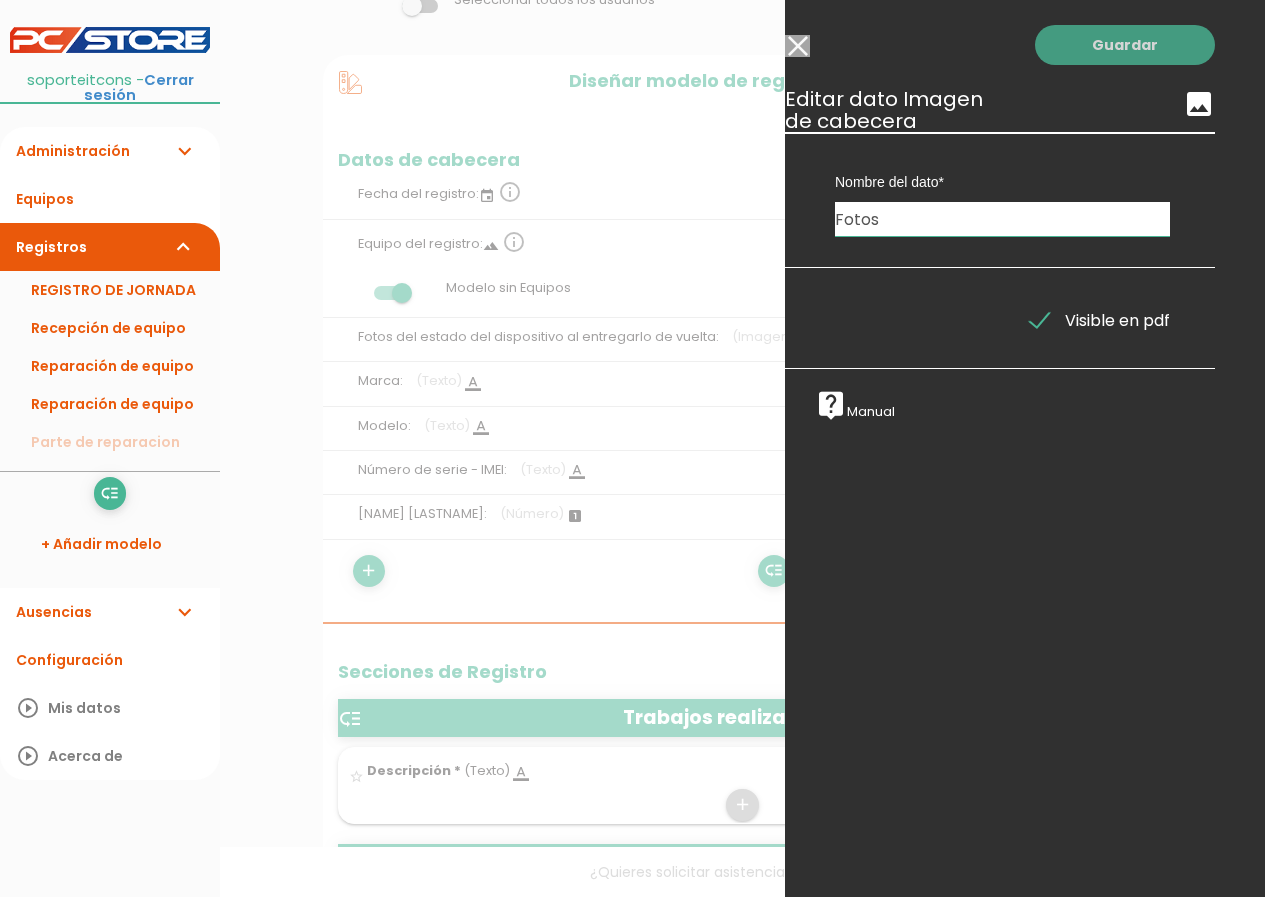 type on "Fotos" 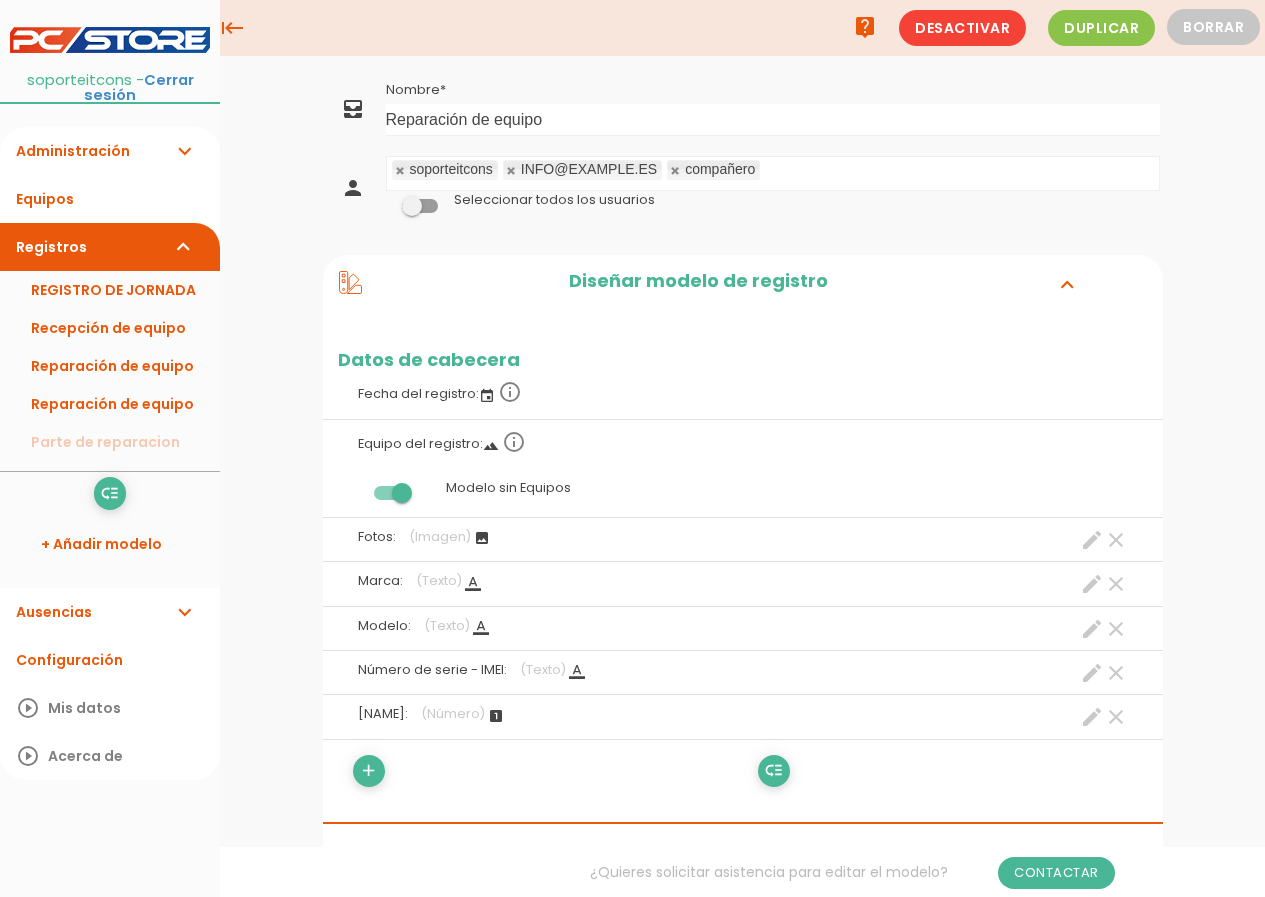 scroll, scrollTop: 200, scrollLeft: 0, axis: vertical 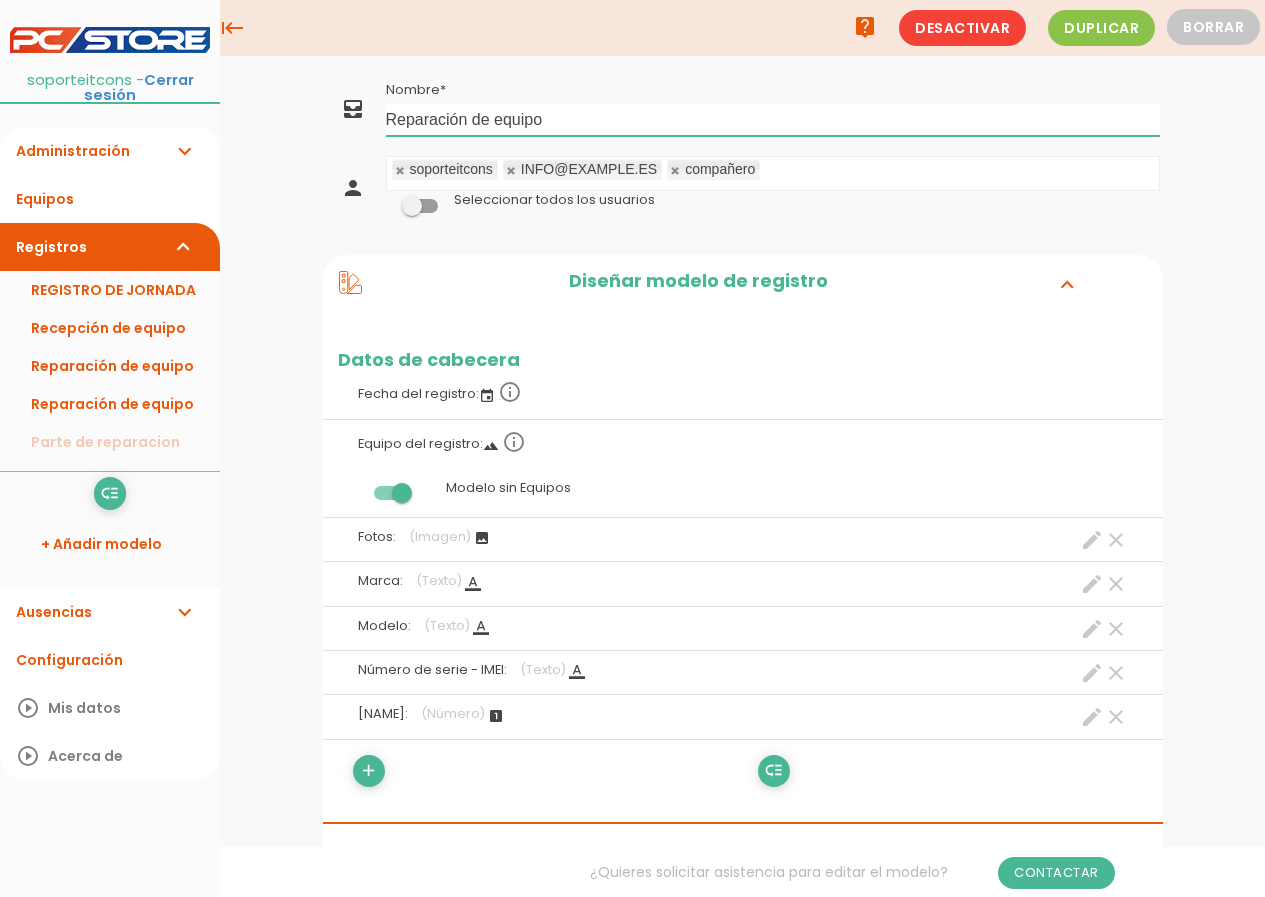 drag, startPoint x: 388, startPoint y: 119, endPoint x: 1158, endPoint y: 142, distance: 770.34344 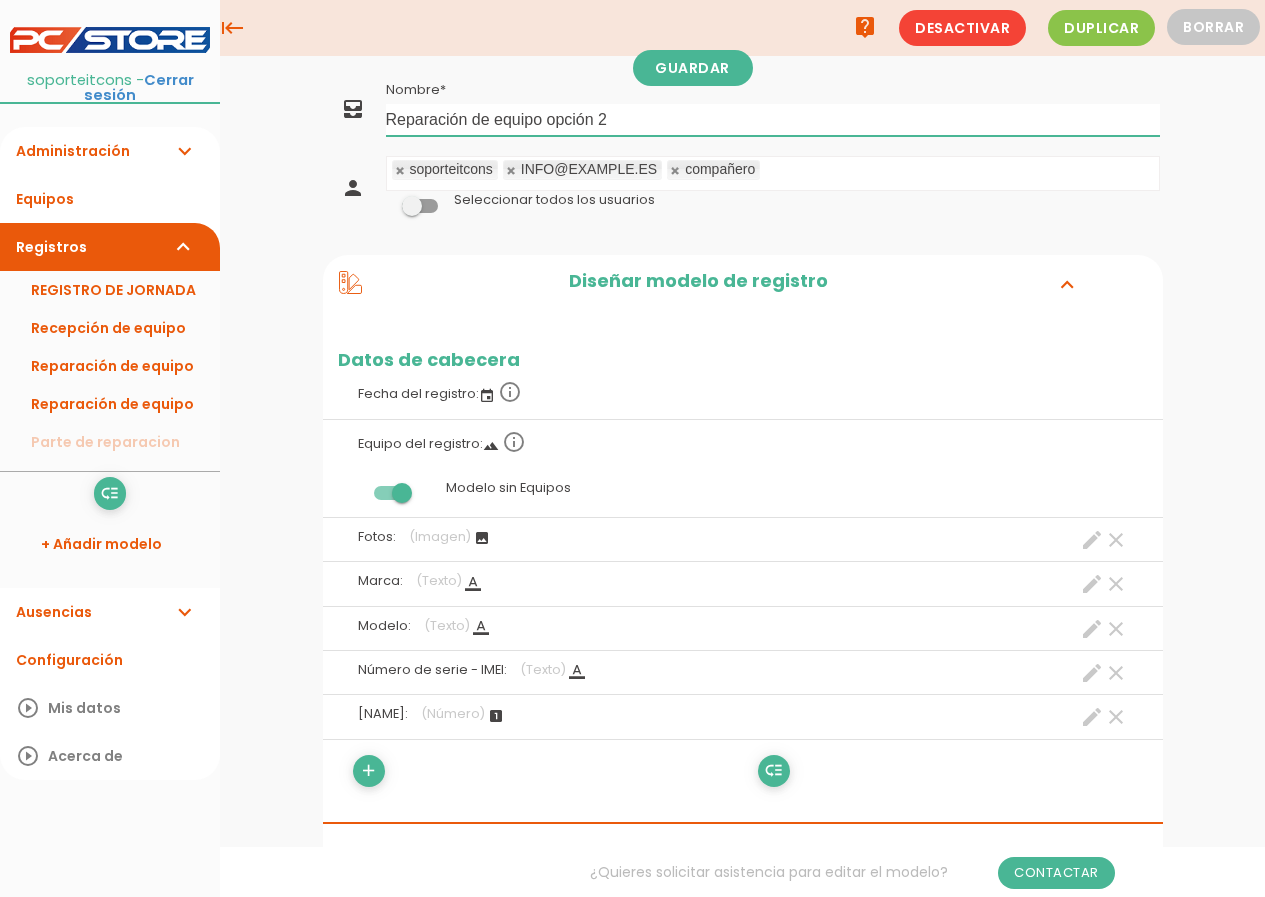 click on "Reparación de equipo opción 2" at bounding box center (773, 120) 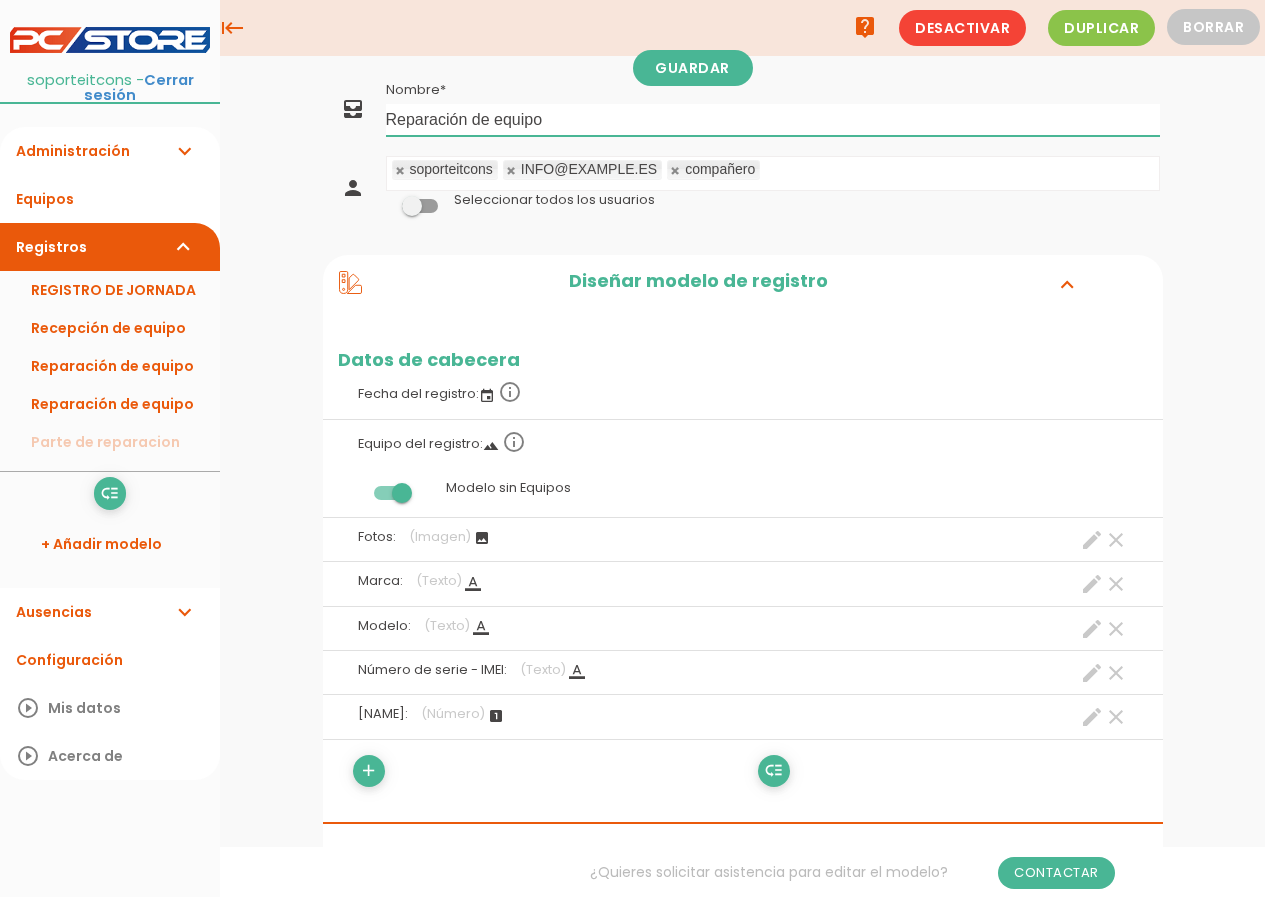 click on "Reparación de equipo" at bounding box center (773, 120) 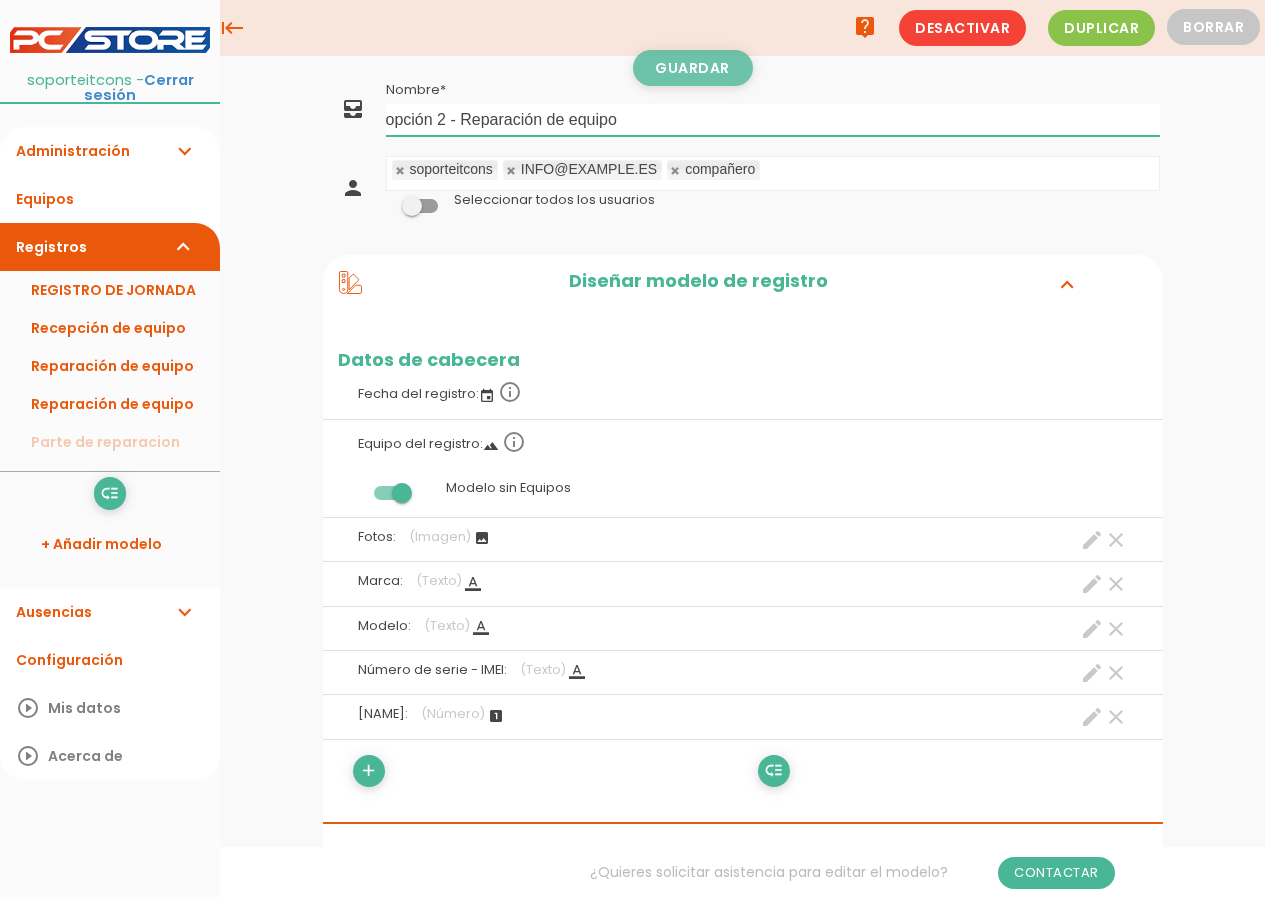 type on "opción 2 - Reparación de equipo" 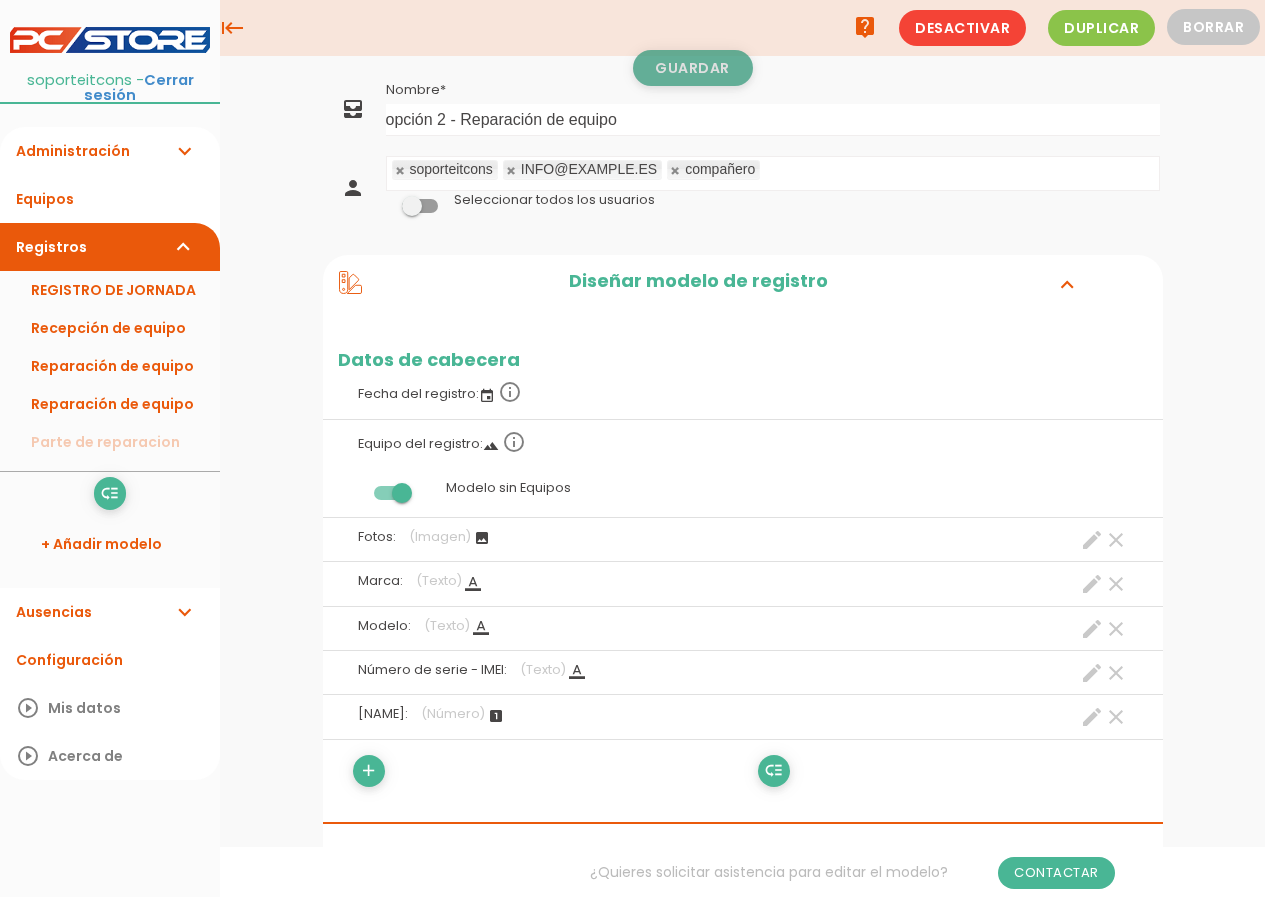 click on "Guardar" at bounding box center [693, 68] 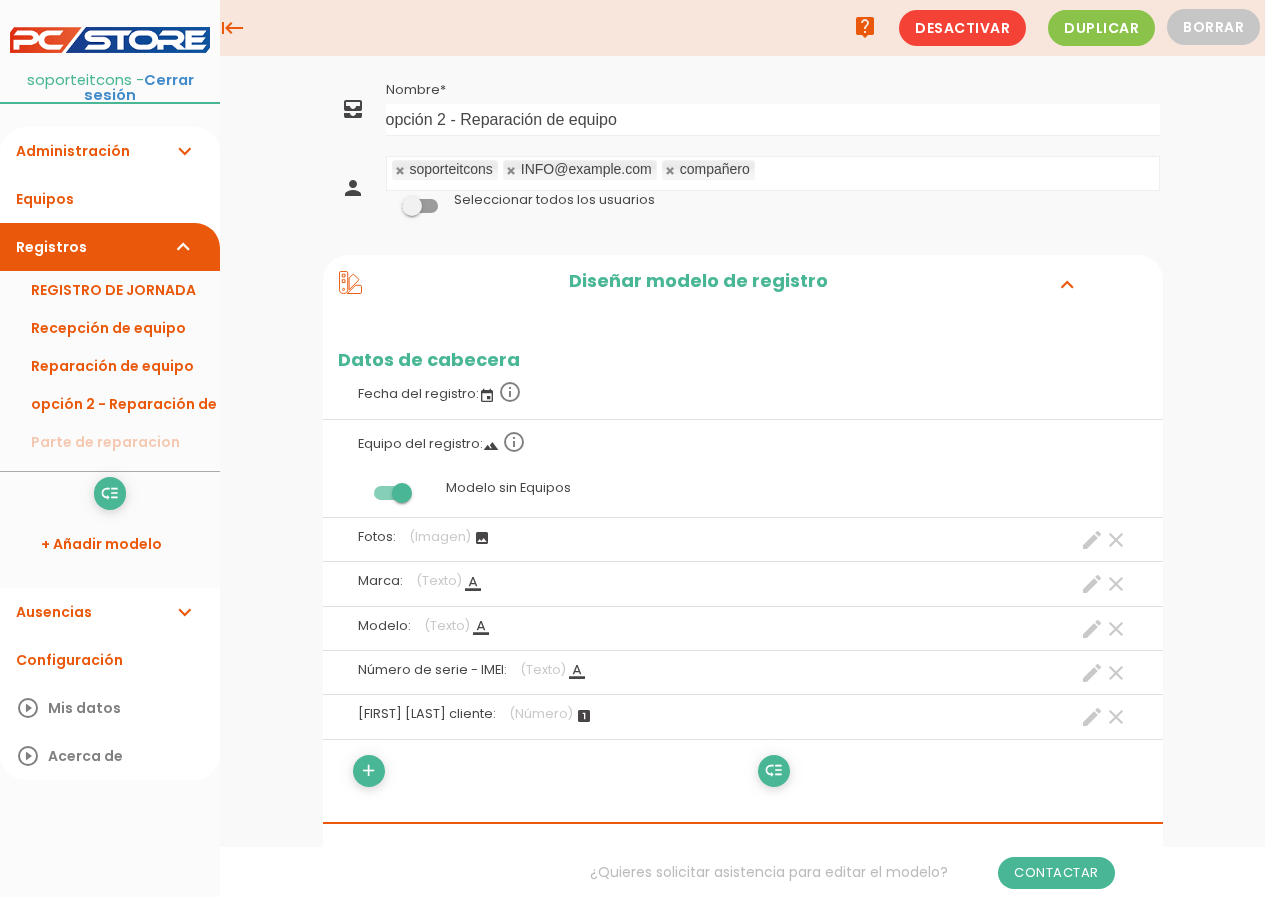 scroll, scrollTop: 0, scrollLeft: 0, axis: both 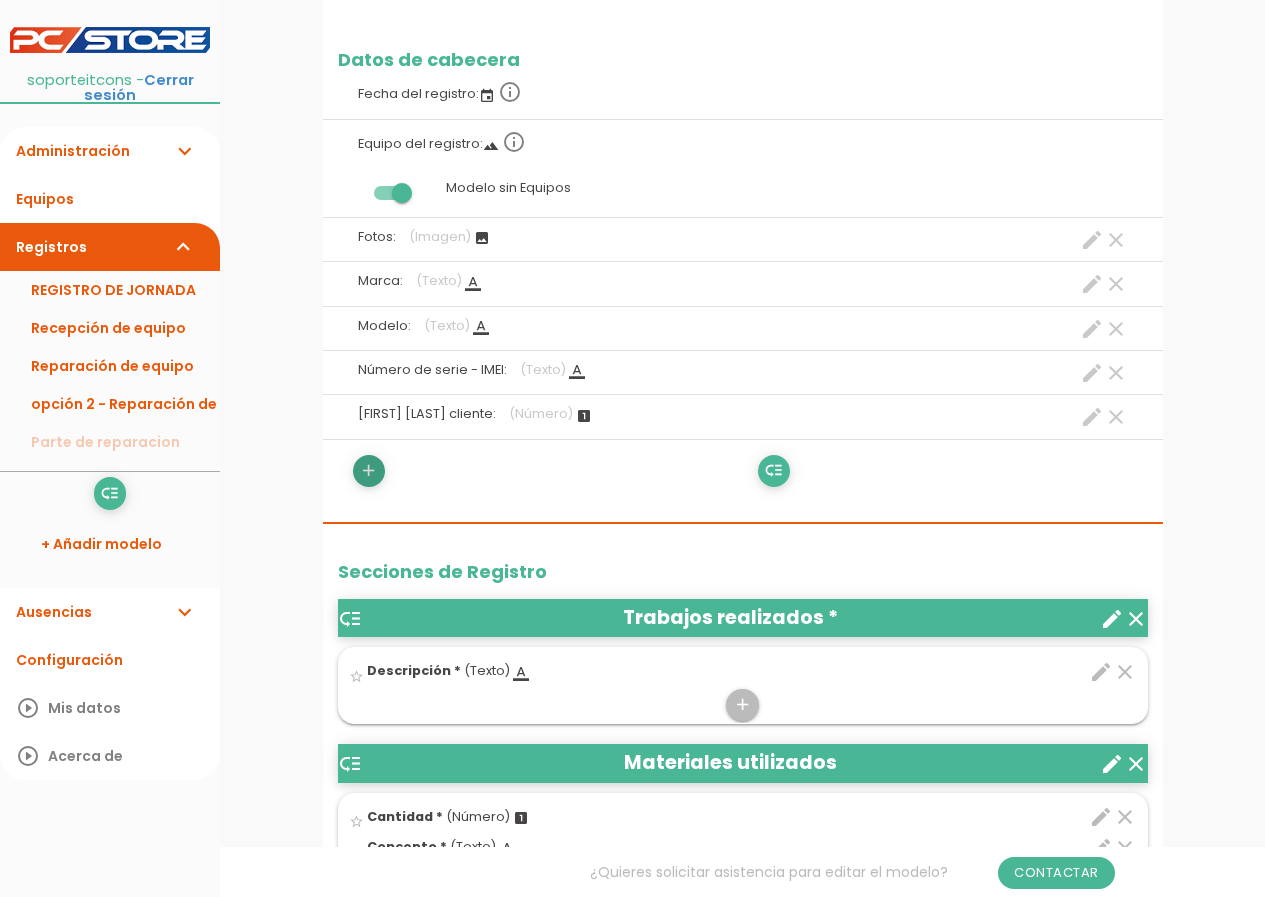 click on "add" at bounding box center (368, 471) 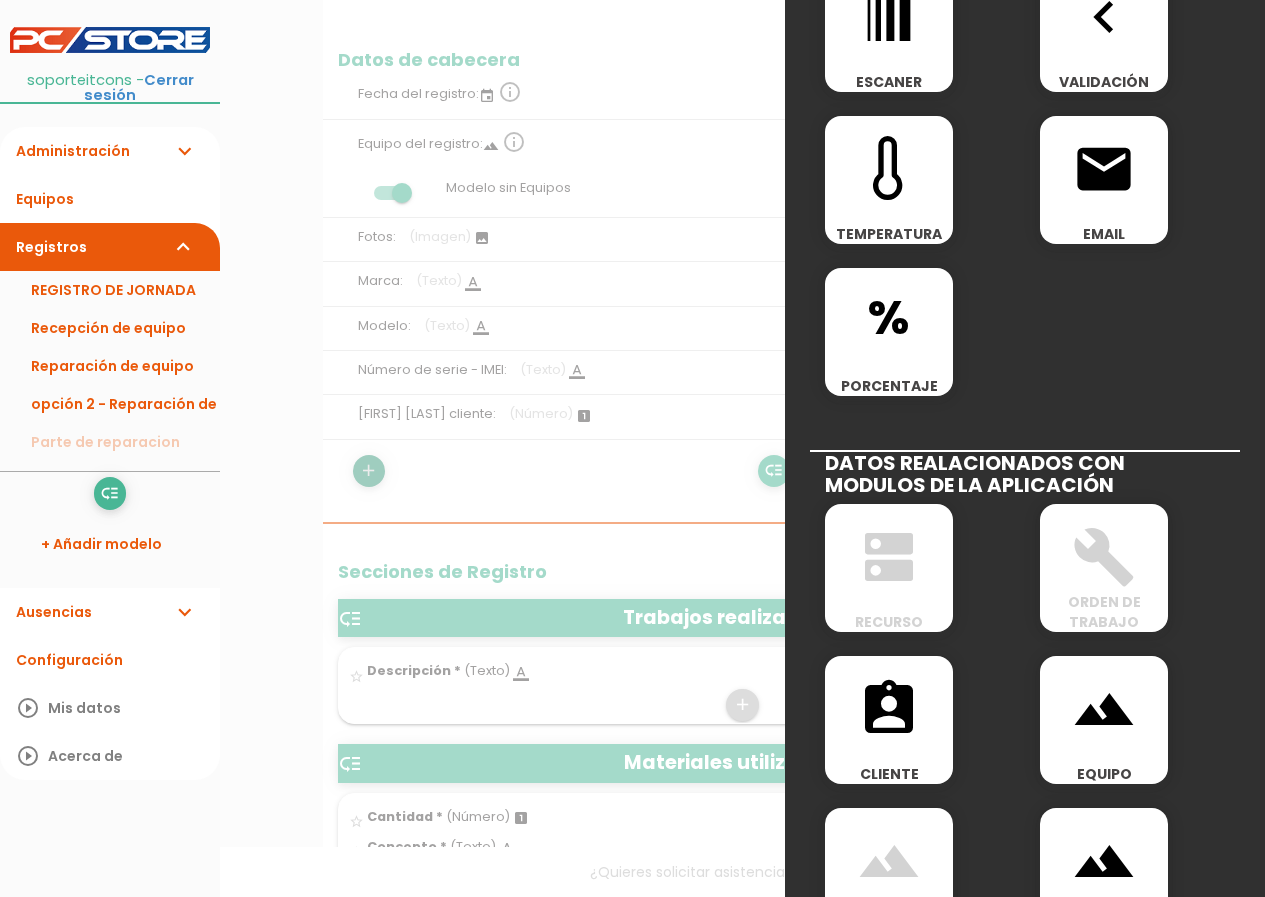 scroll, scrollTop: 500, scrollLeft: 0, axis: vertical 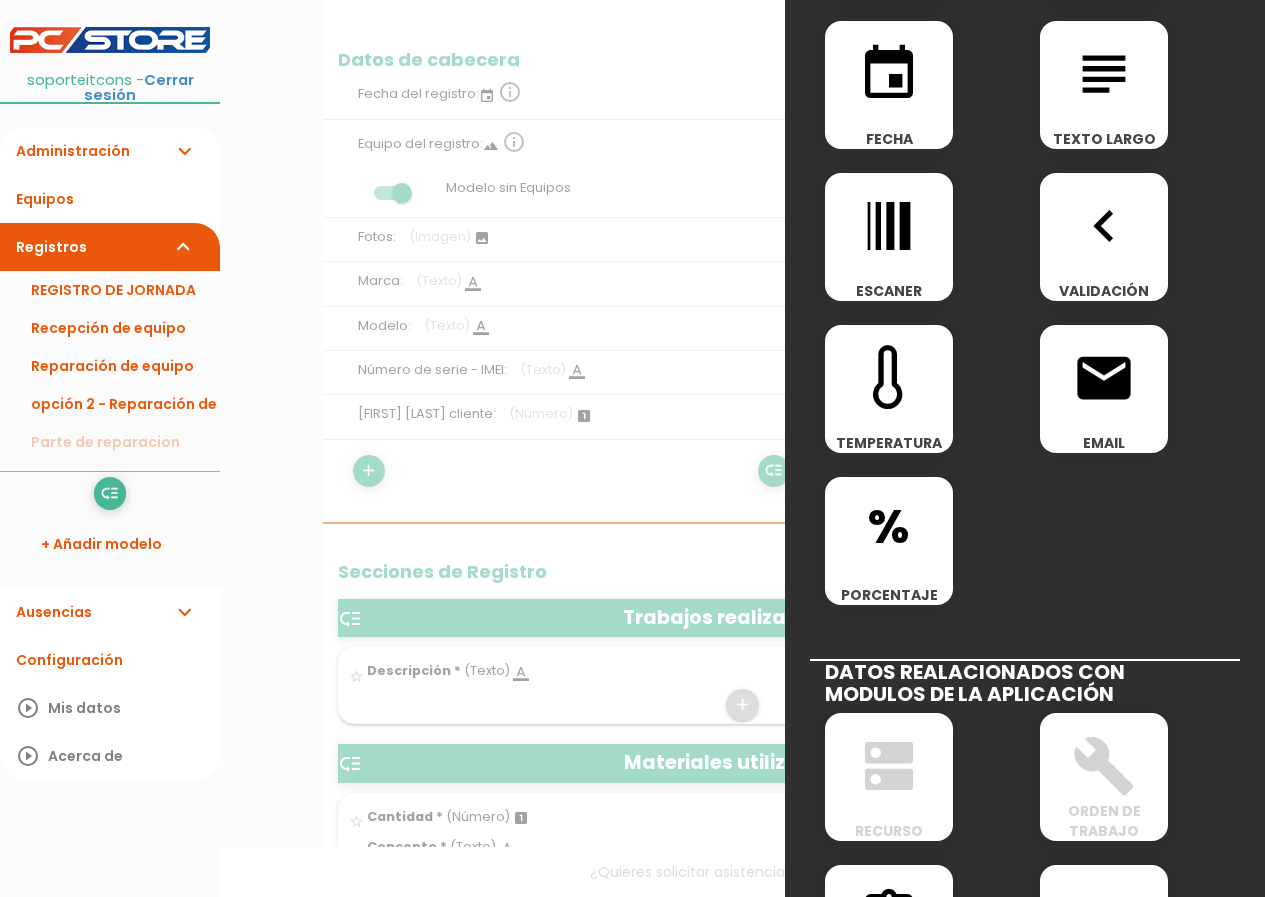 click on "email" at bounding box center [1104, 378] 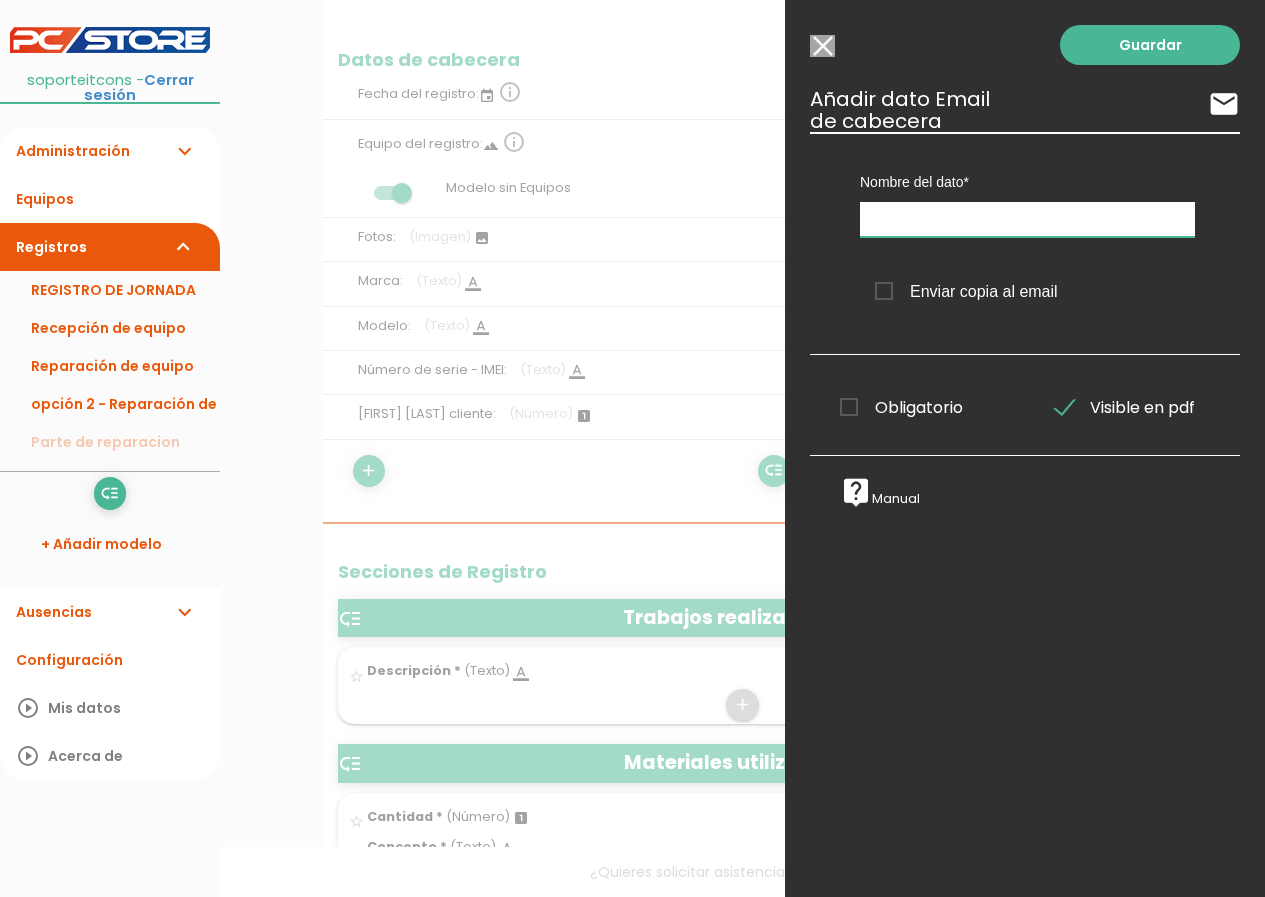 click at bounding box center (1027, 219) 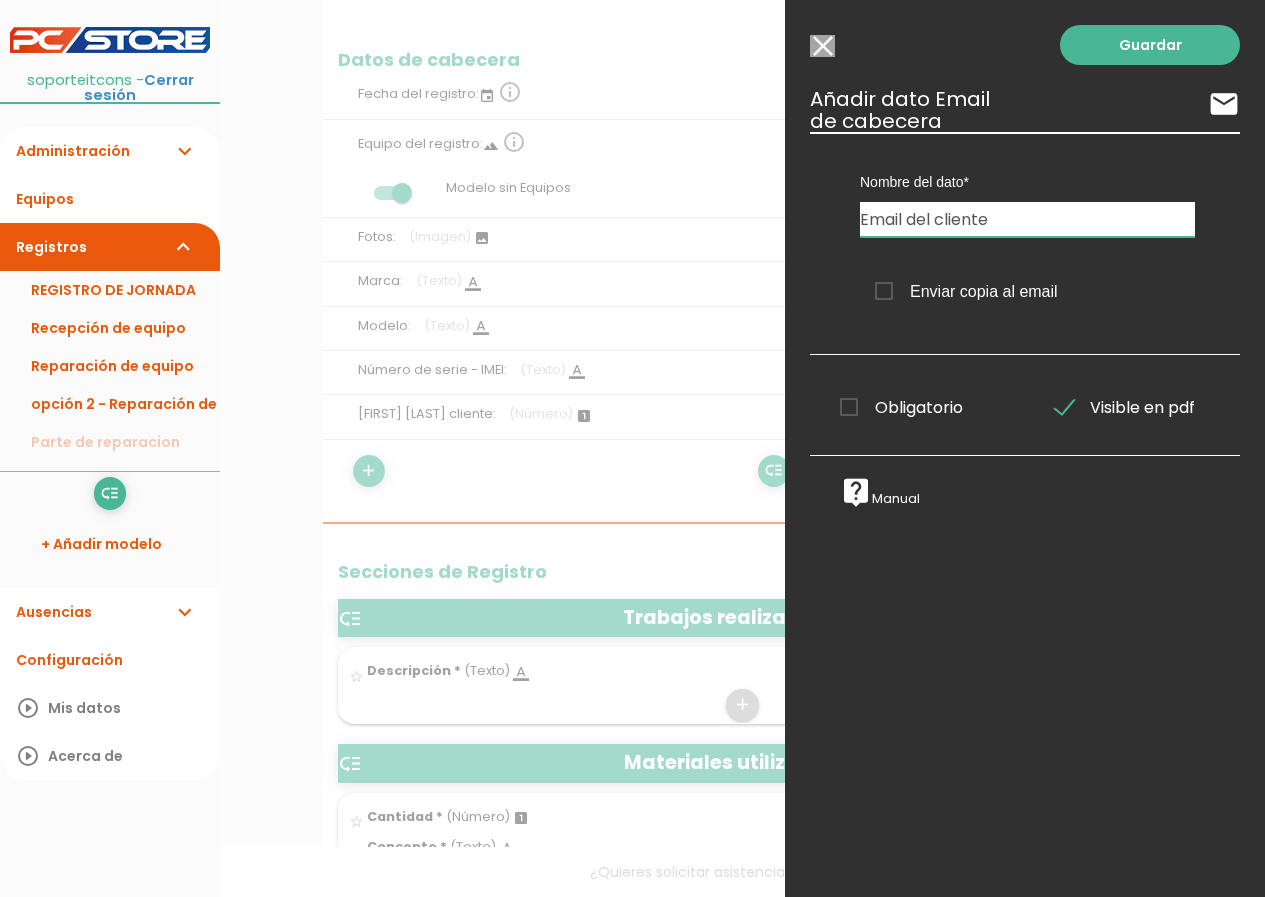 type on "Email del cliente" 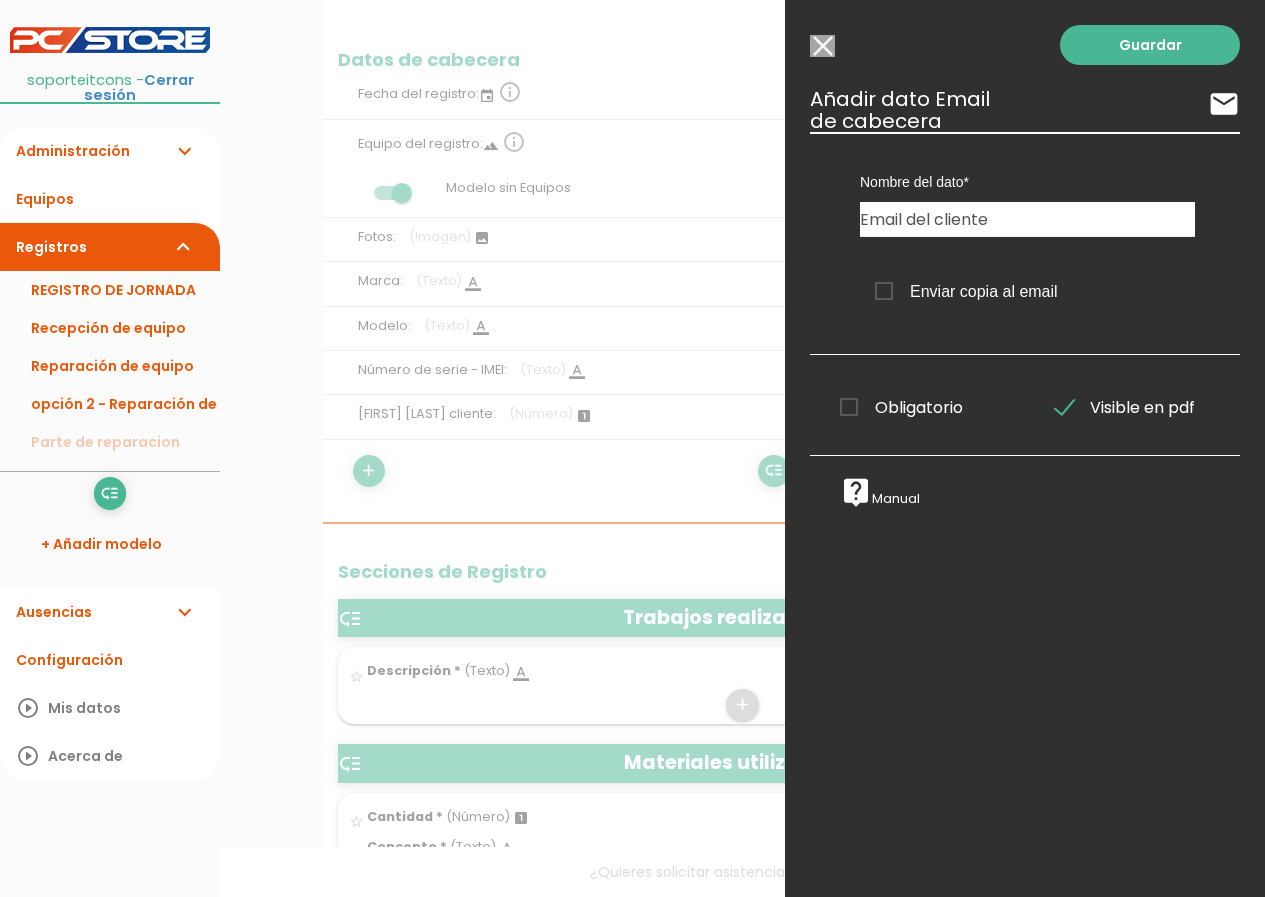 click on "Enviar copia al email" at bounding box center [966, 291] 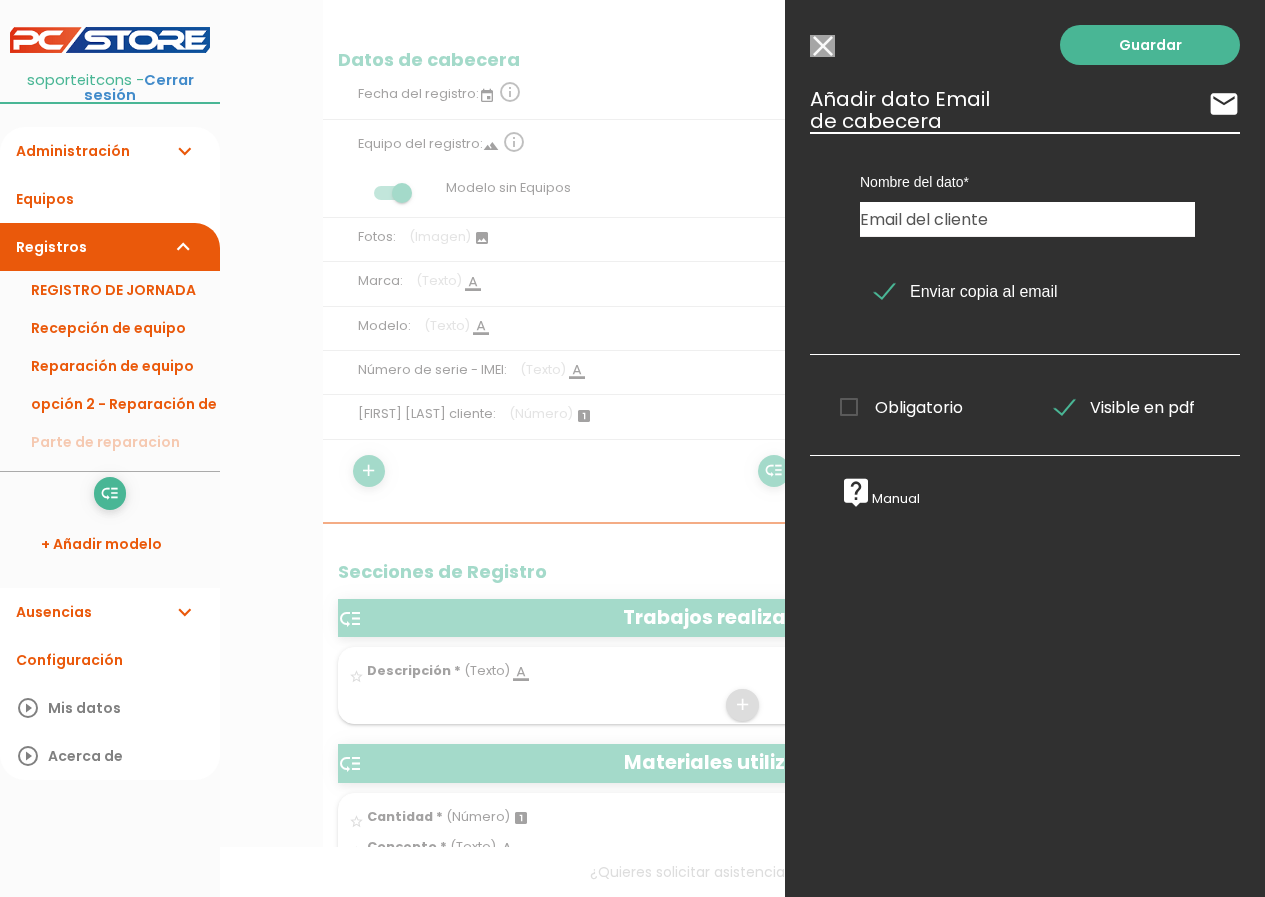 click on "Obligatorio" at bounding box center [901, 407] 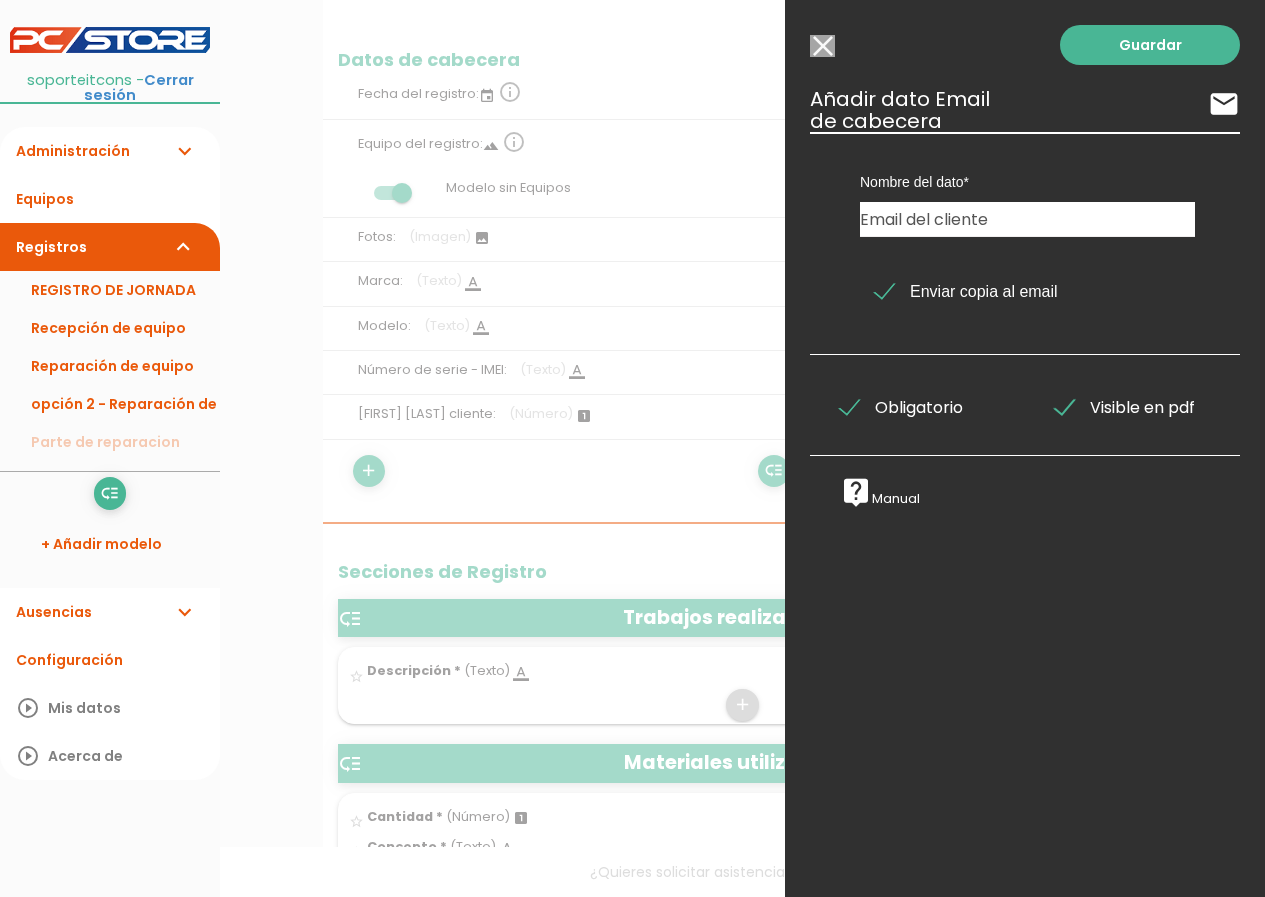 click on "Obligatorio" at bounding box center [901, 407] 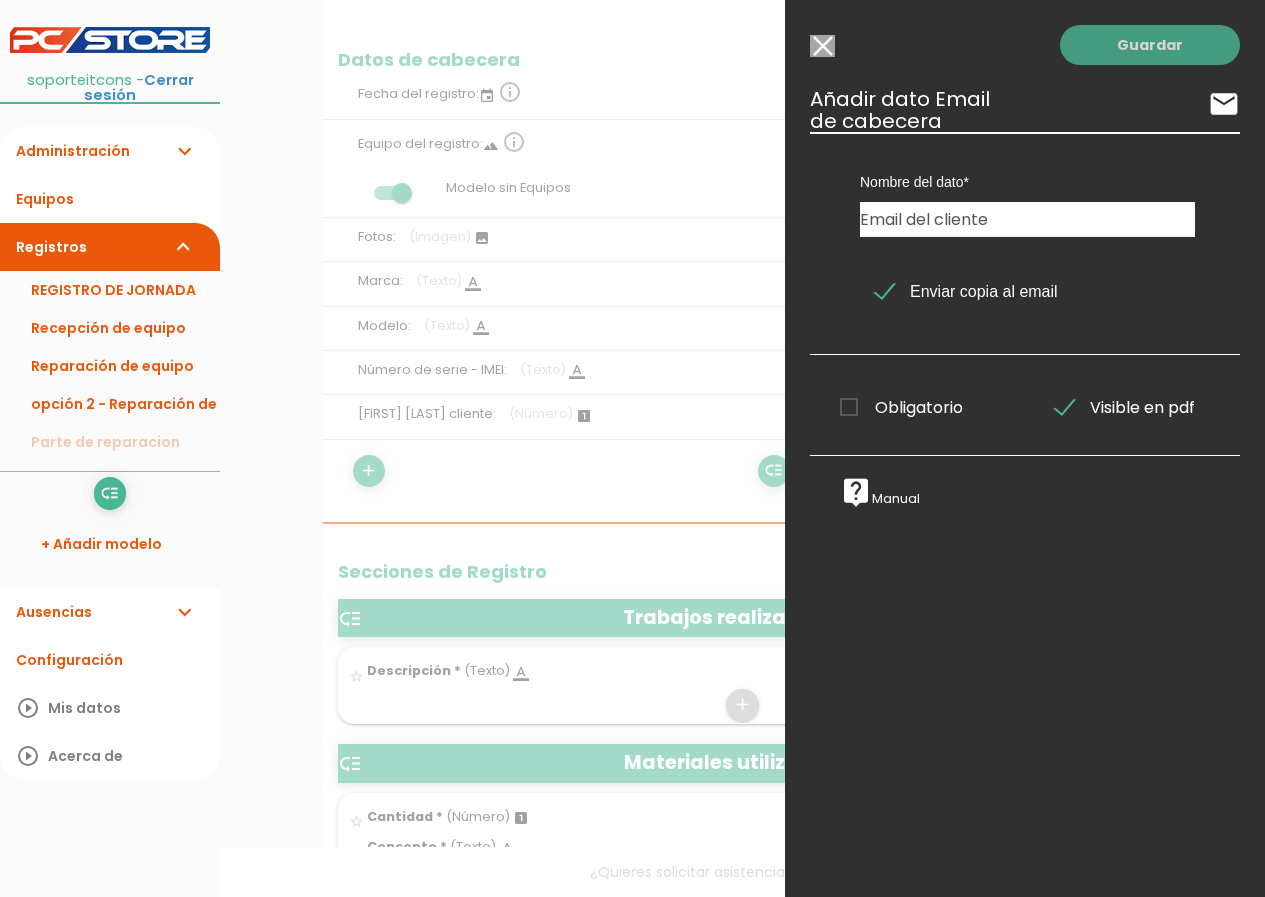 click on "Guardar" at bounding box center [1150, 45] 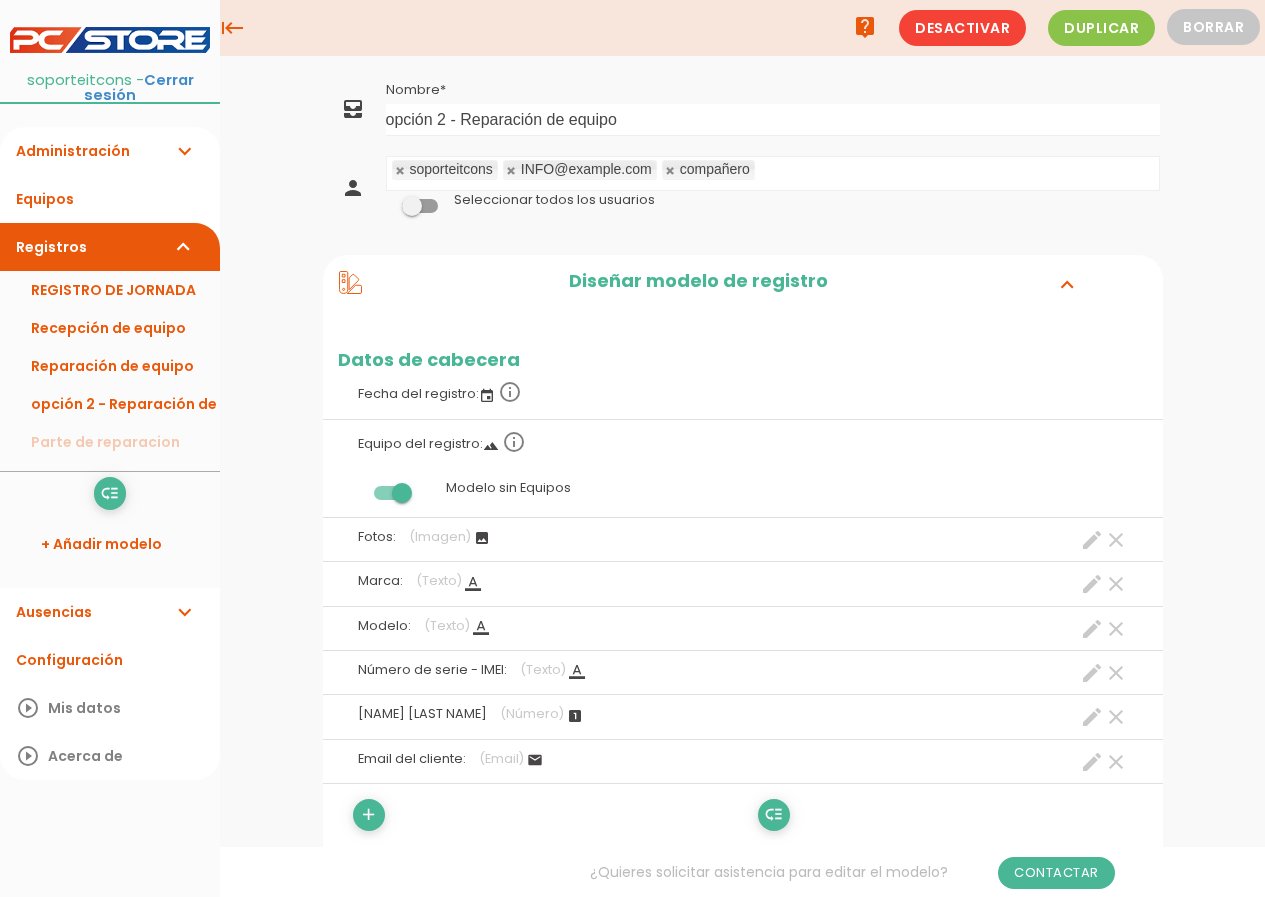 scroll, scrollTop: 300, scrollLeft: 0, axis: vertical 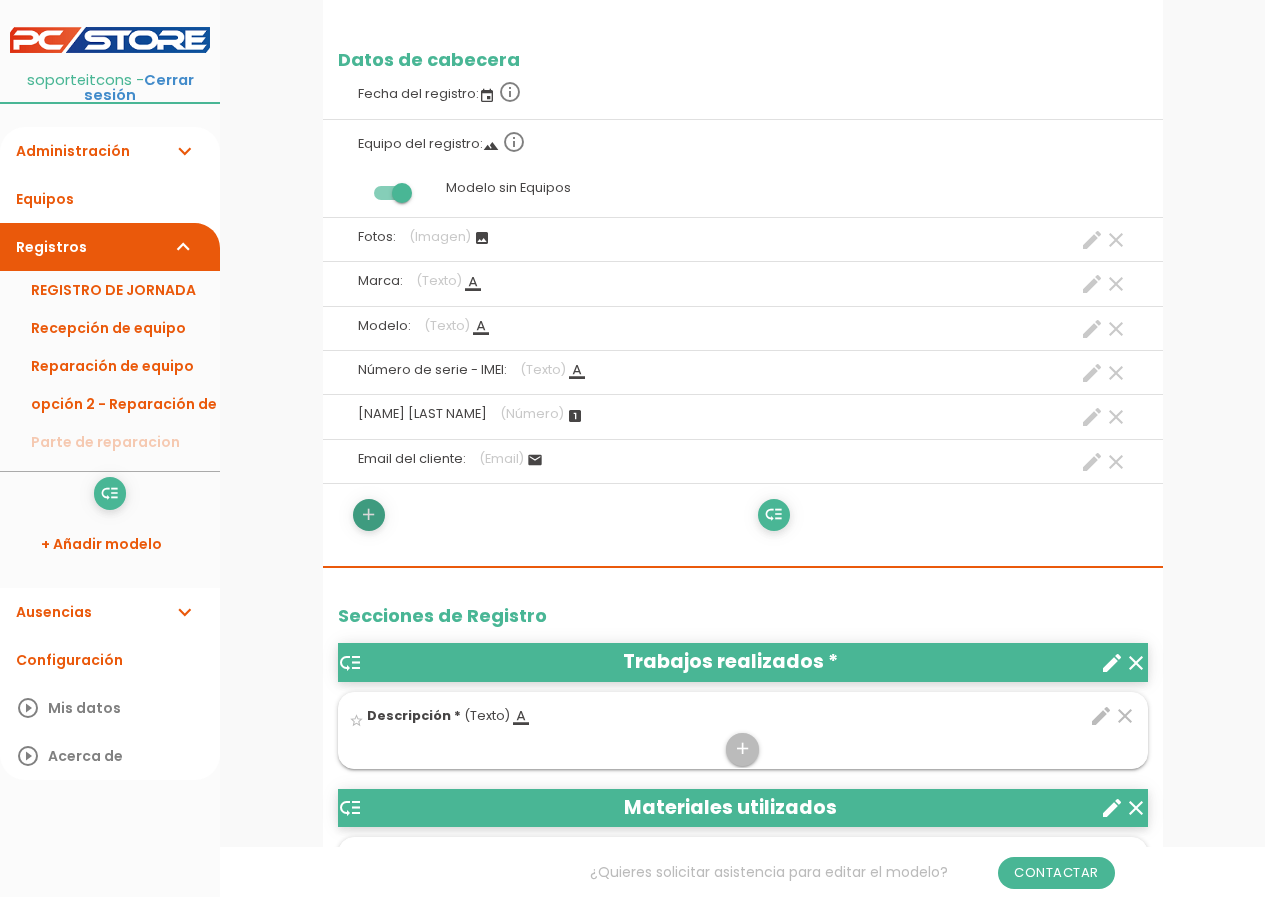 click on "add" at bounding box center [368, 515] 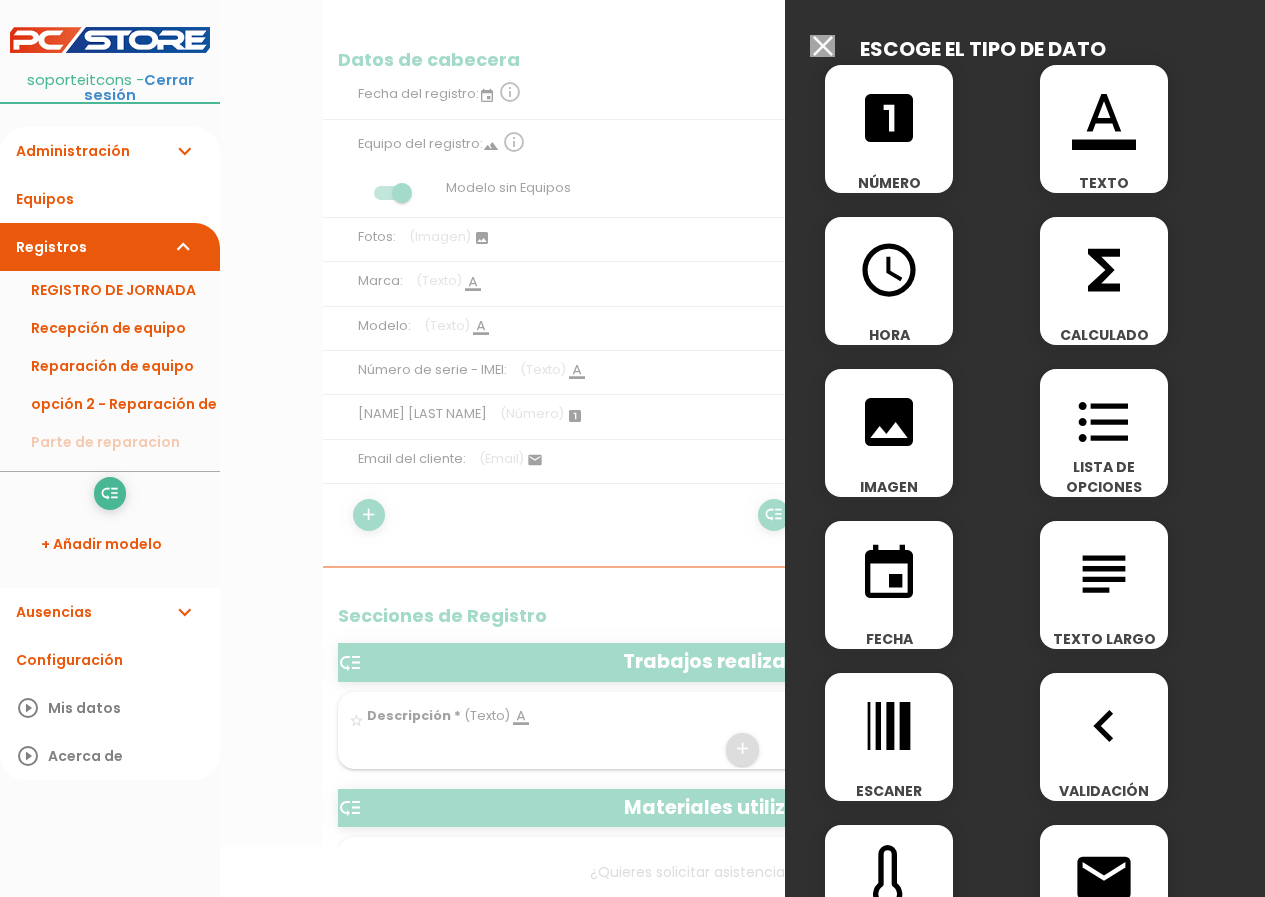 click on "format_color_text" at bounding box center (1104, 118) 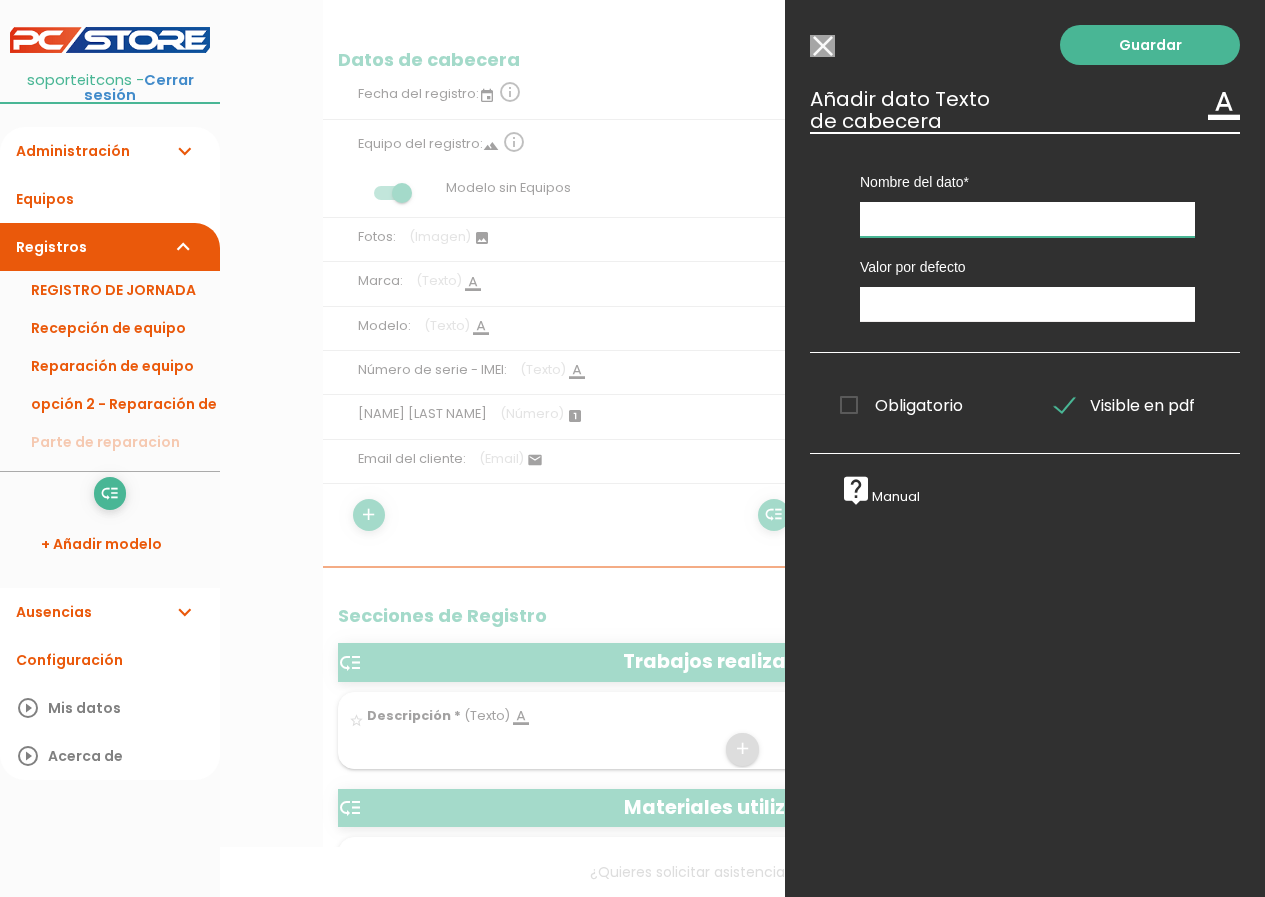 click at bounding box center (1027, 219) 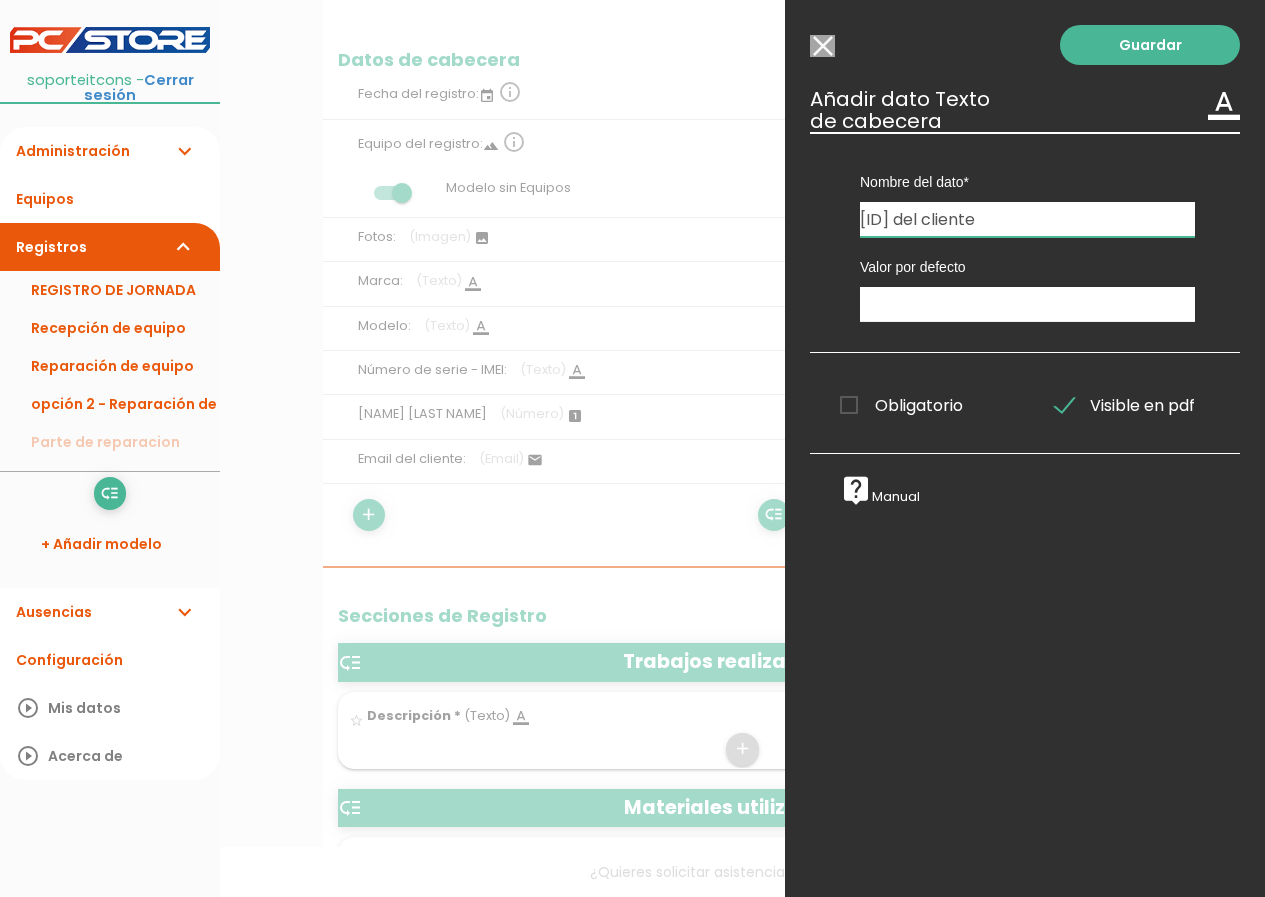 type on "[DOCUMENT_ID]" 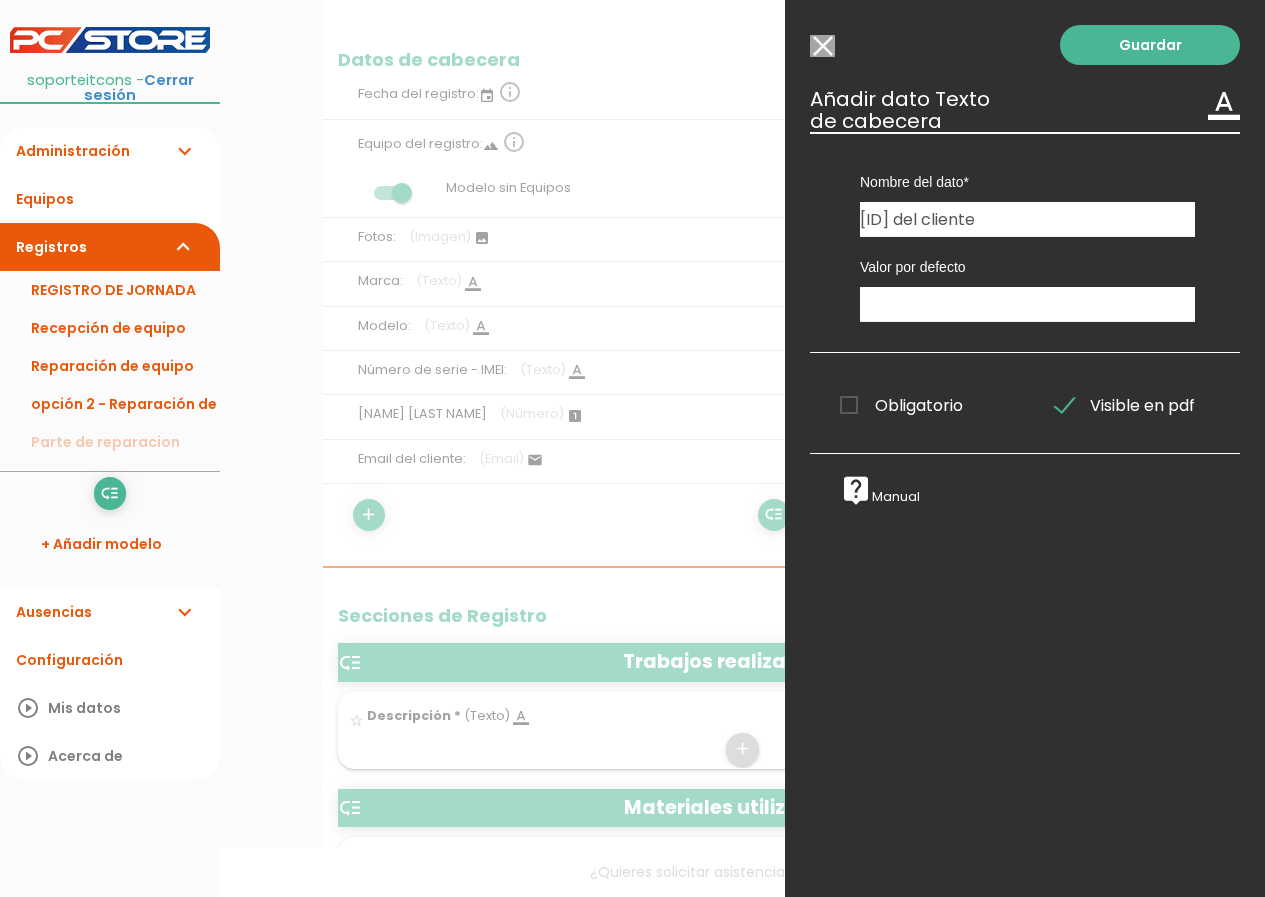 click on "Obligatorio" at bounding box center [901, 405] 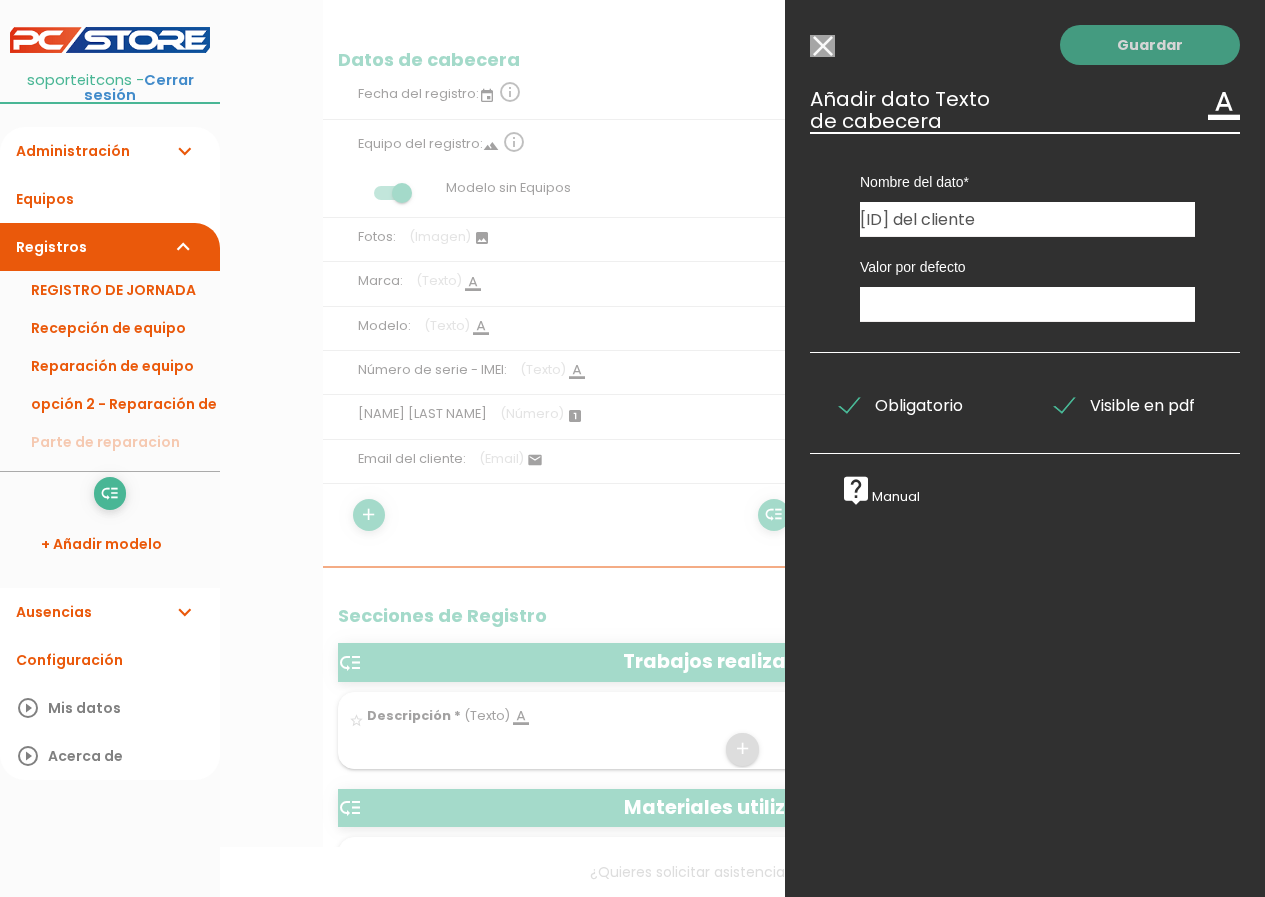 click on "Guardar" at bounding box center [1150, 45] 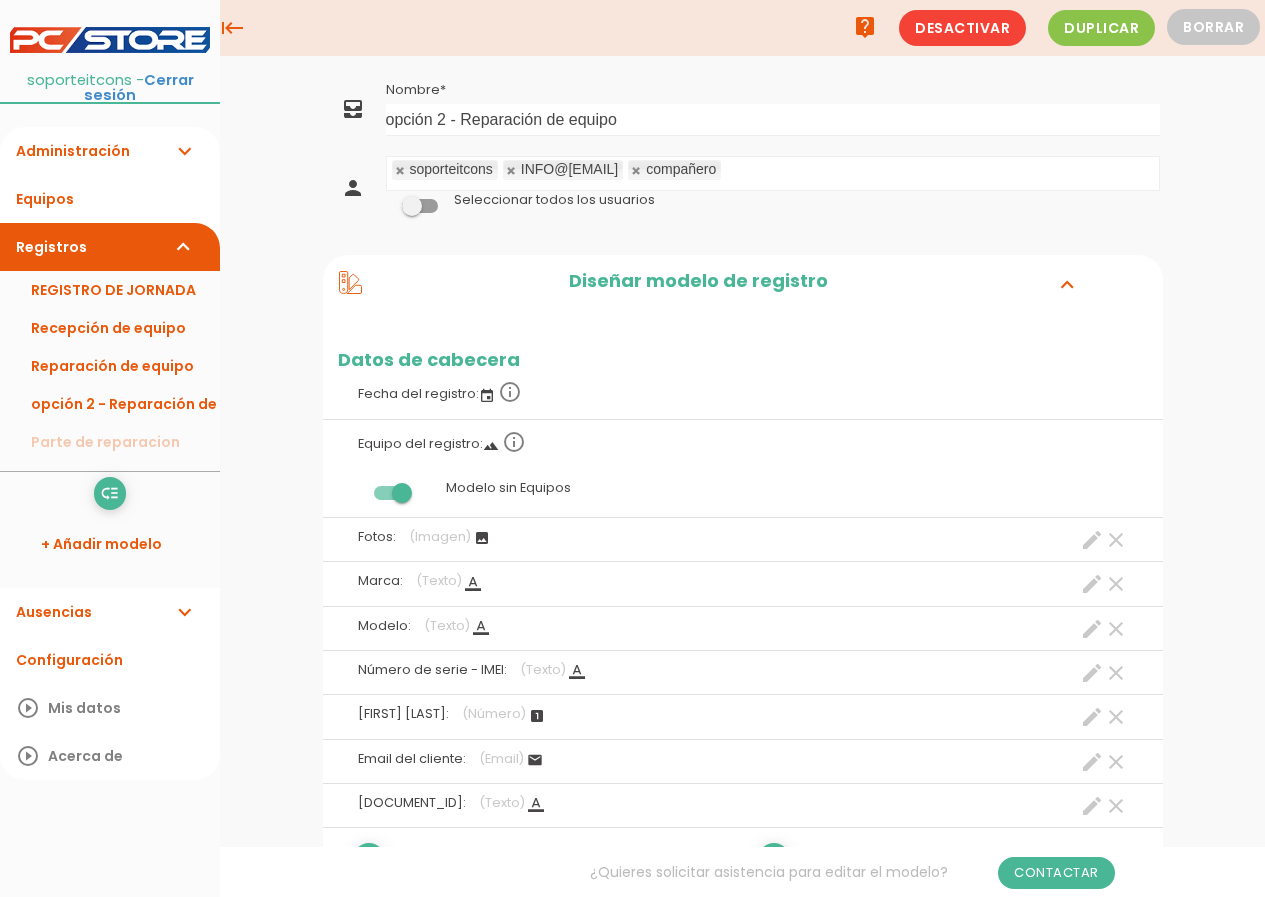 scroll, scrollTop: 300, scrollLeft: 0, axis: vertical 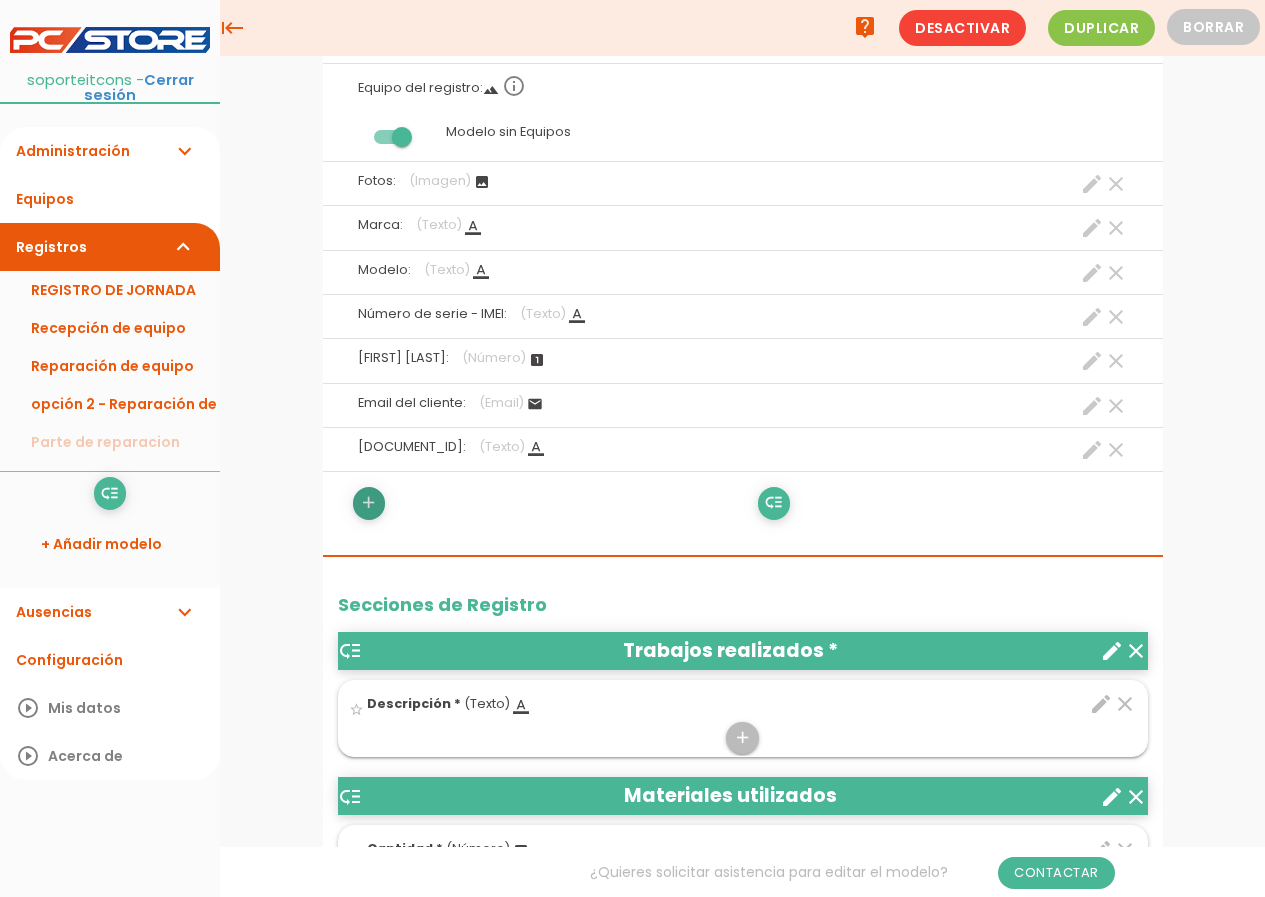 click on "add" at bounding box center [368, 503] 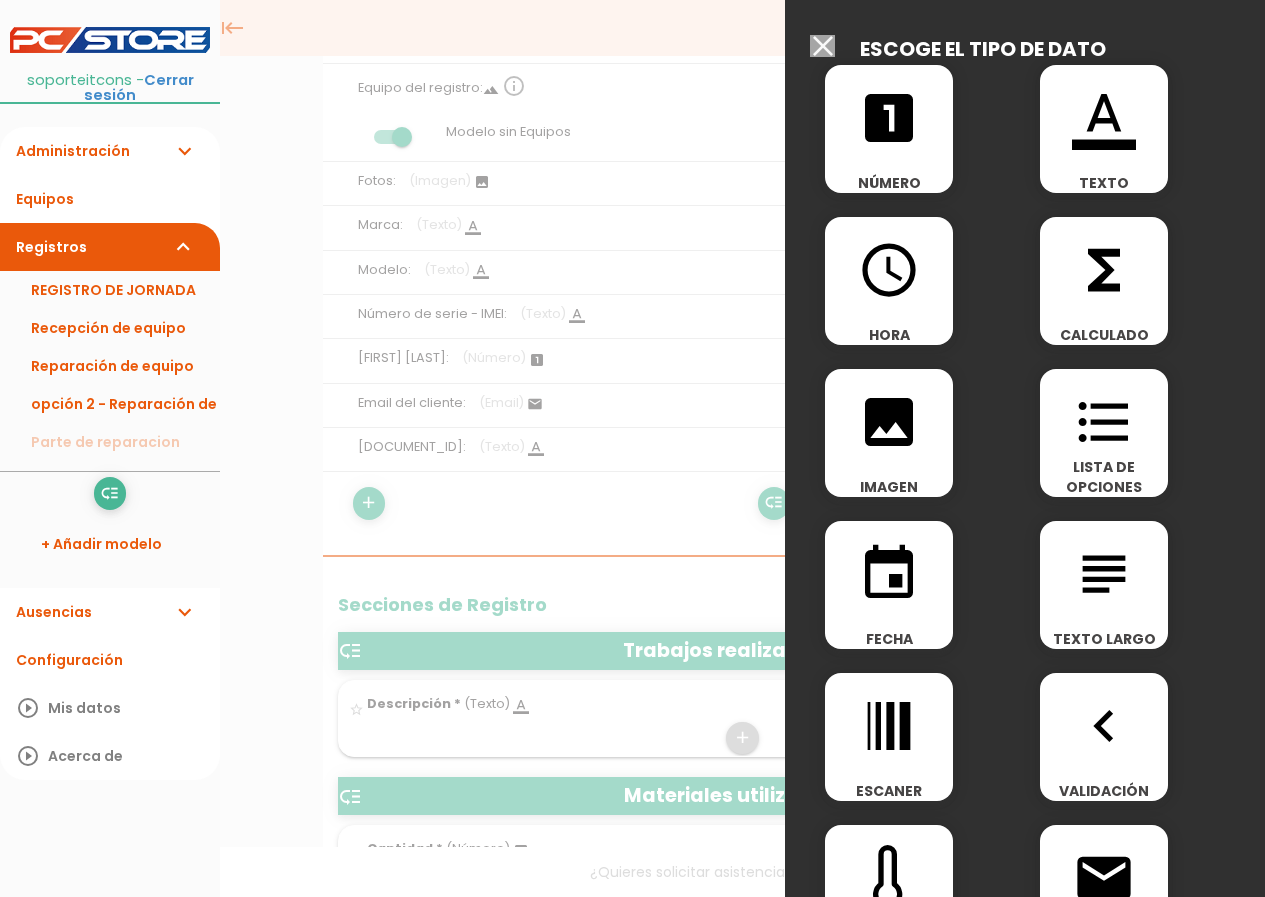 click on "format_color_text" at bounding box center [1104, 118] 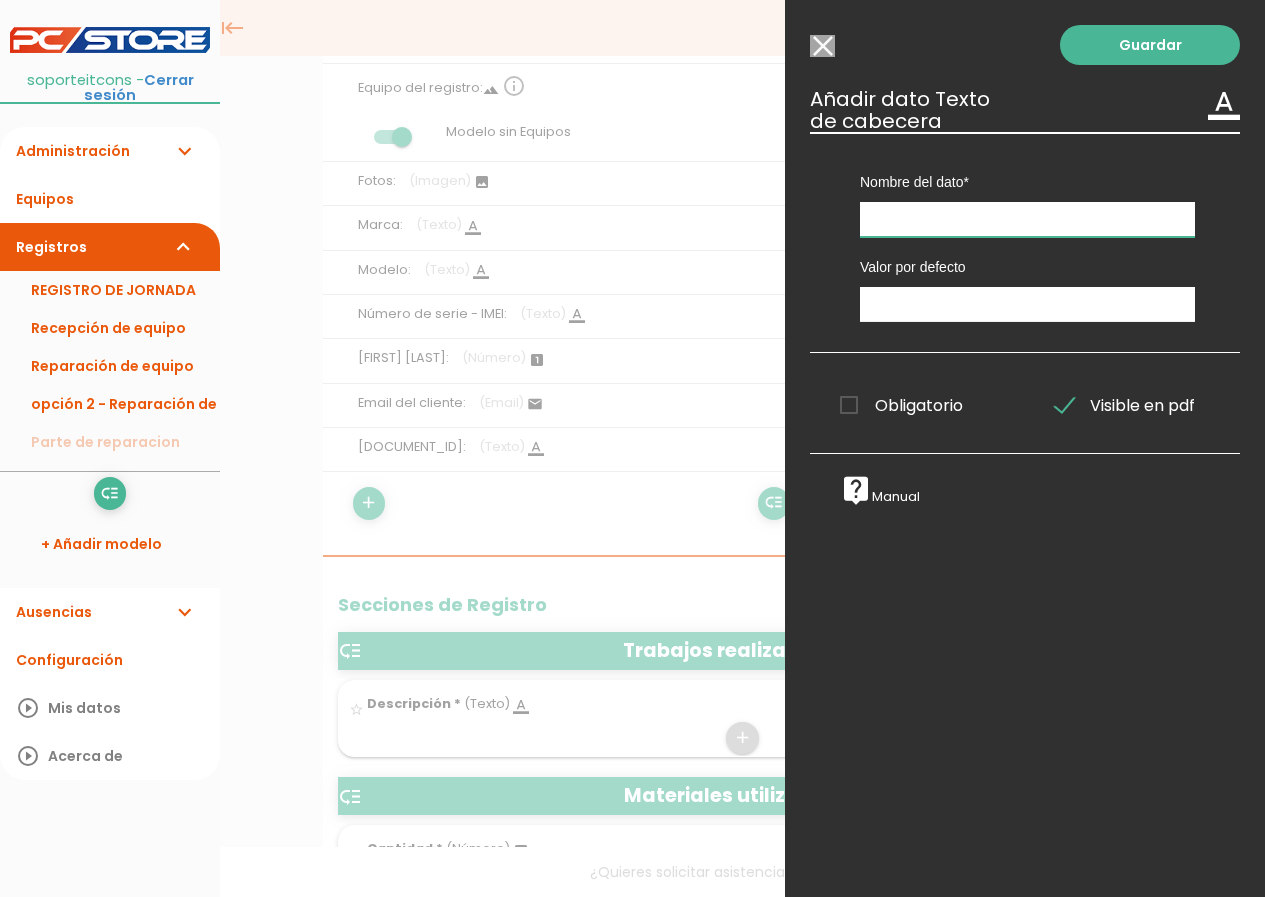 click at bounding box center [1027, 219] 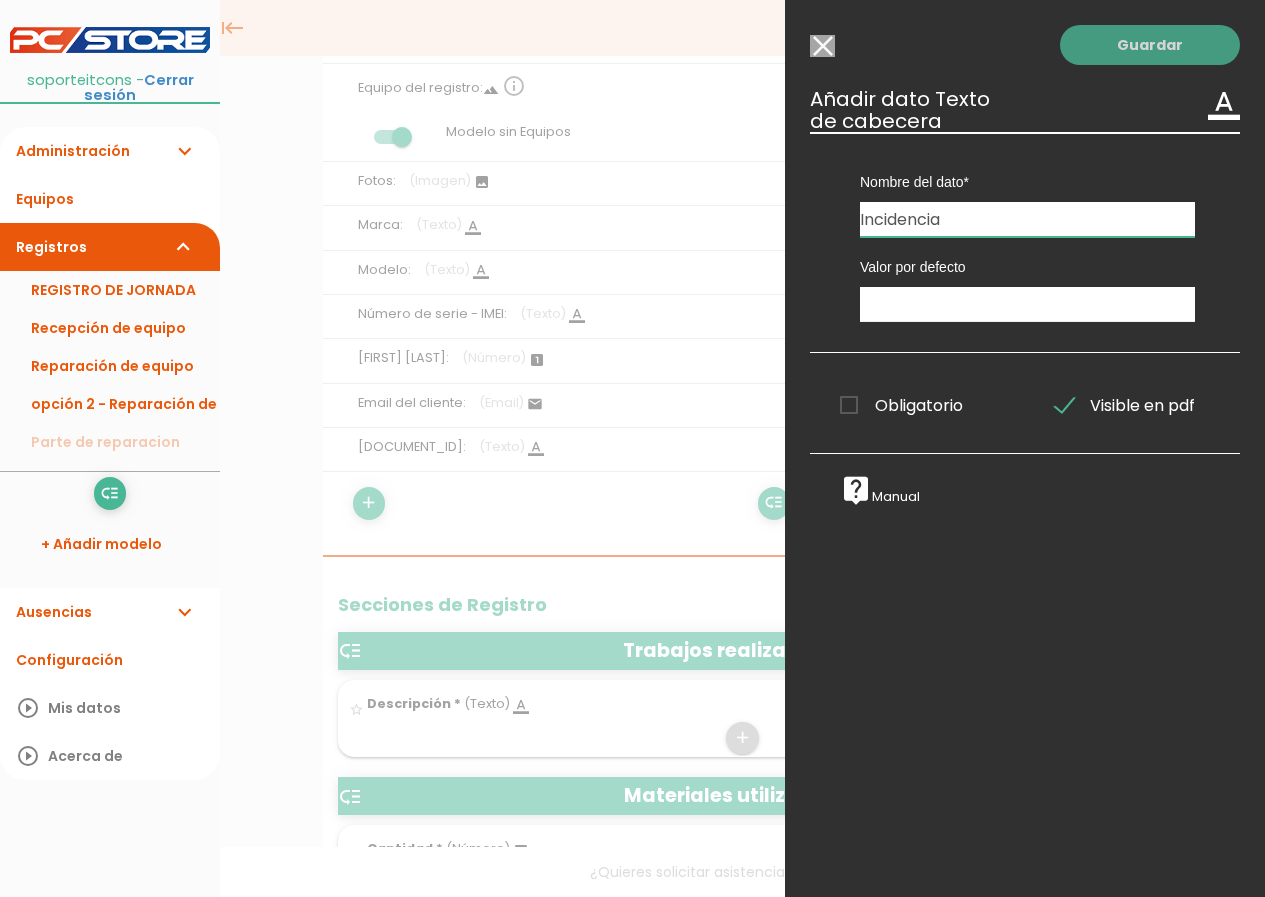 type on "Incidencia" 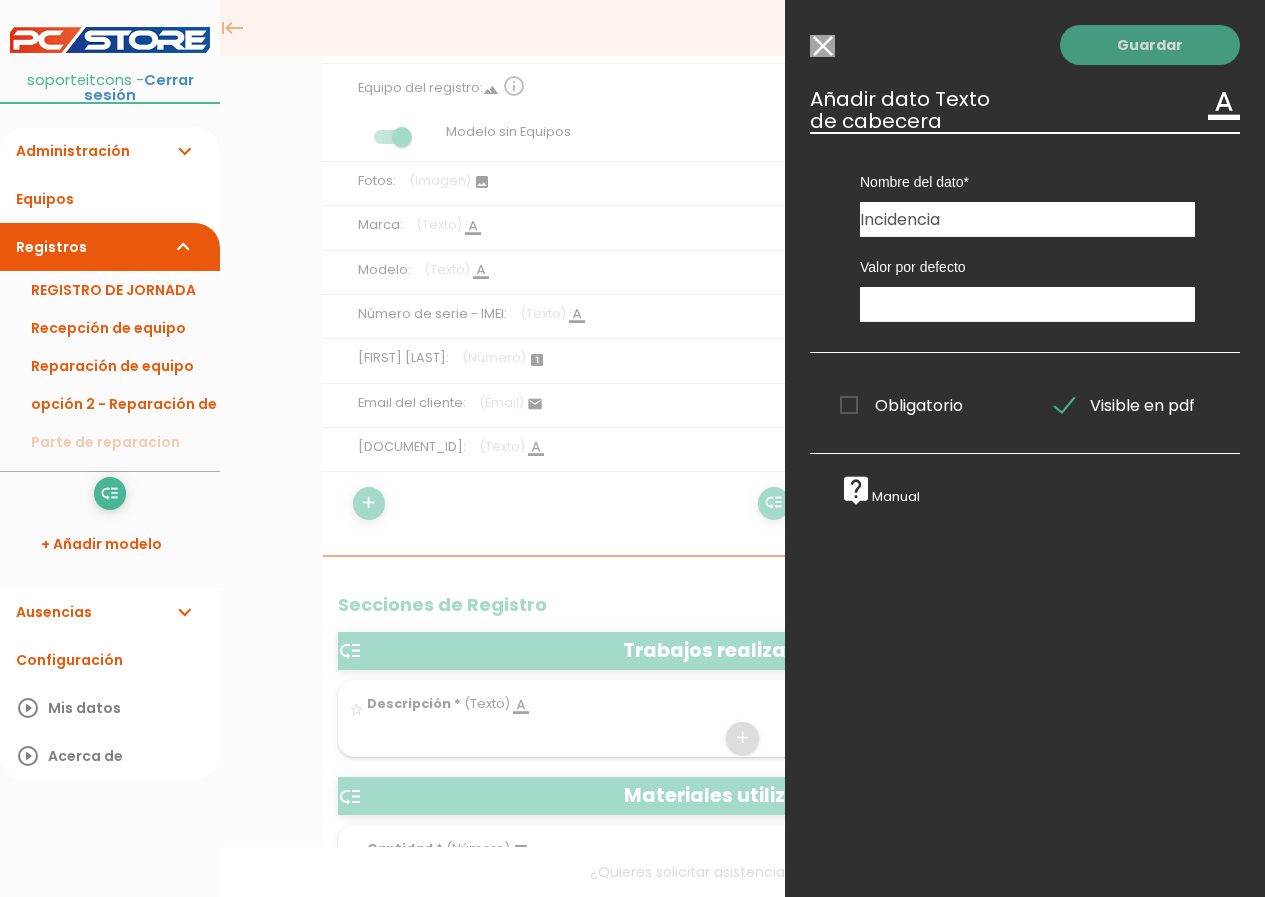 click on "Guardar" at bounding box center [1150, 45] 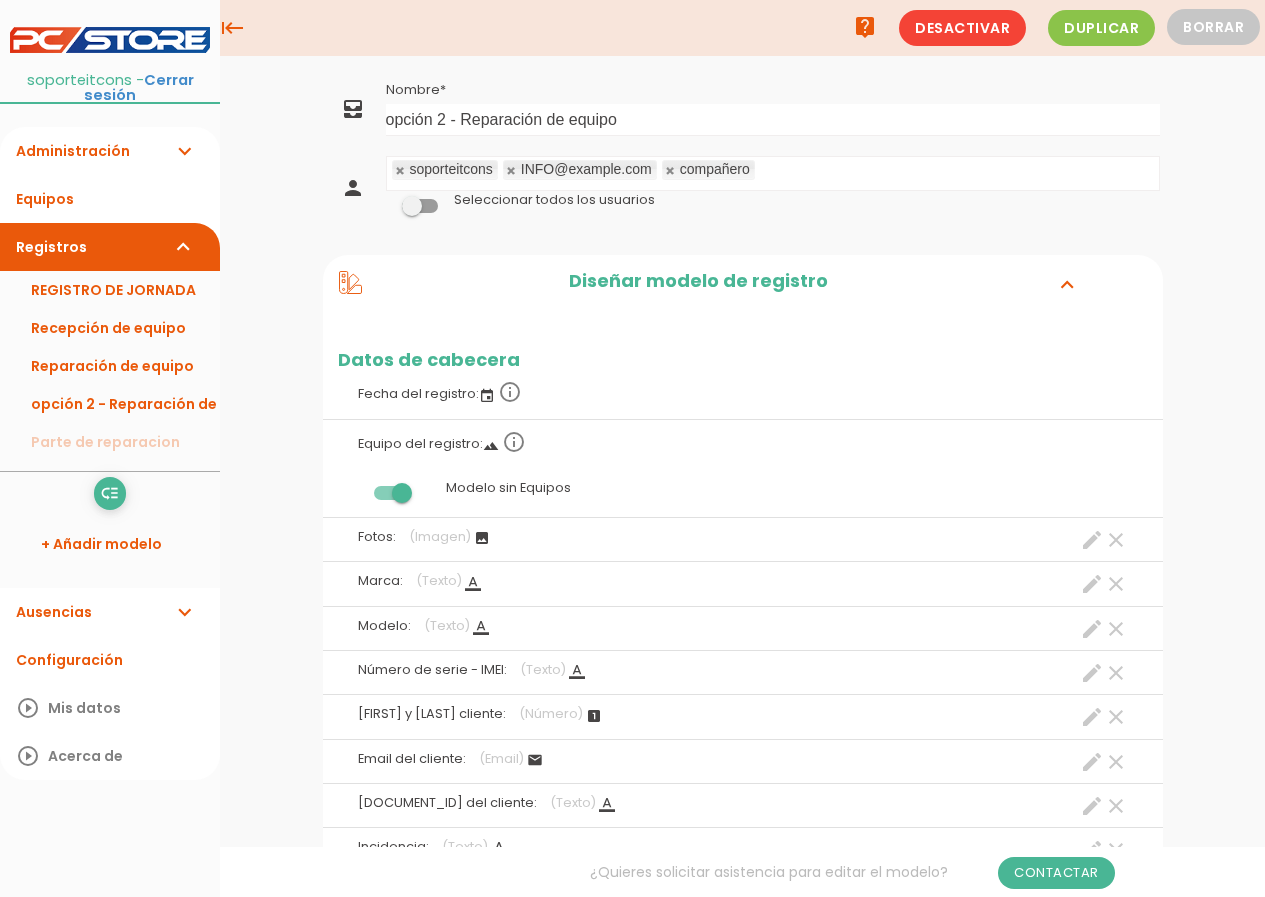 scroll, scrollTop: 300, scrollLeft: 0, axis: vertical 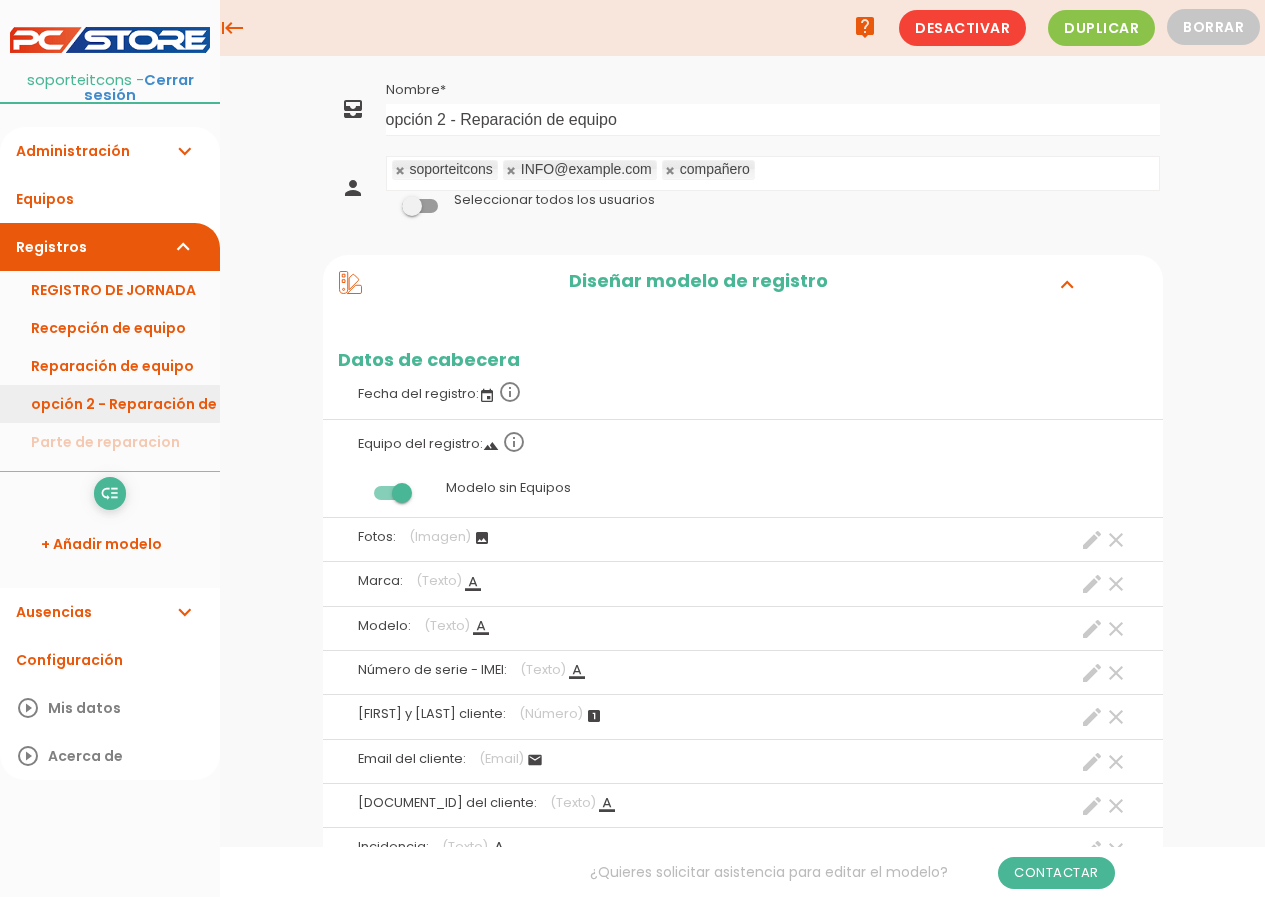 click on "opción 2 - Reparación de equipo" at bounding box center (110, 404) 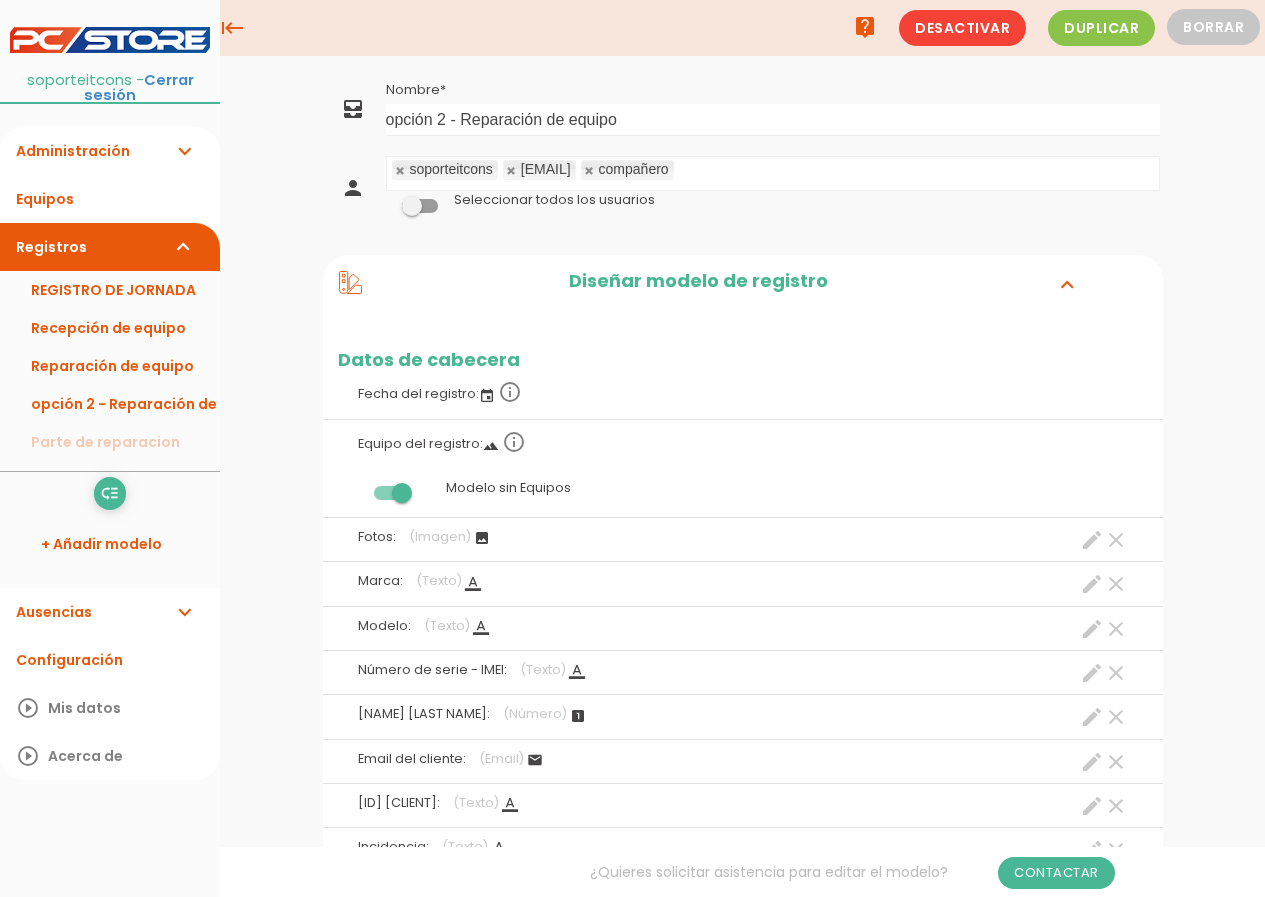 scroll, scrollTop: 240, scrollLeft: 0, axis: vertical 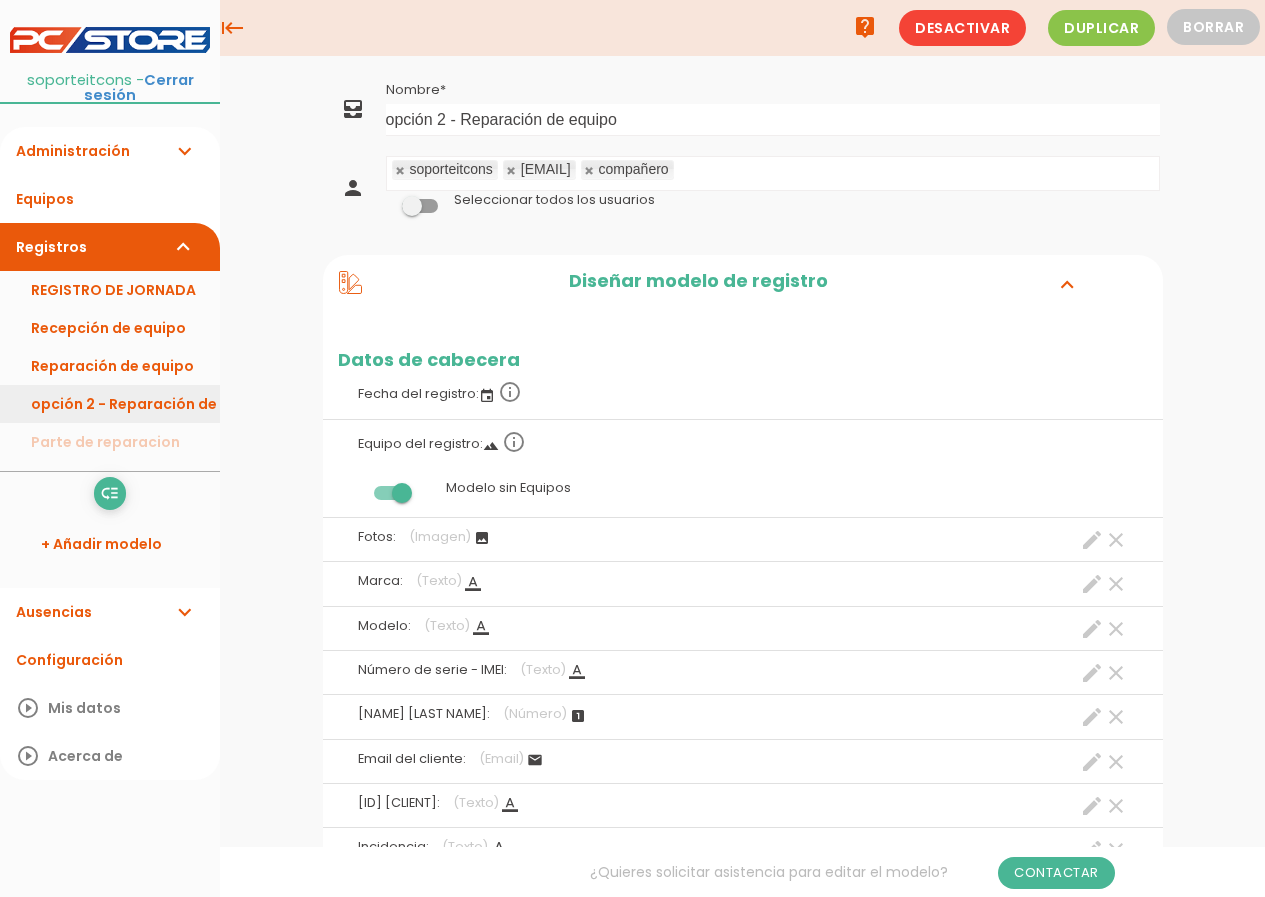 click on "opción 2 - Reparación de equipo" at bounding box center [110, 404] 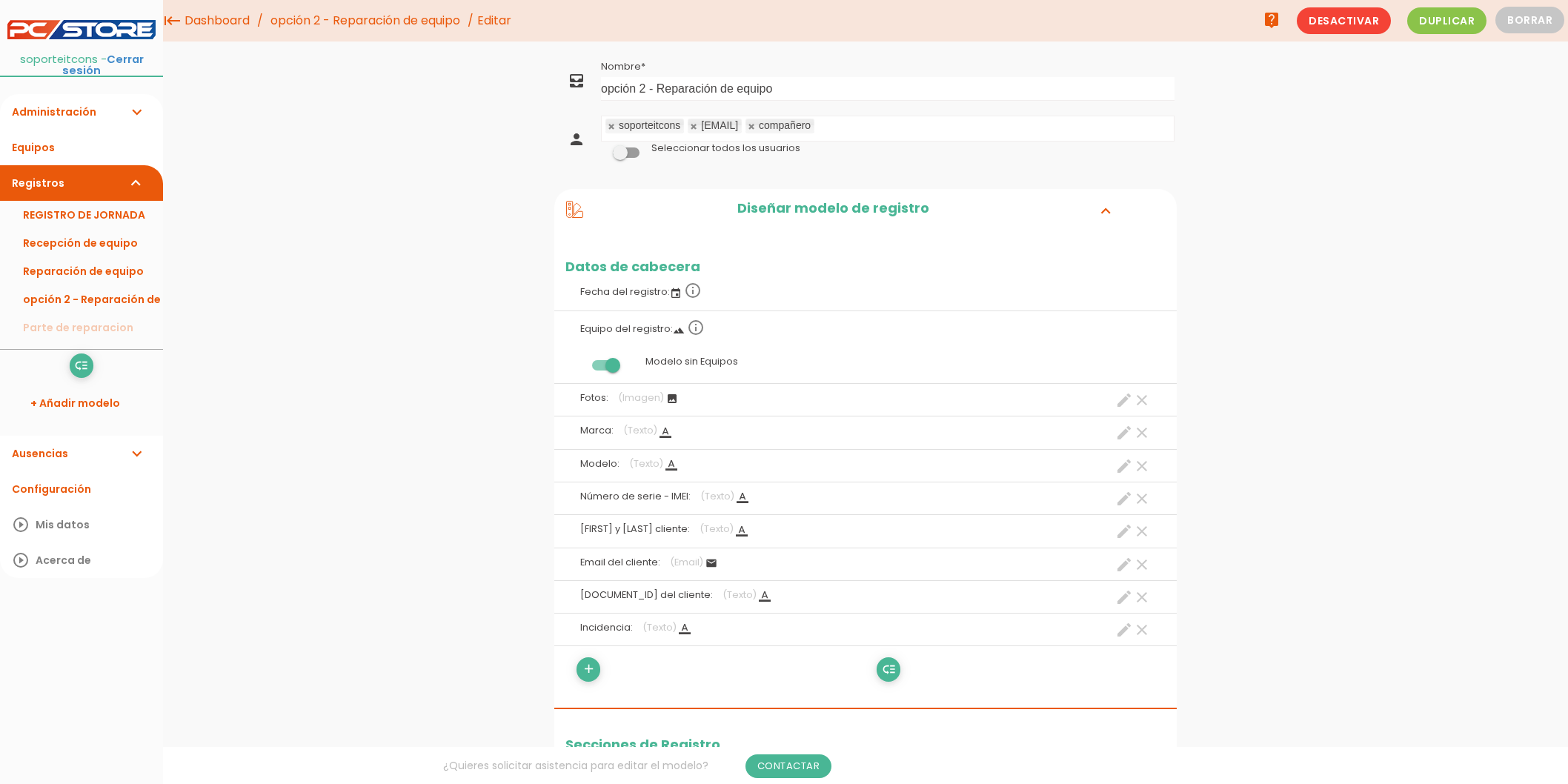 scroll, scrollTop: 591, scrollLeft: 0, axis: vertical 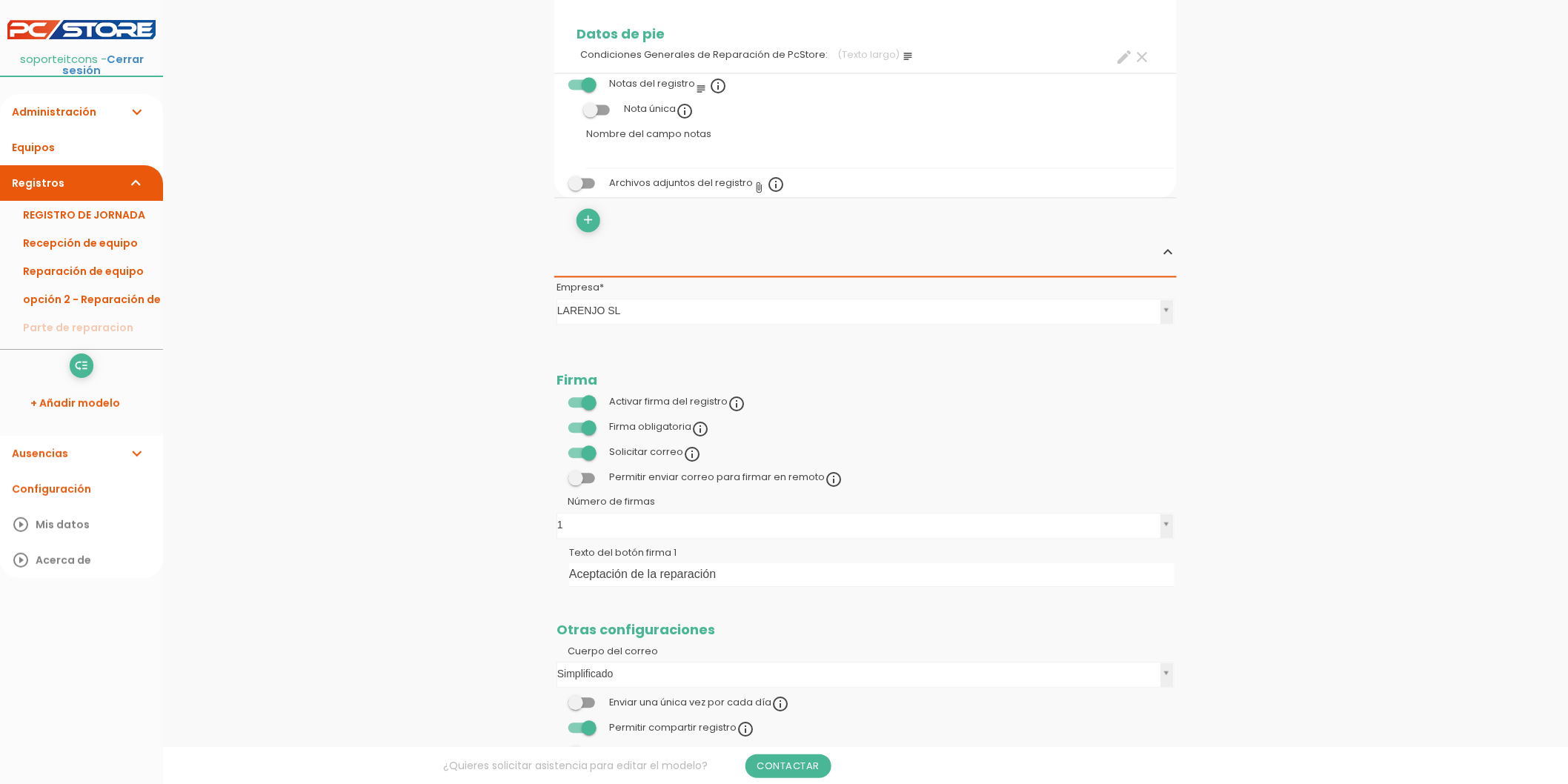 click at bounding box center [582, 403] 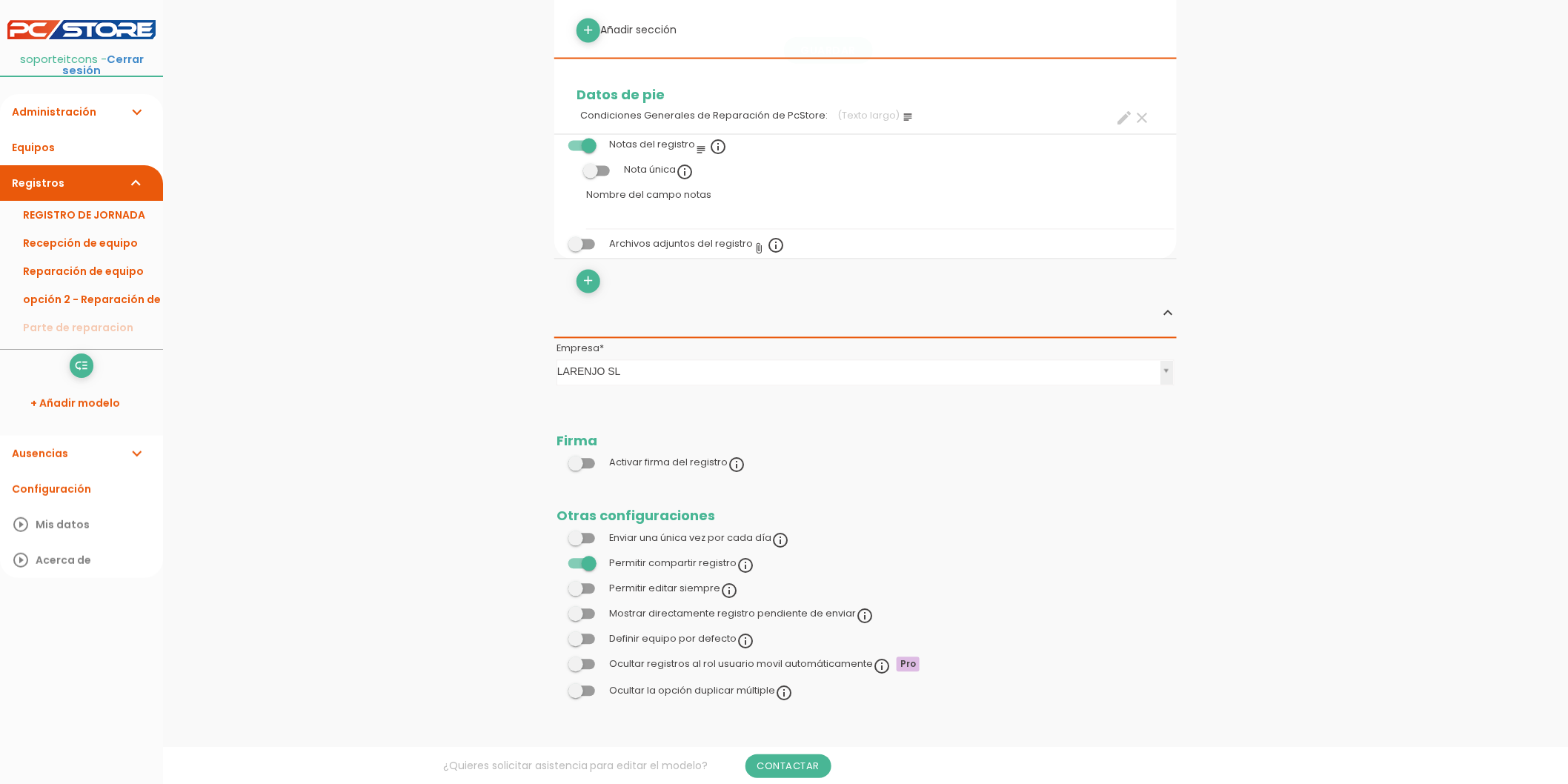 scroll, scrollTop: 1000, scrollLeft: 0, axis: vertical 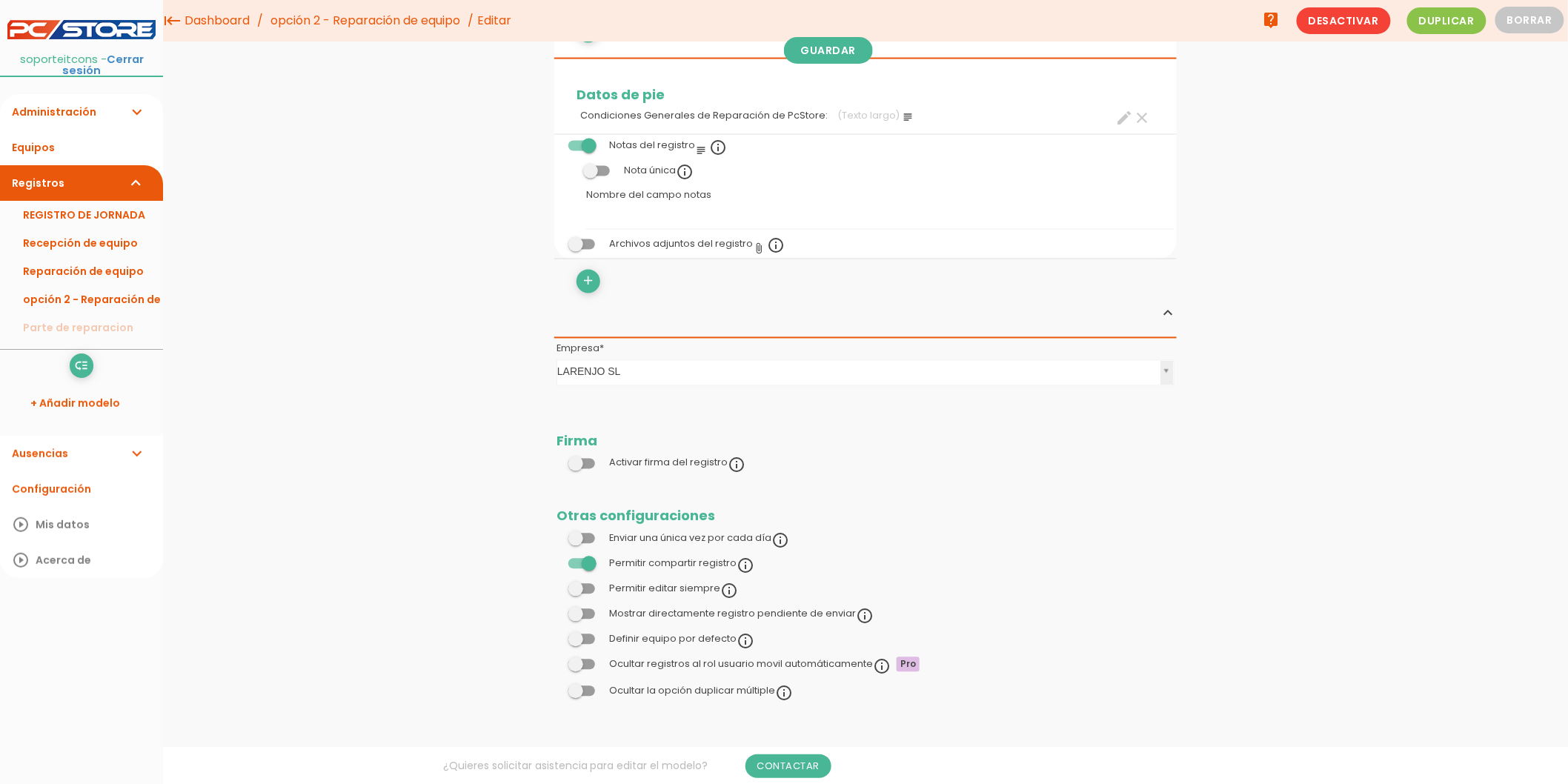 click at bounding box center (582, 464) 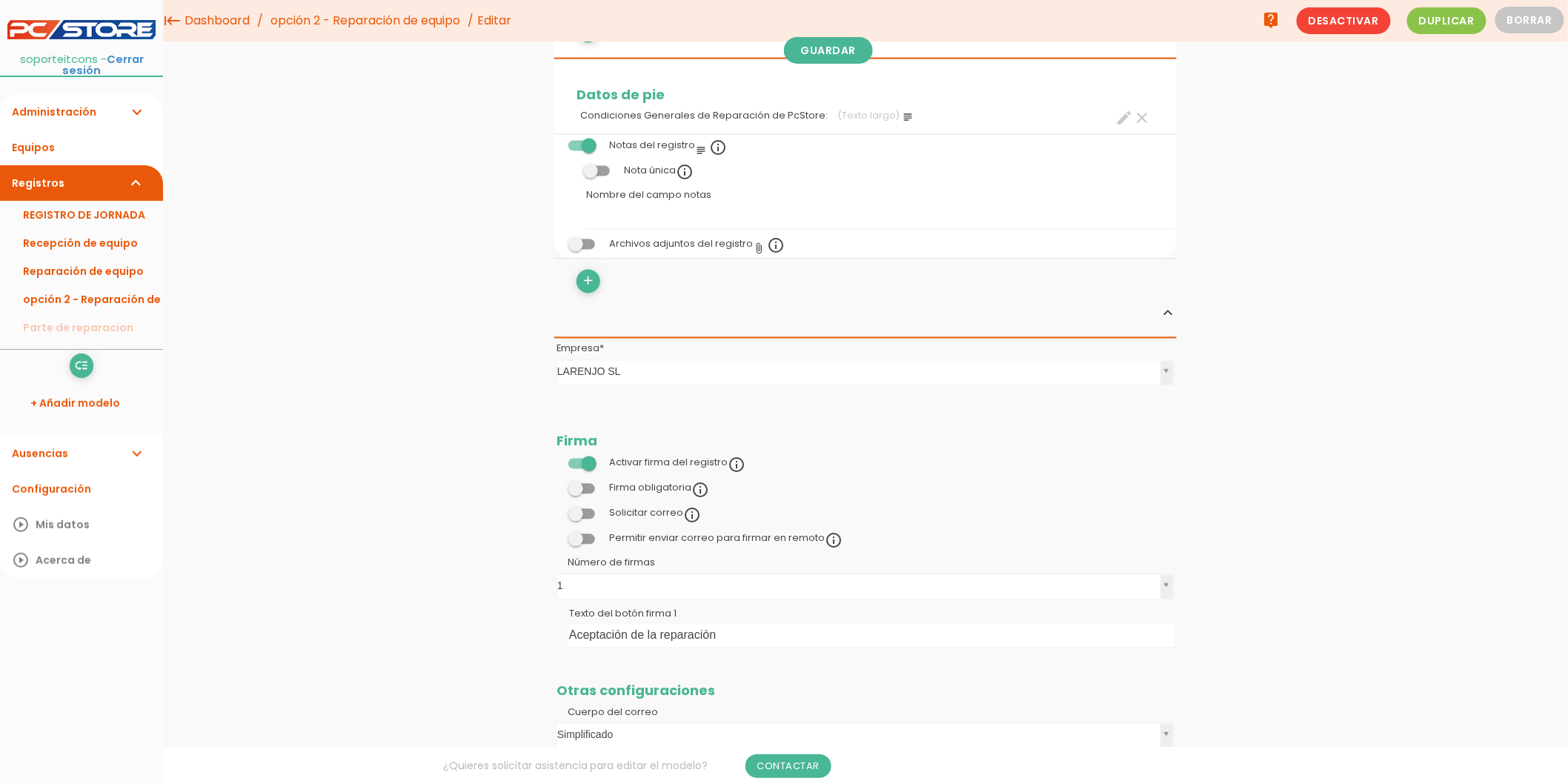 click at bounding box center [582, 489] 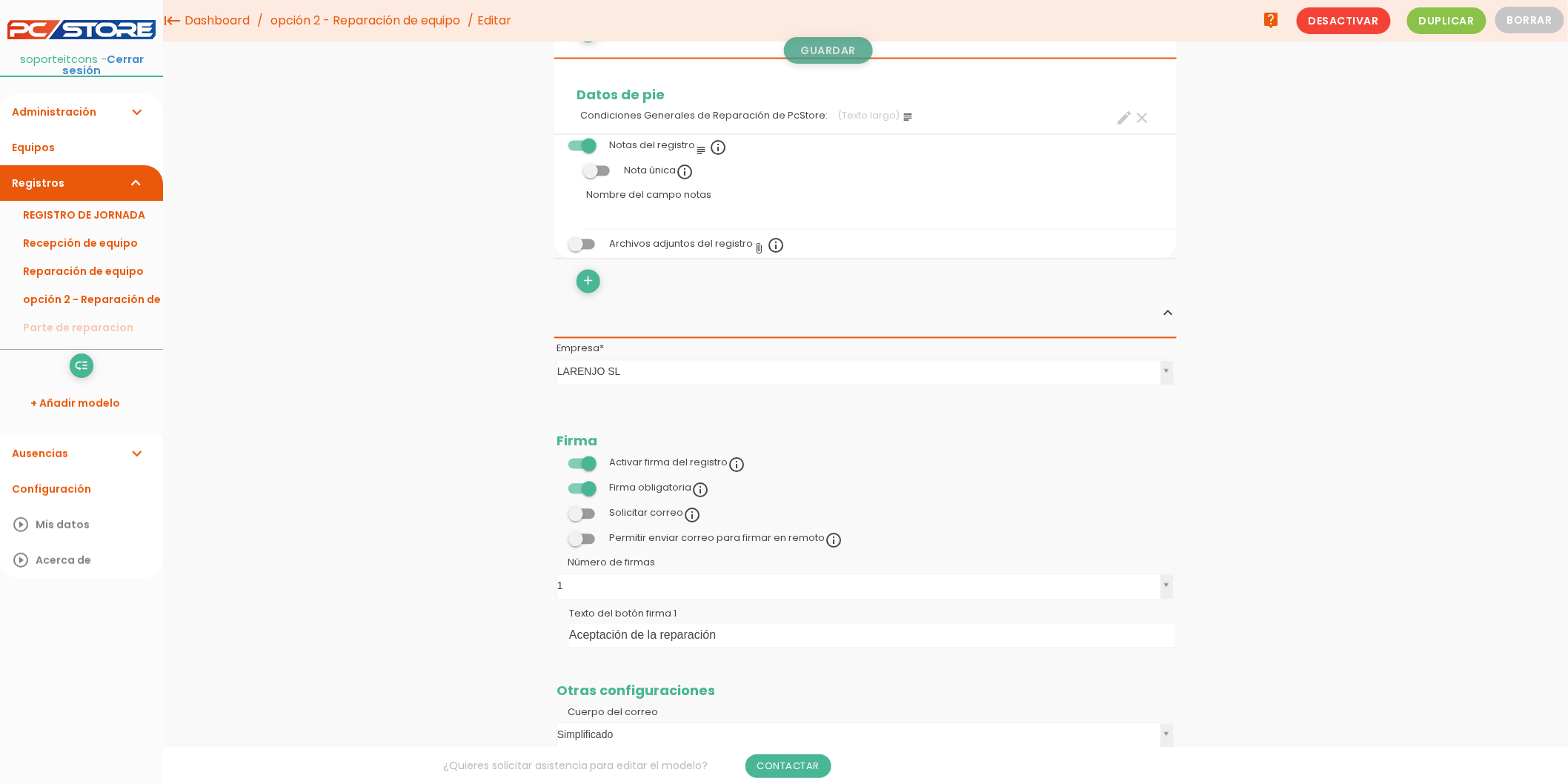 click on "Guardar" at bounding box center (828, 50) 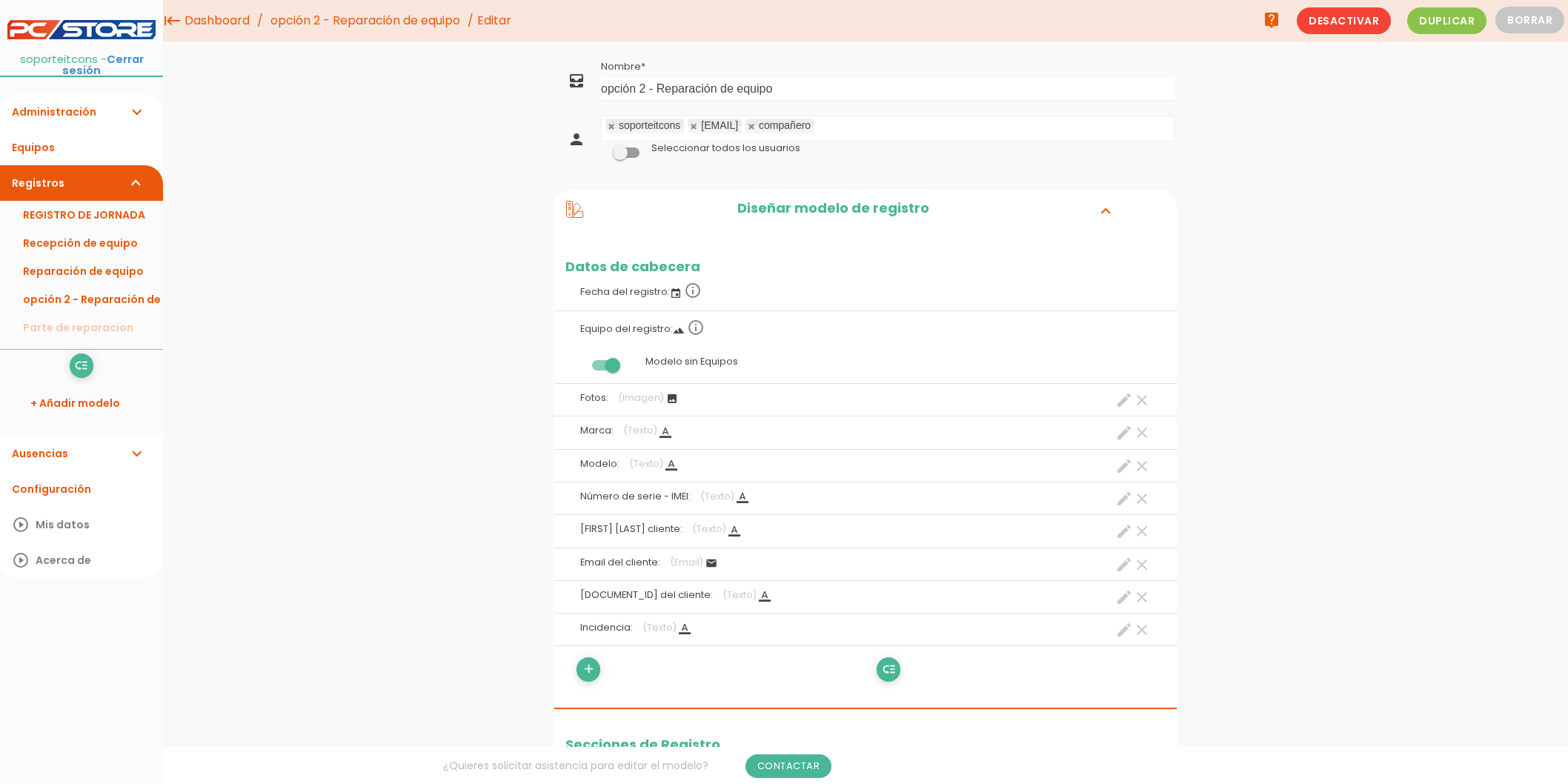 scroll, scrollTop: 213, scrollLeft: 0, axis: vertical 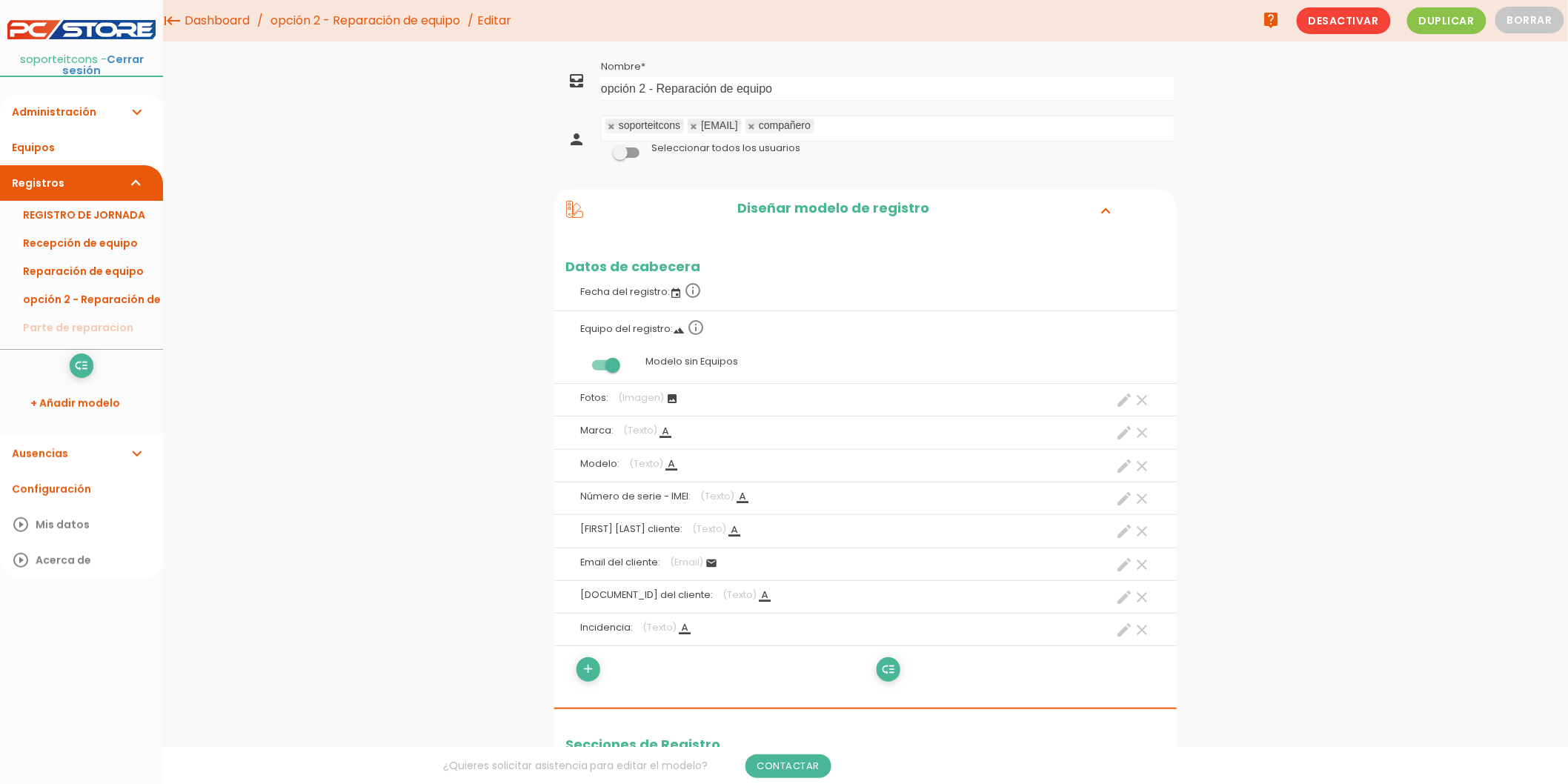 click on "opción 2 - Reparación de equipo" at bounding box center (365, 21) 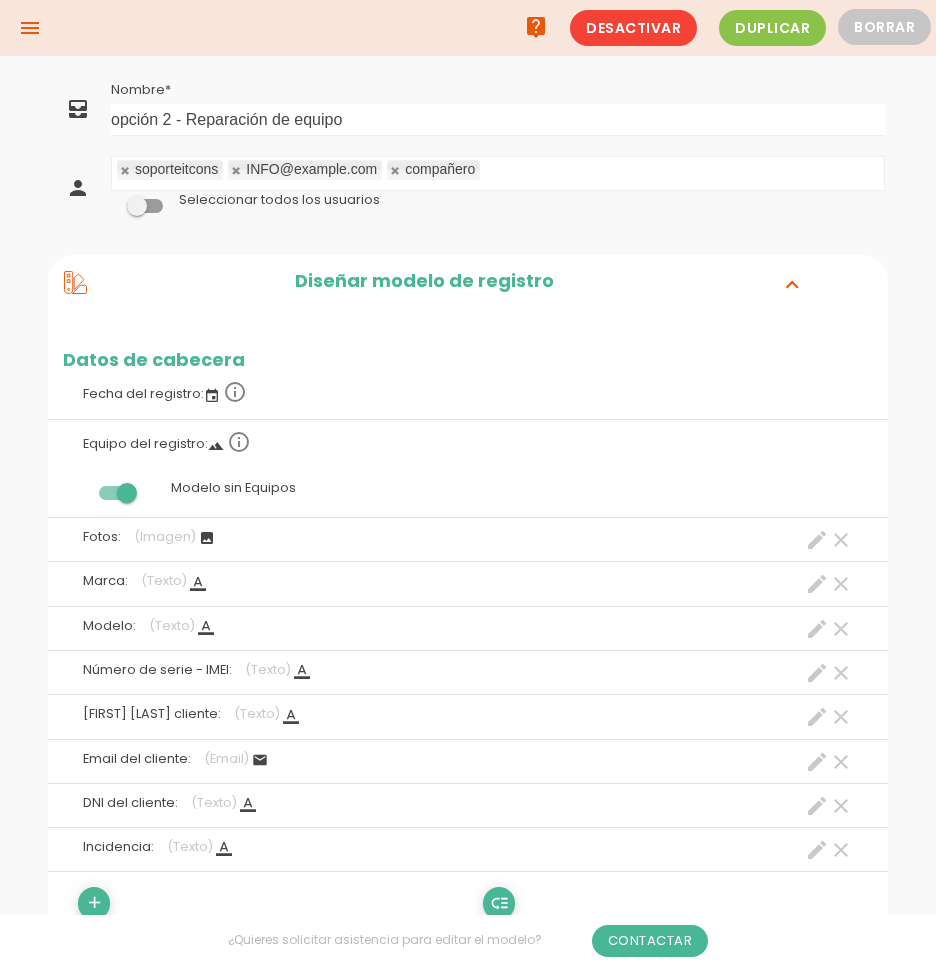 scroll, scrollTop: 824, scrollLeft: 0, axis: vertical 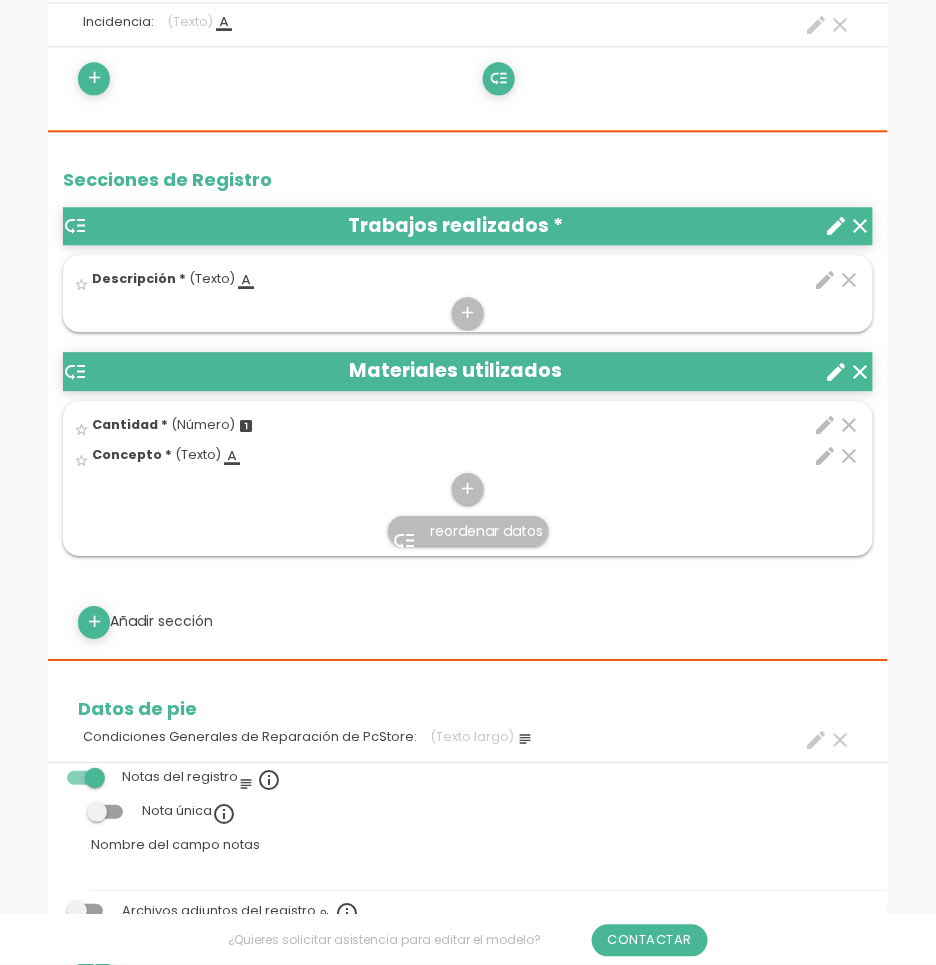 click on "create" at bounding box center (837, 226) 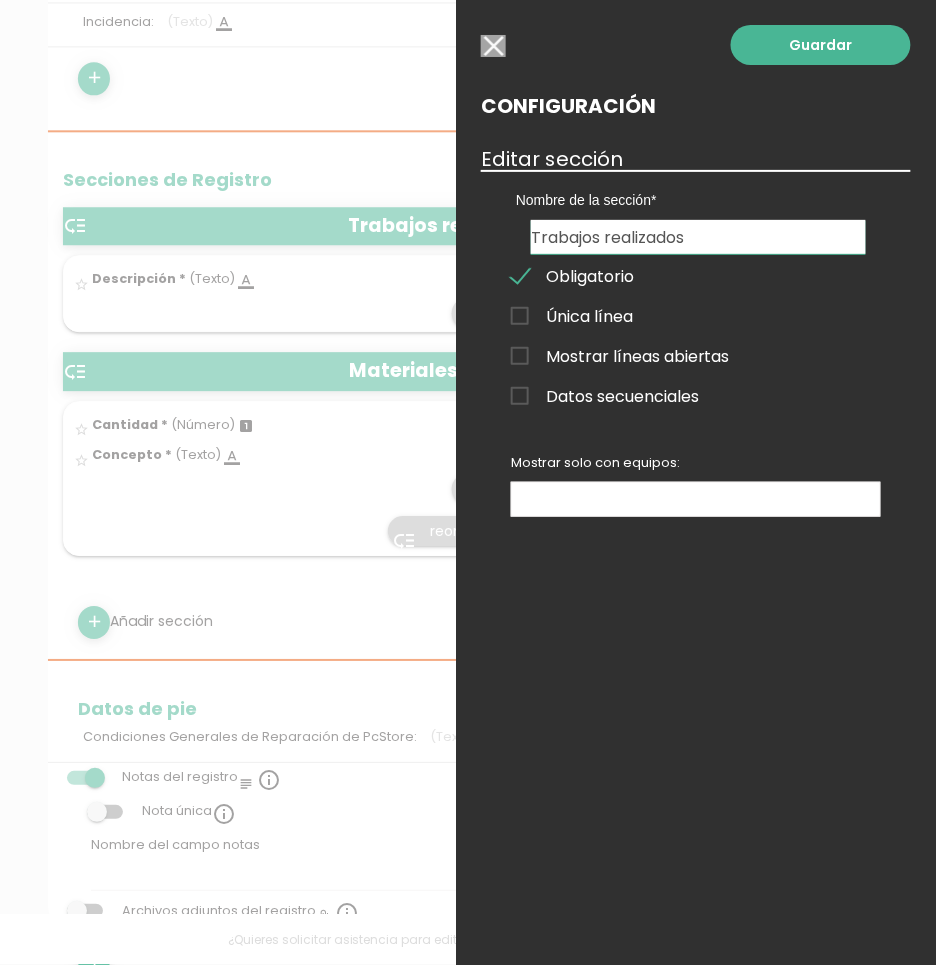click on "Mostrar líneas abiertas" at bounding box center [620, 356] 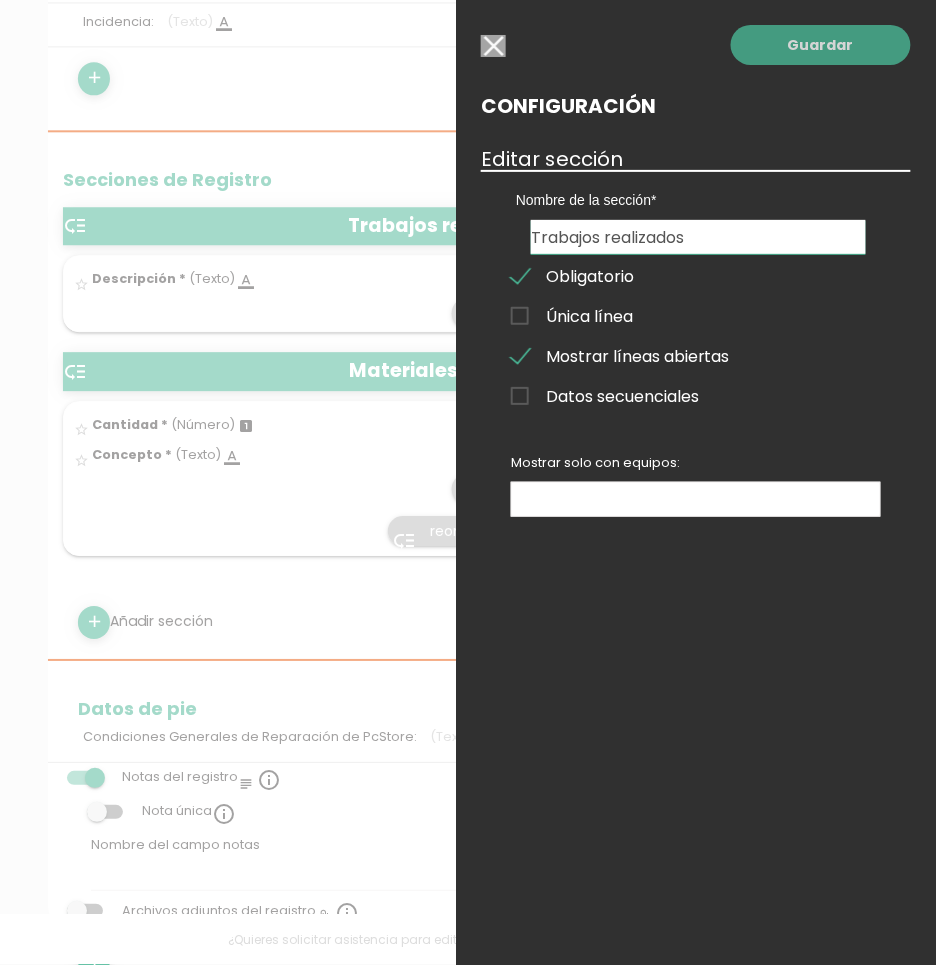click on "Guardar" at bounding box center (821, 45) 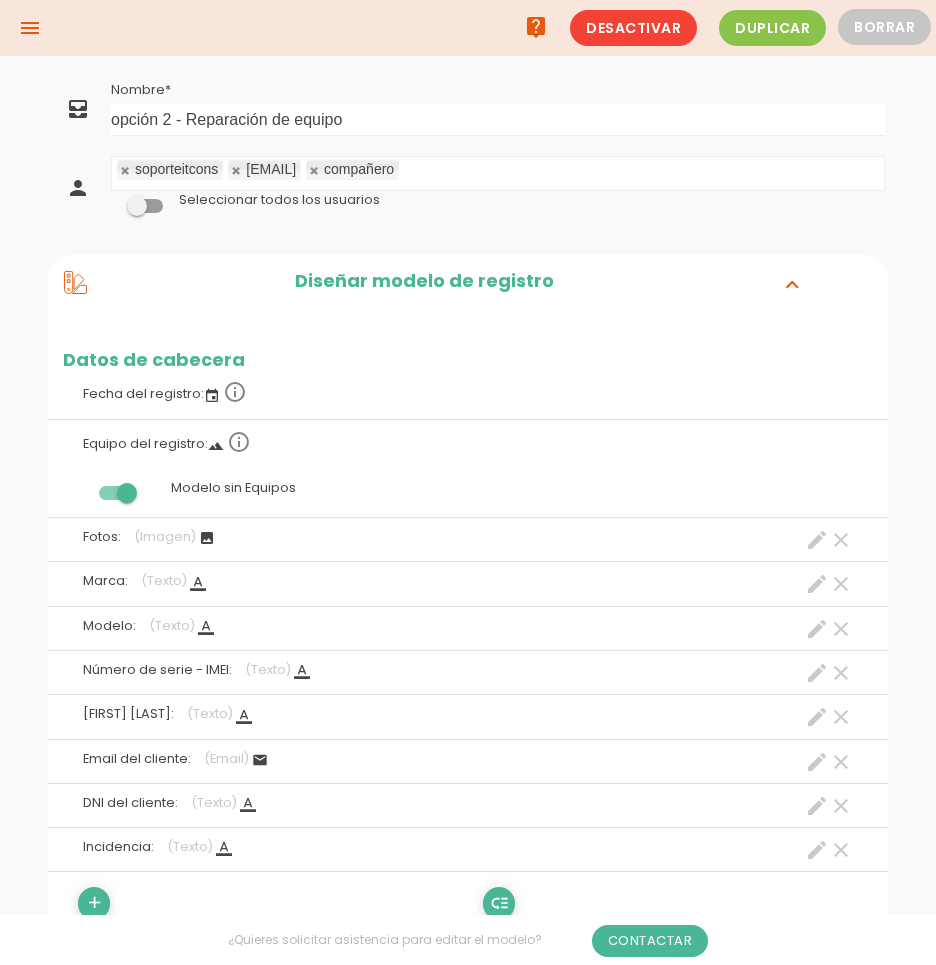 scroll, scrollTop: 825, scrollLeft: 0, axis: vertical 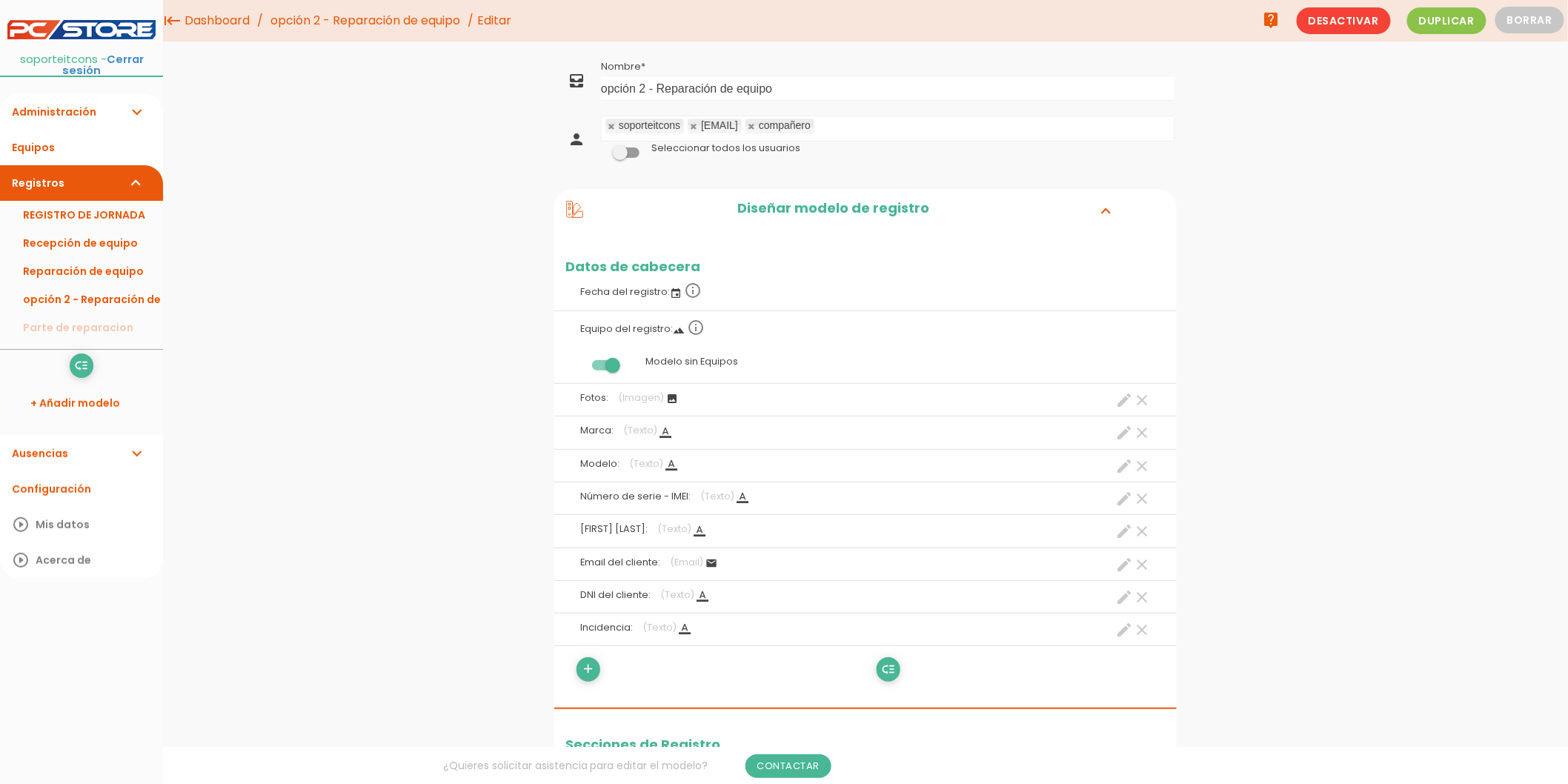 click on "opción 2 - Reparación de equipo" at bounding box center (365, 21) 